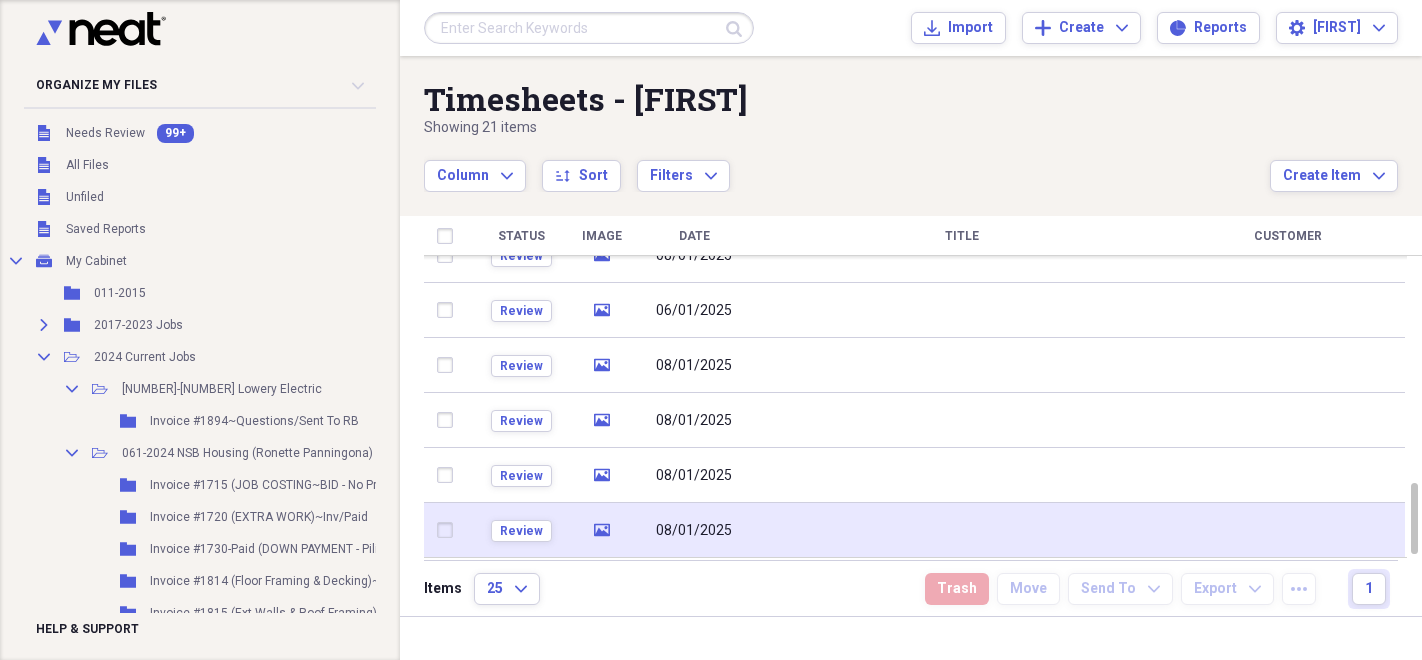 scroll, scrollTop: 0, scrollLeft: 0, axis: both 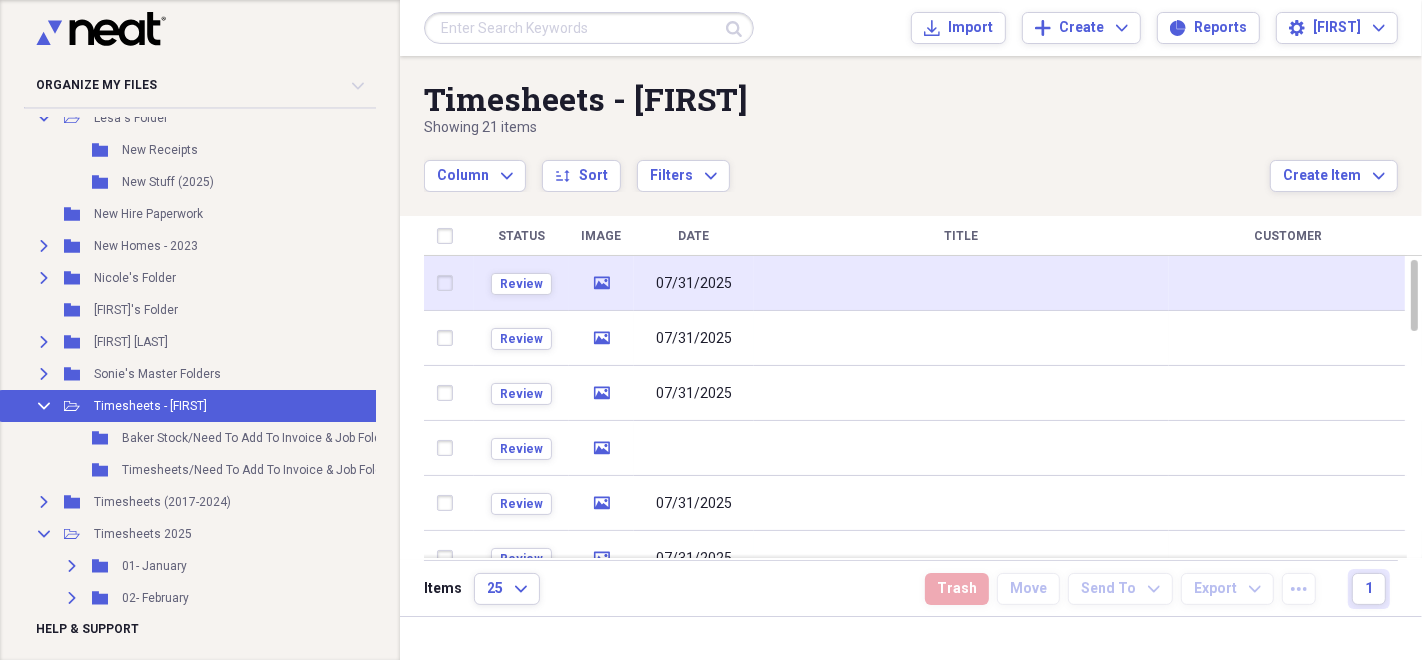 click at bounding box center [961, 283] 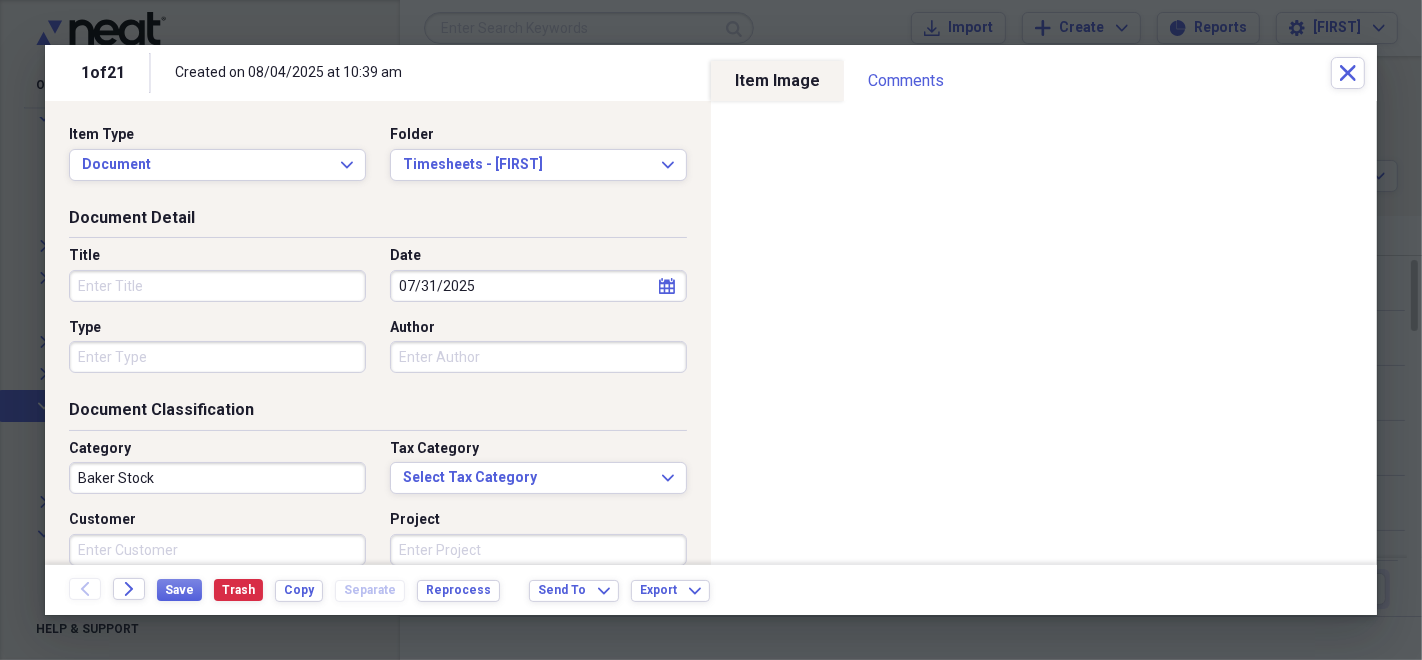 click on "Title" at bounding box center [217, 286] 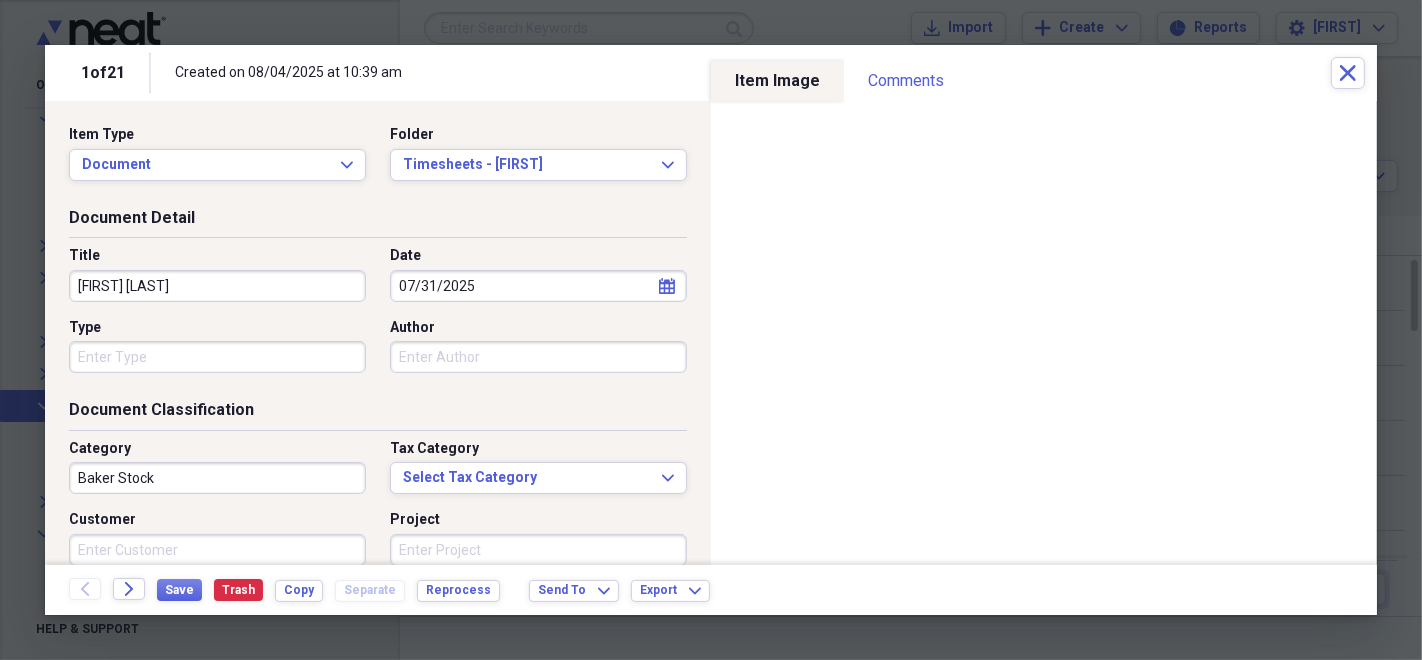 type on "[FIRST] [LAST]" 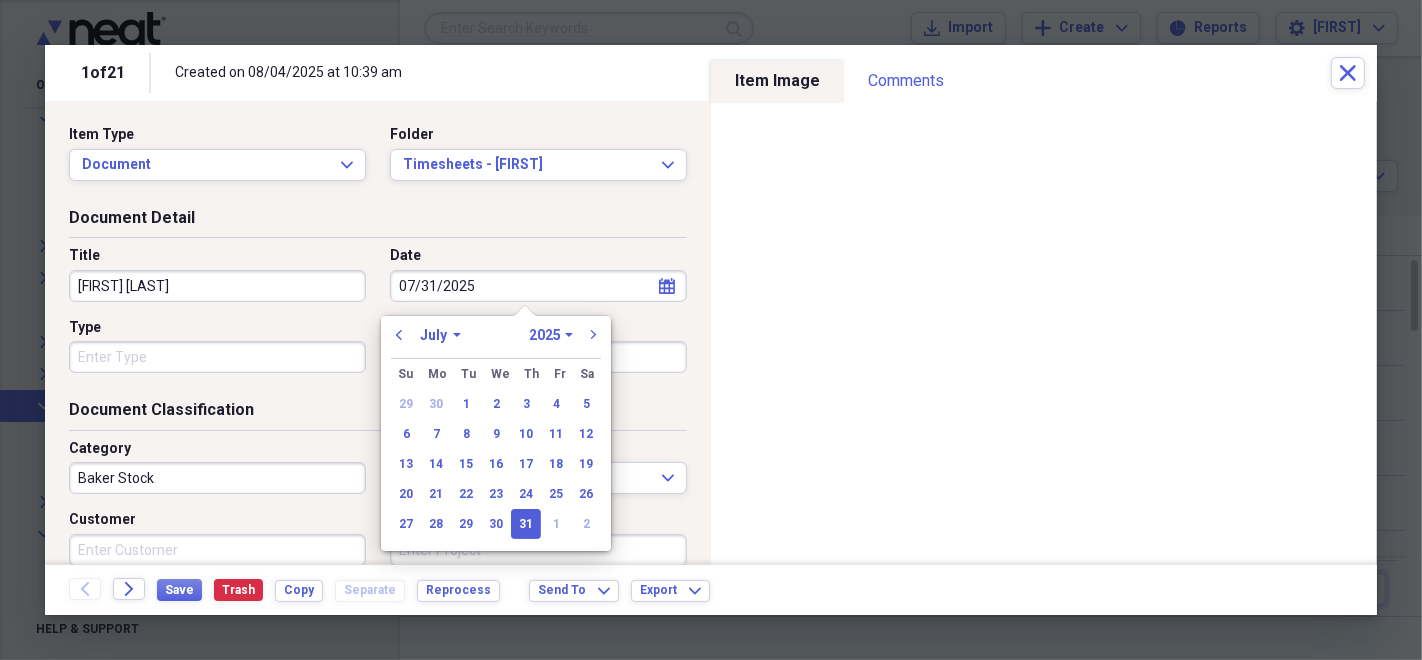 click on "Baker Stock" at bounding box center (217, 478) 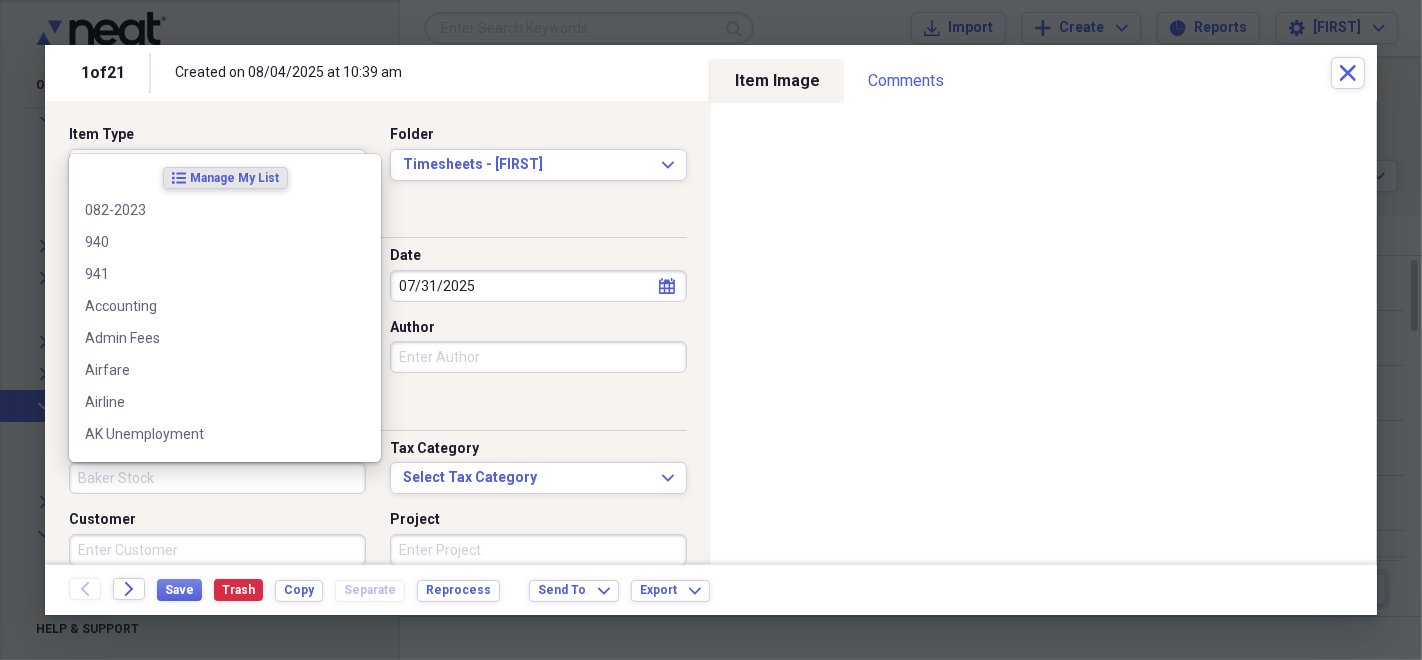 type 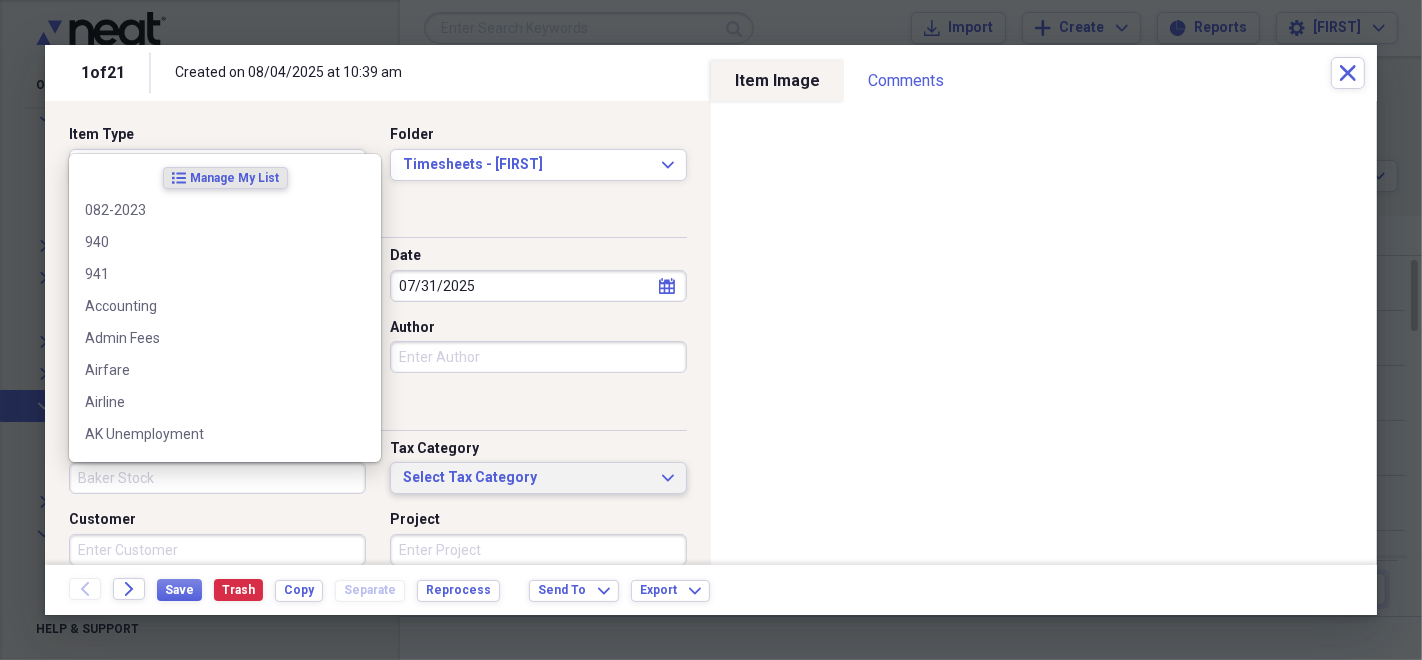type 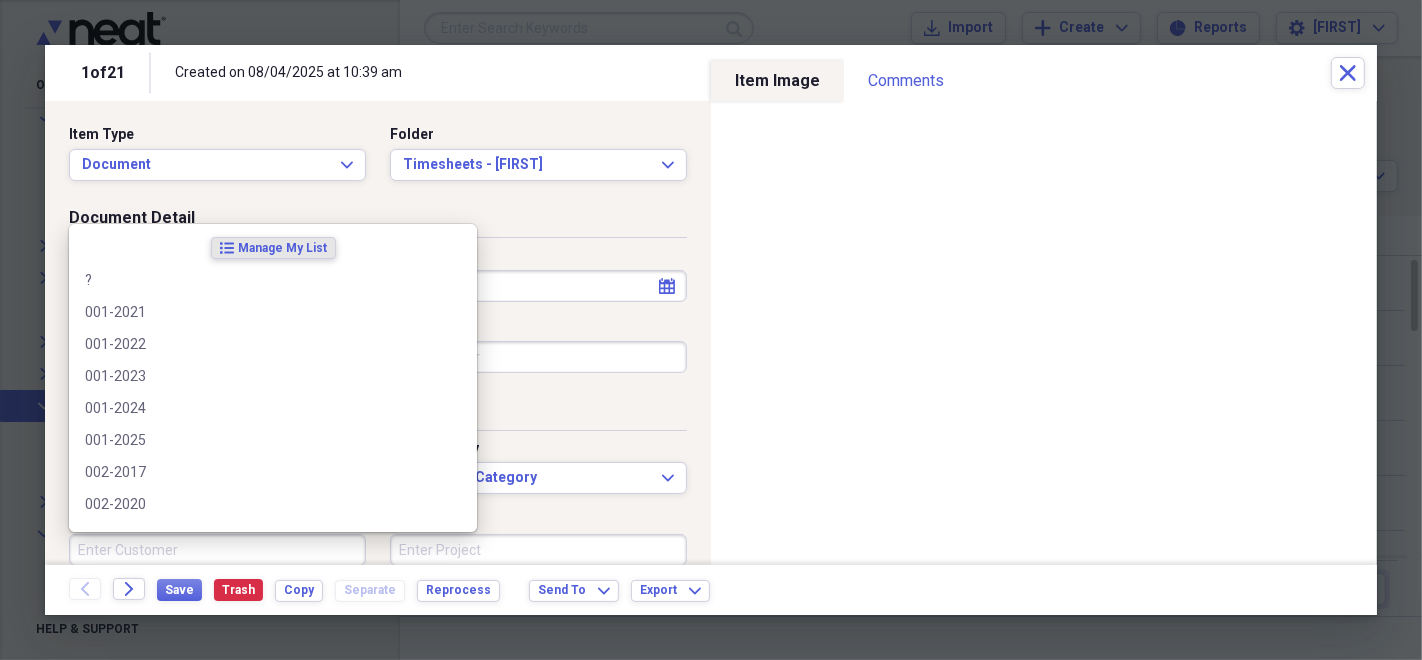 scroll, scrollTop: 0, scrollLeft: 0, axis: both 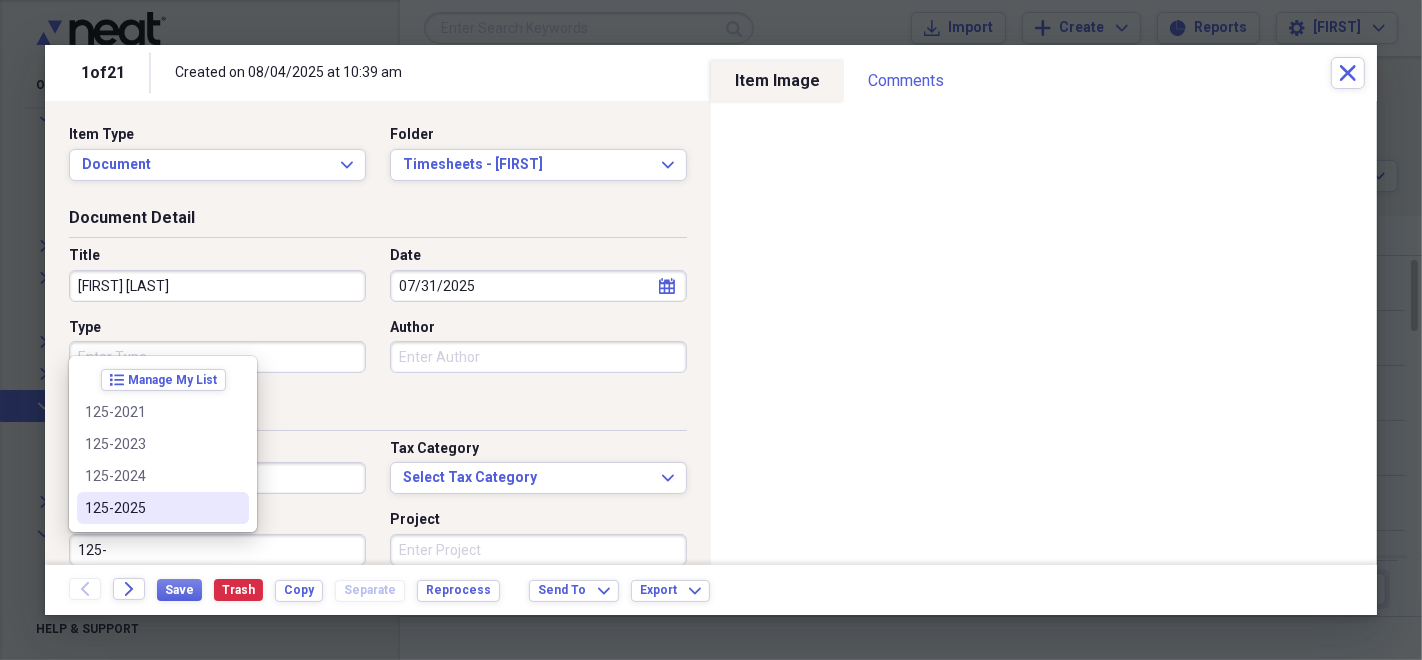 click at bounding box center [233, 508] 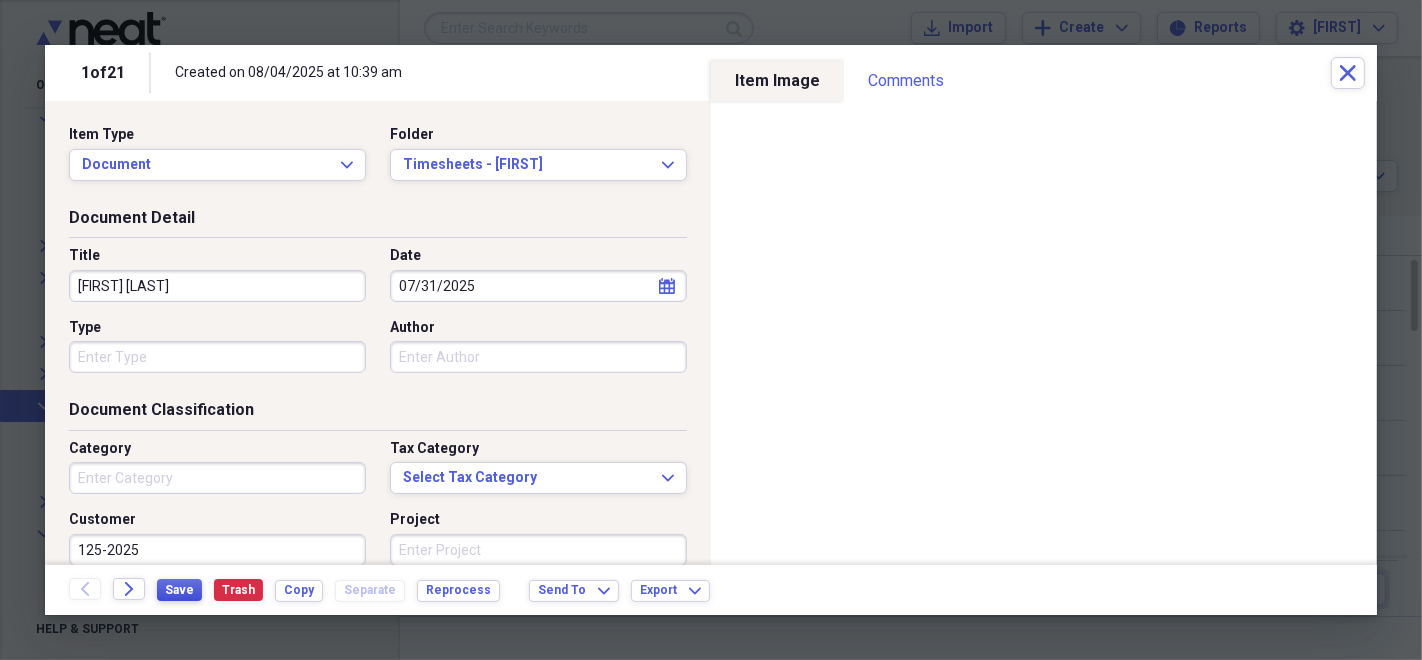 click on "Save" at bounding box center (179, 590) 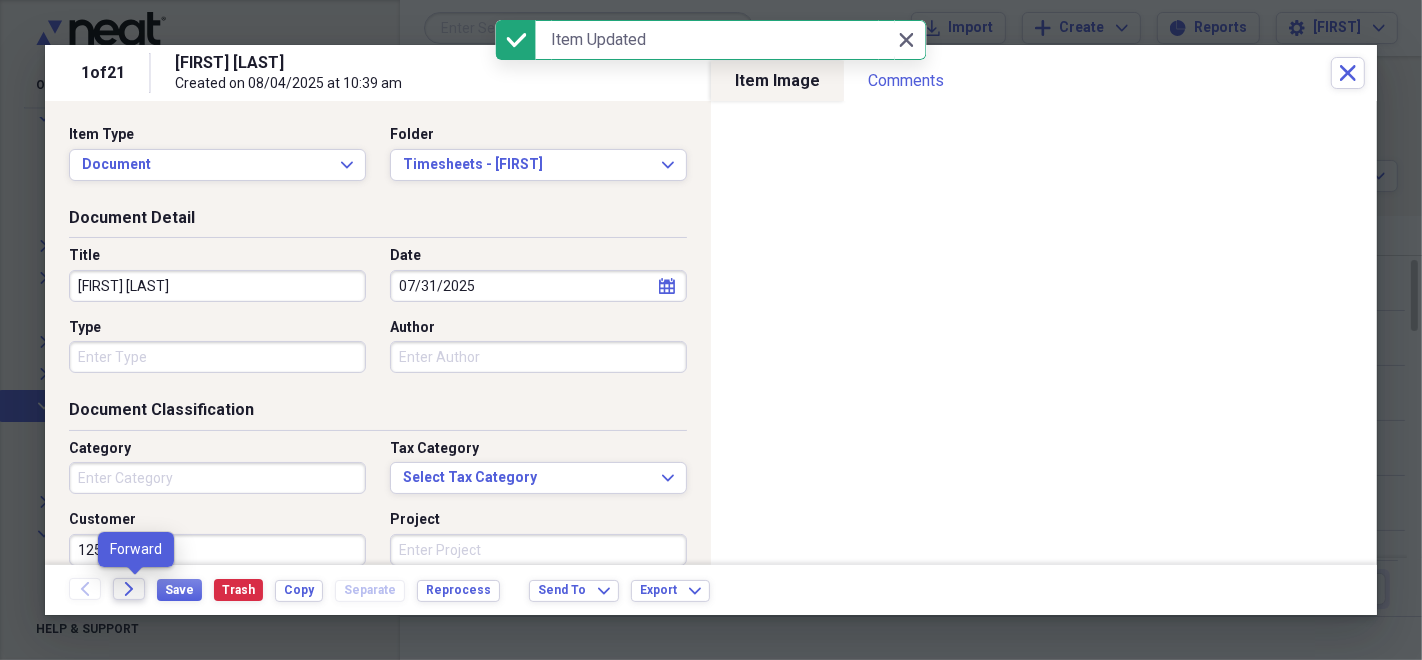 click on "Forward" at bounding box center (129, 589) 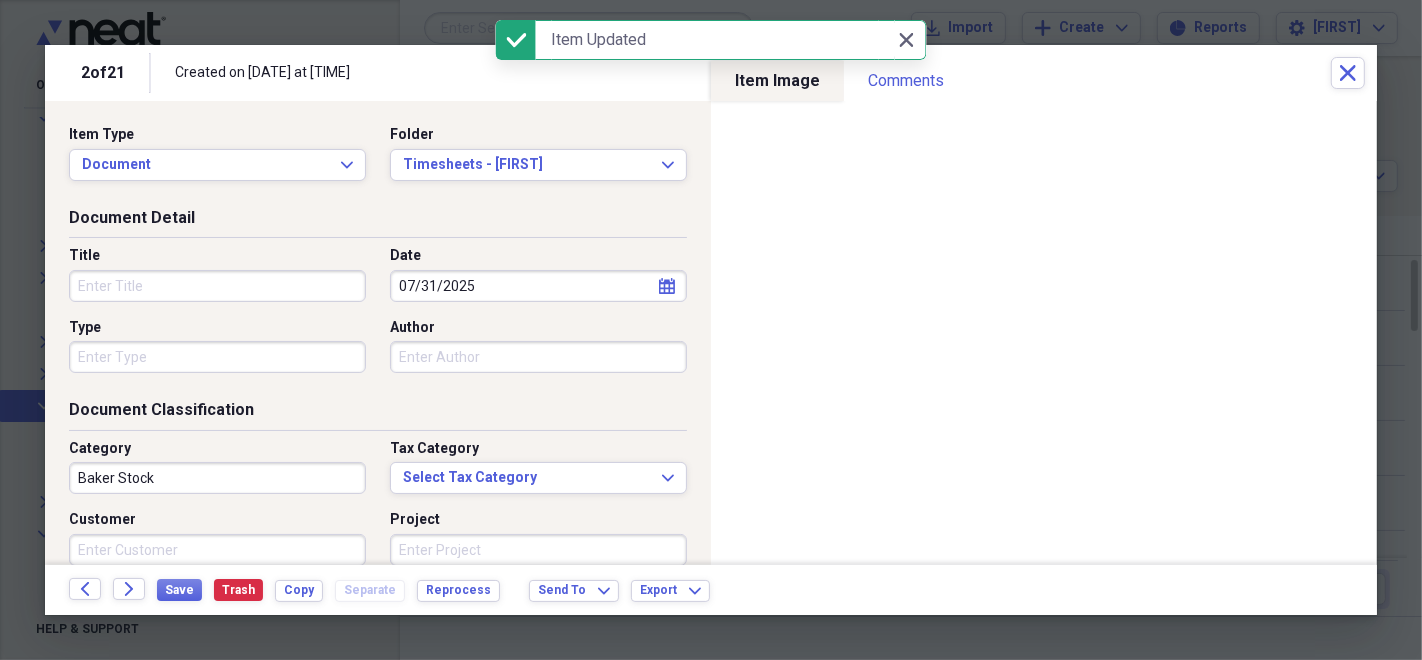 click on "Title" at bounding box center (217, 286) 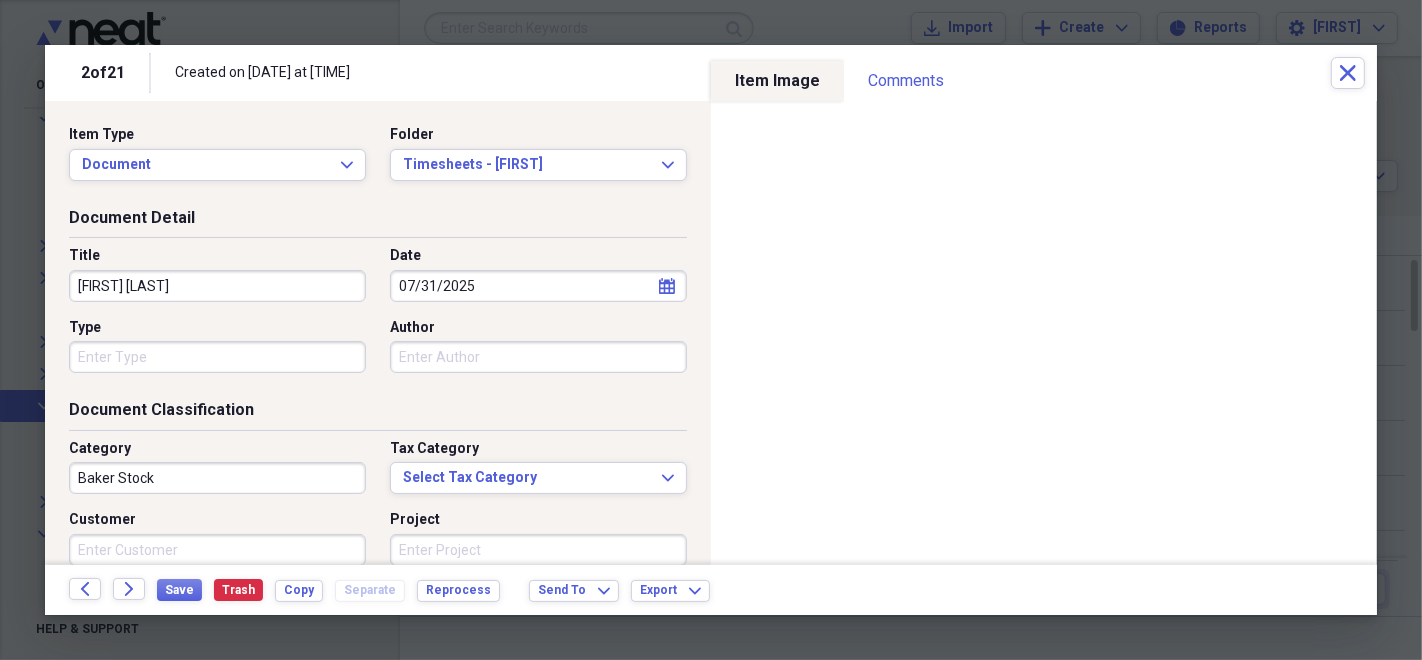 type on "[FIRST] [LAST]" 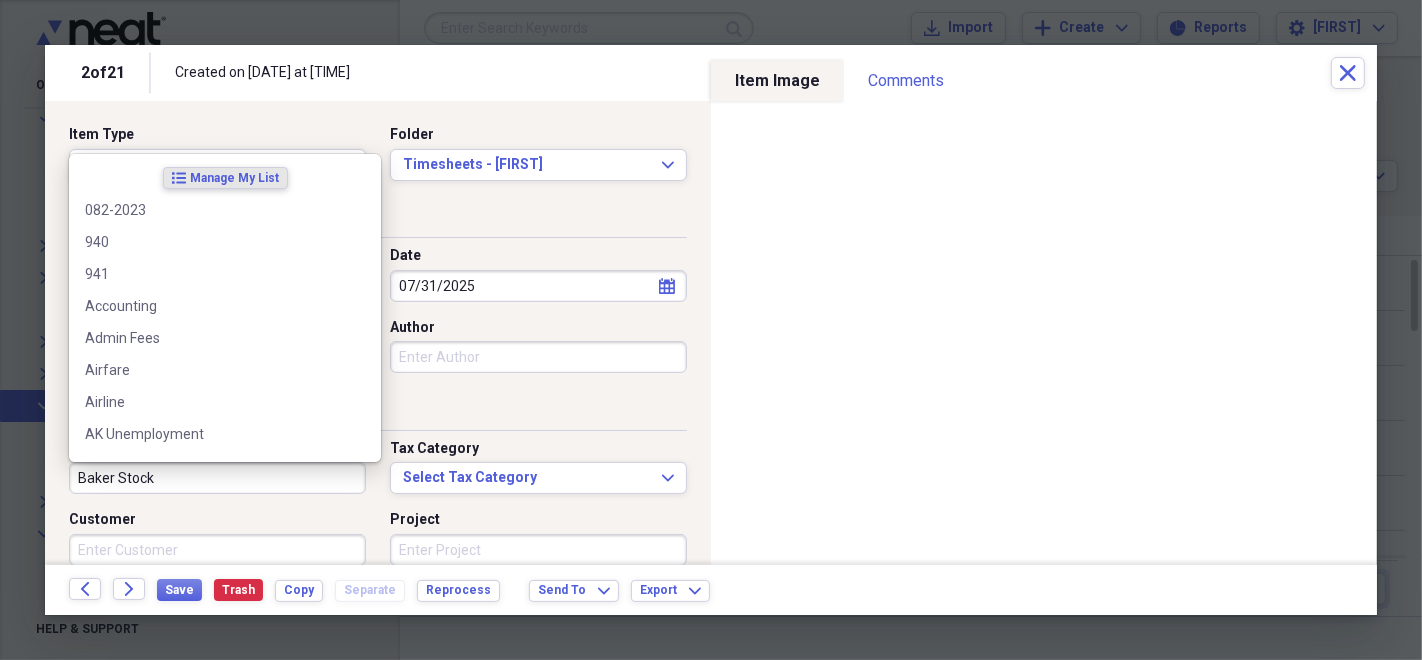click on "Baker Stock" at bounding box center (217, 478) 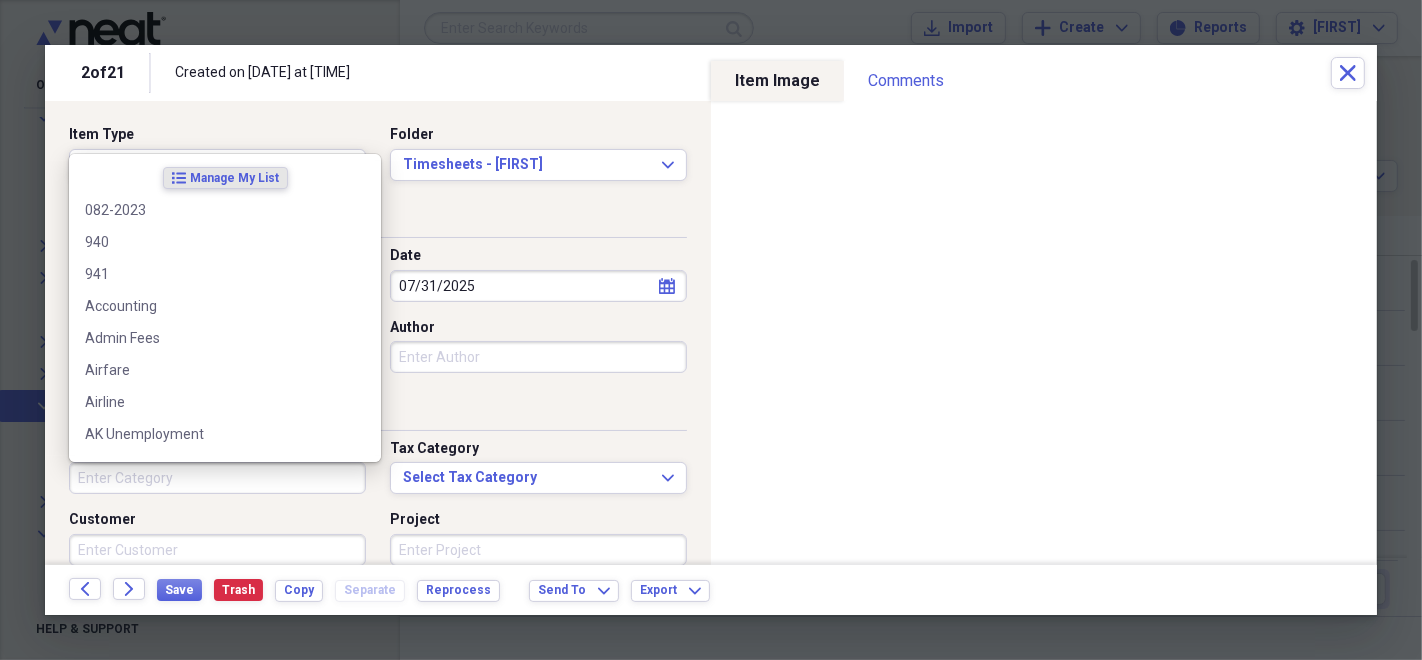 type 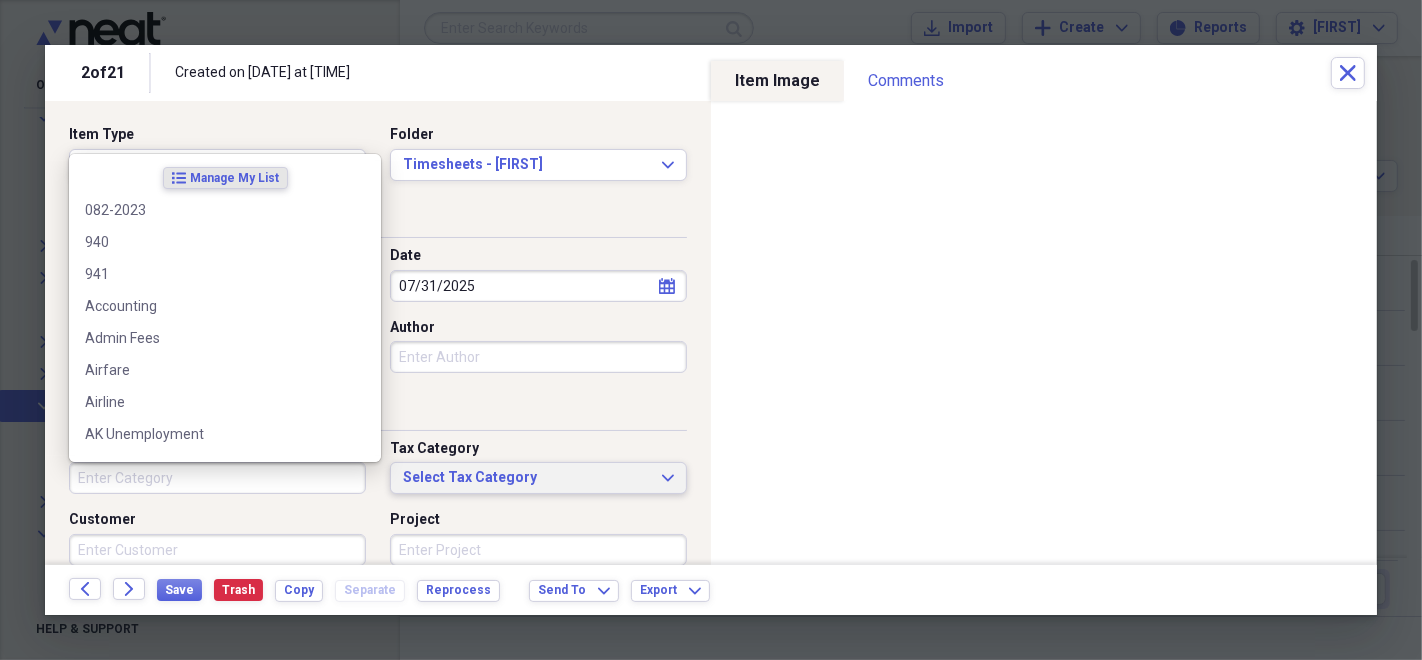 type 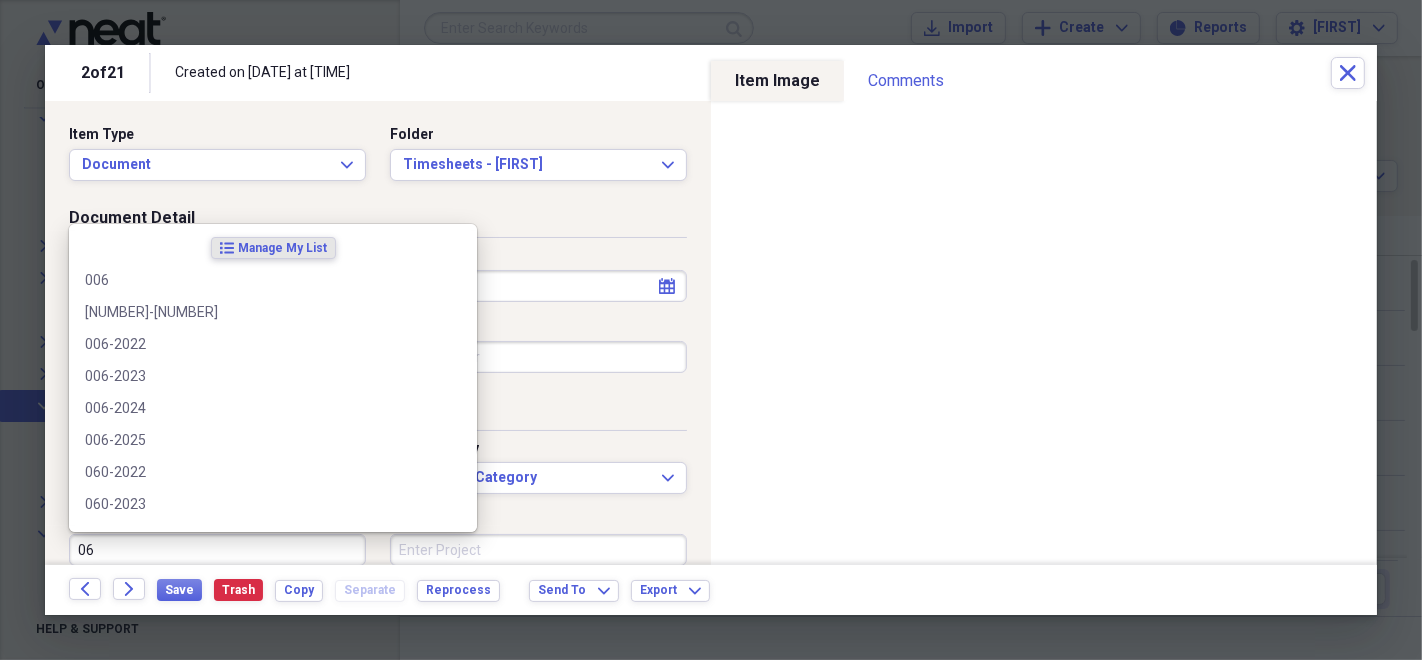scroll, scrollTop: 0, scrollLeft: 0, axis: both 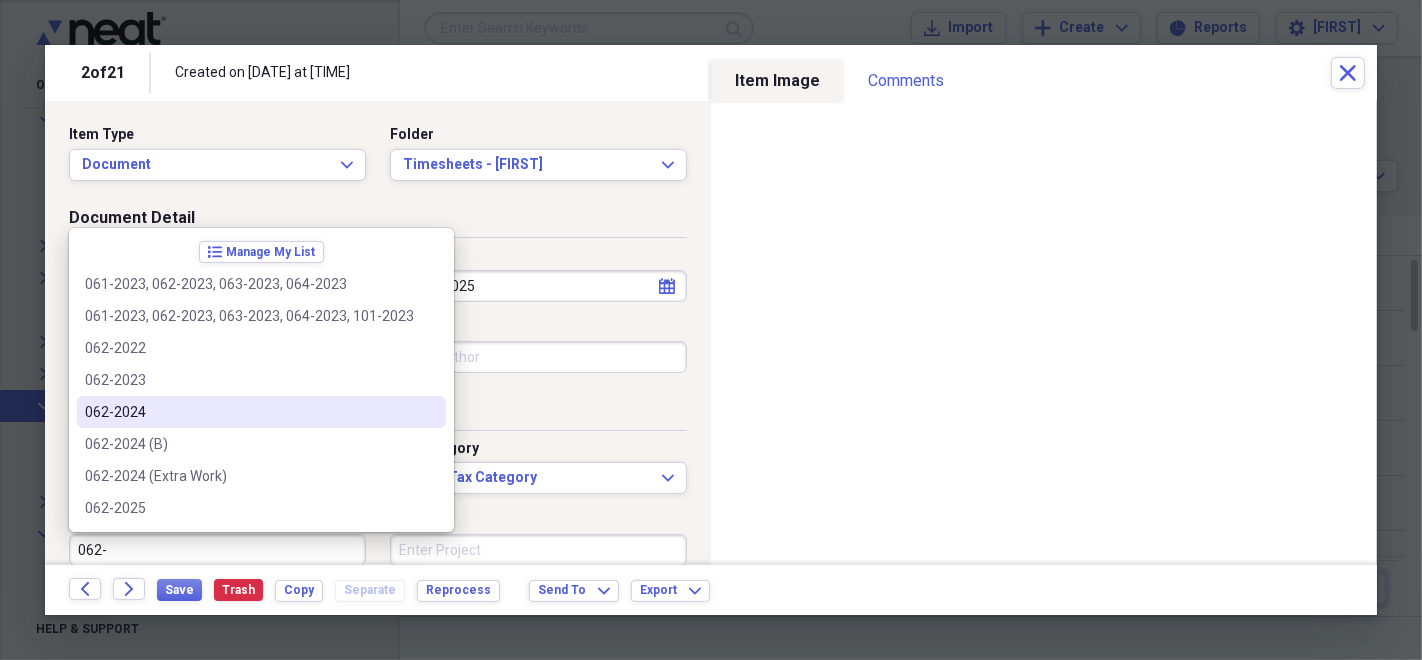 click on "062-2024" at bounding box center [249, 412] 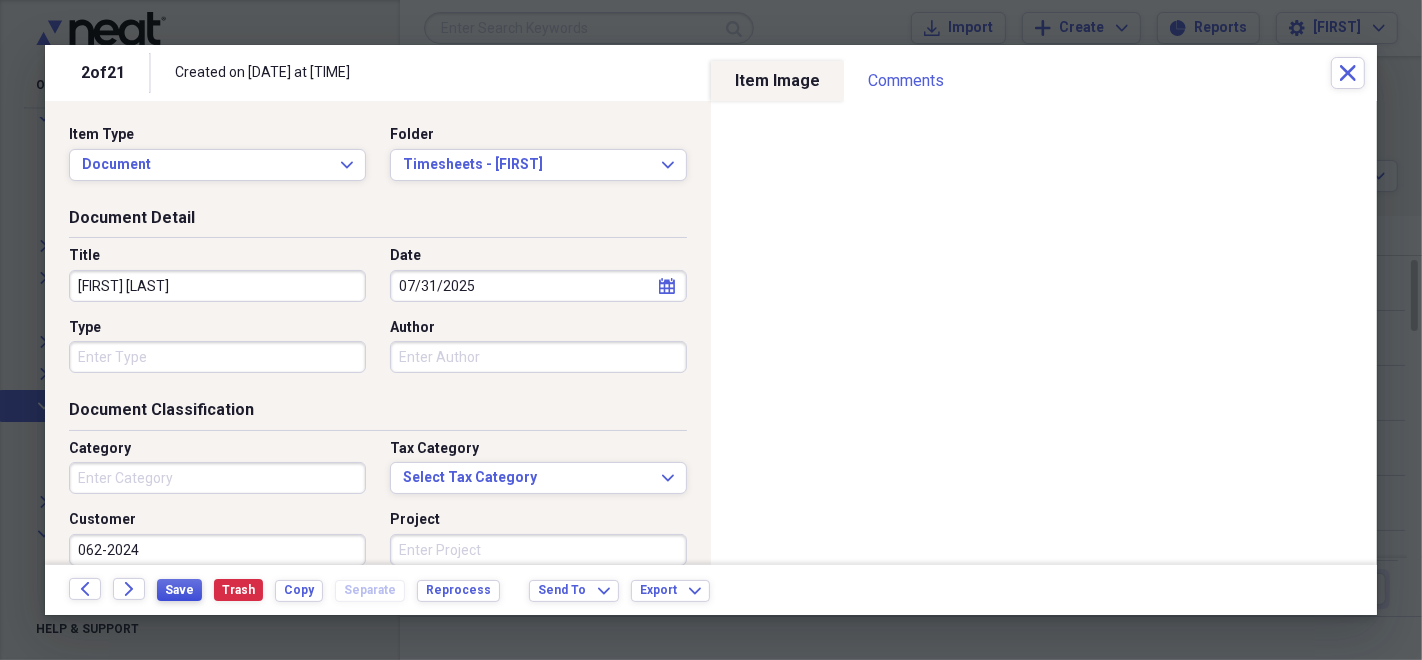 click on "Save" at bounding box center [179, 590] 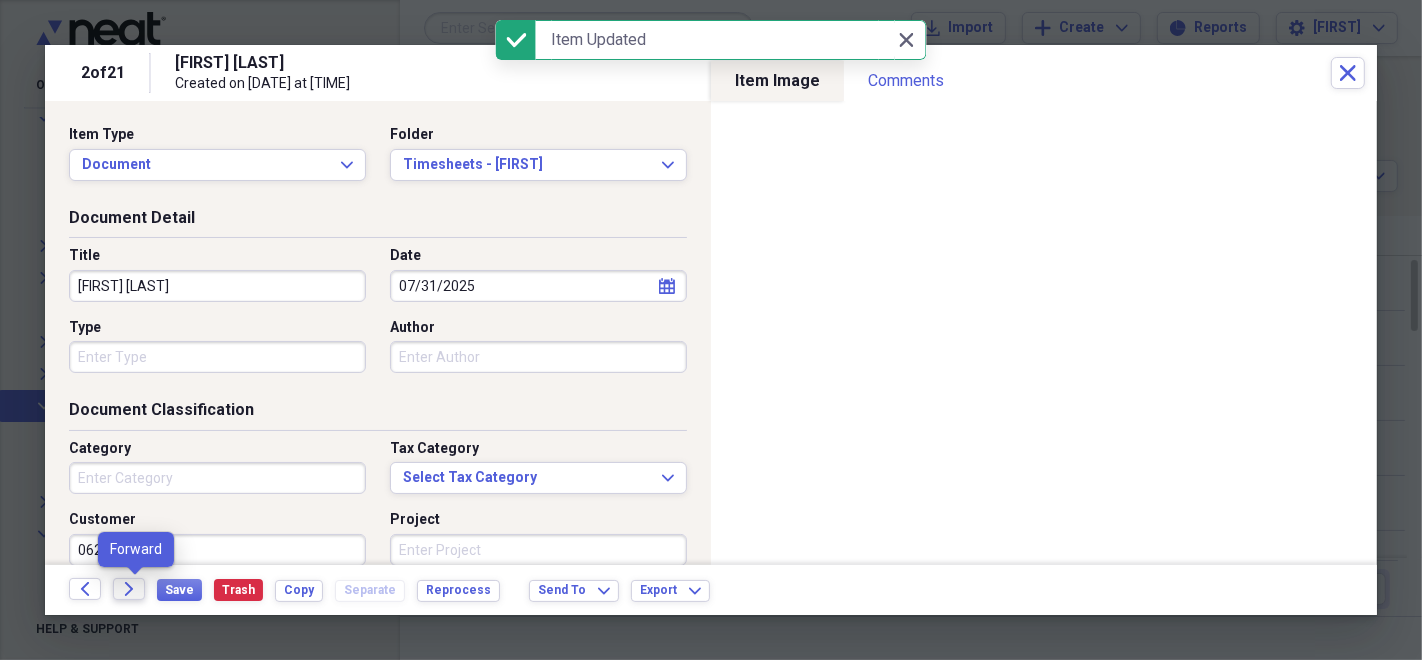 click on "Forward" 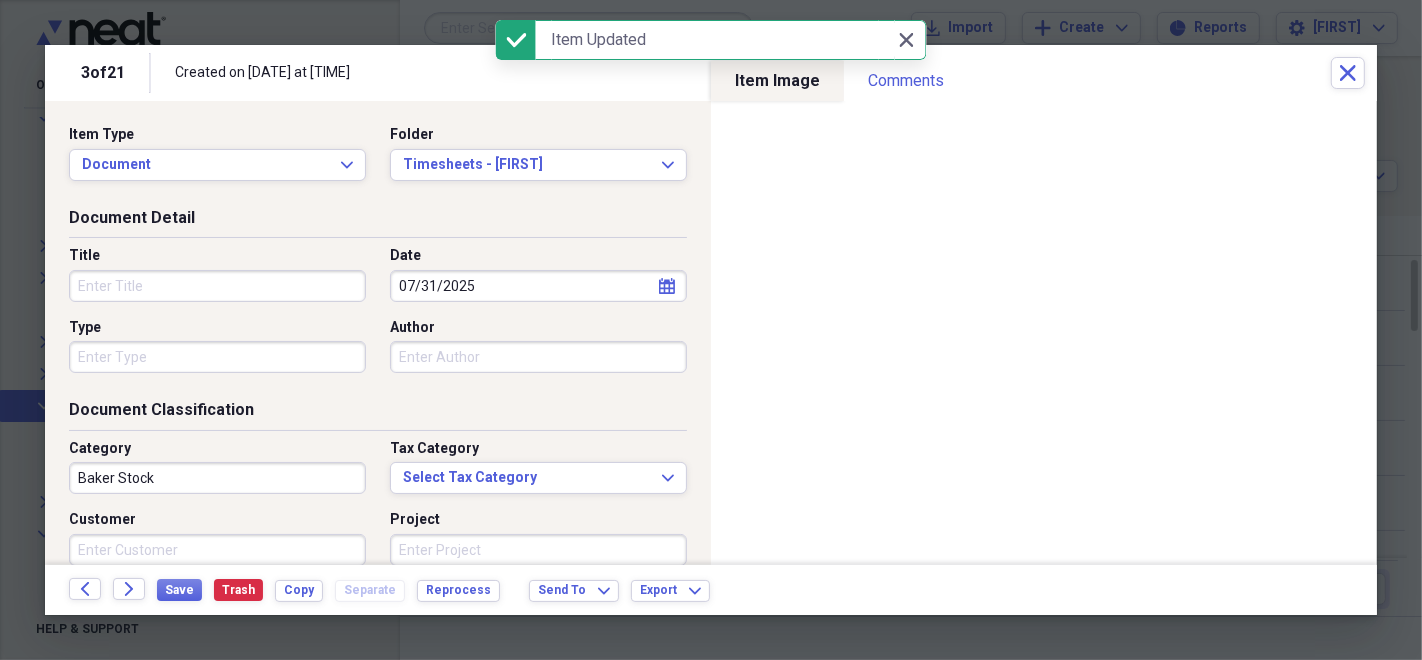 click on "Title" at bounding box center [217, 286] 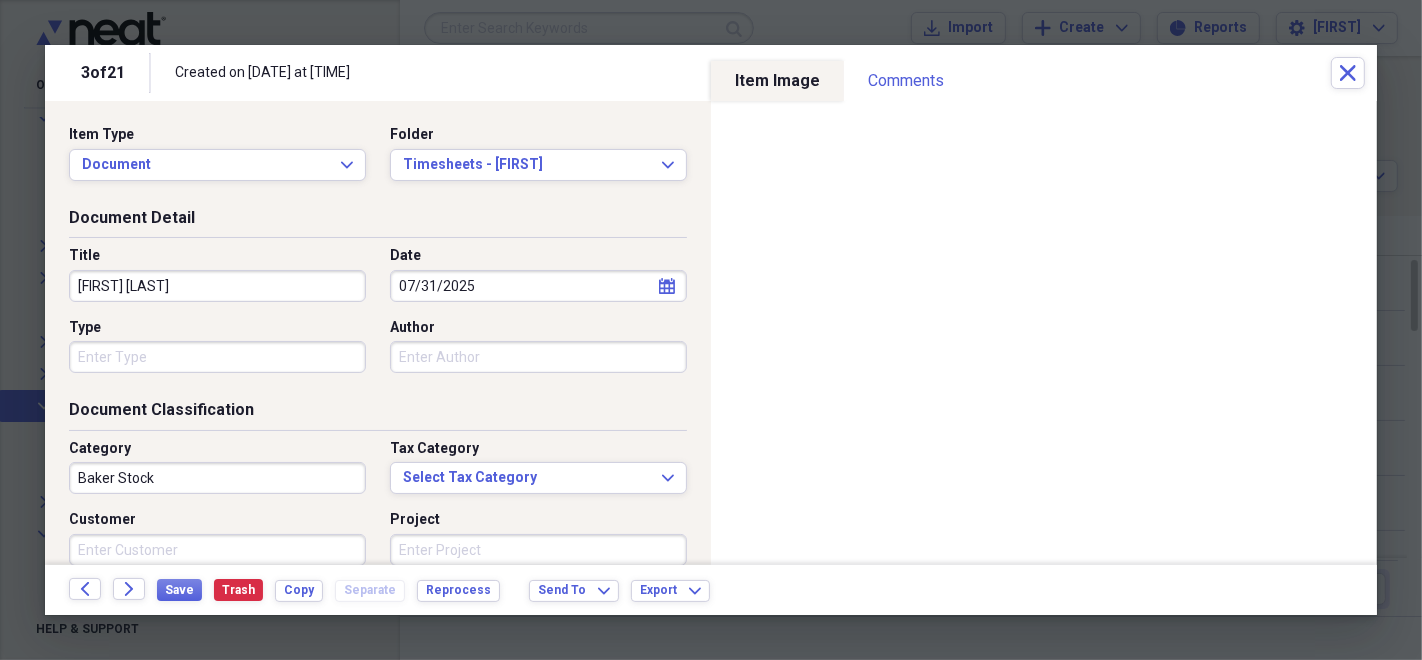 type on "[FIRST] [LAST]" 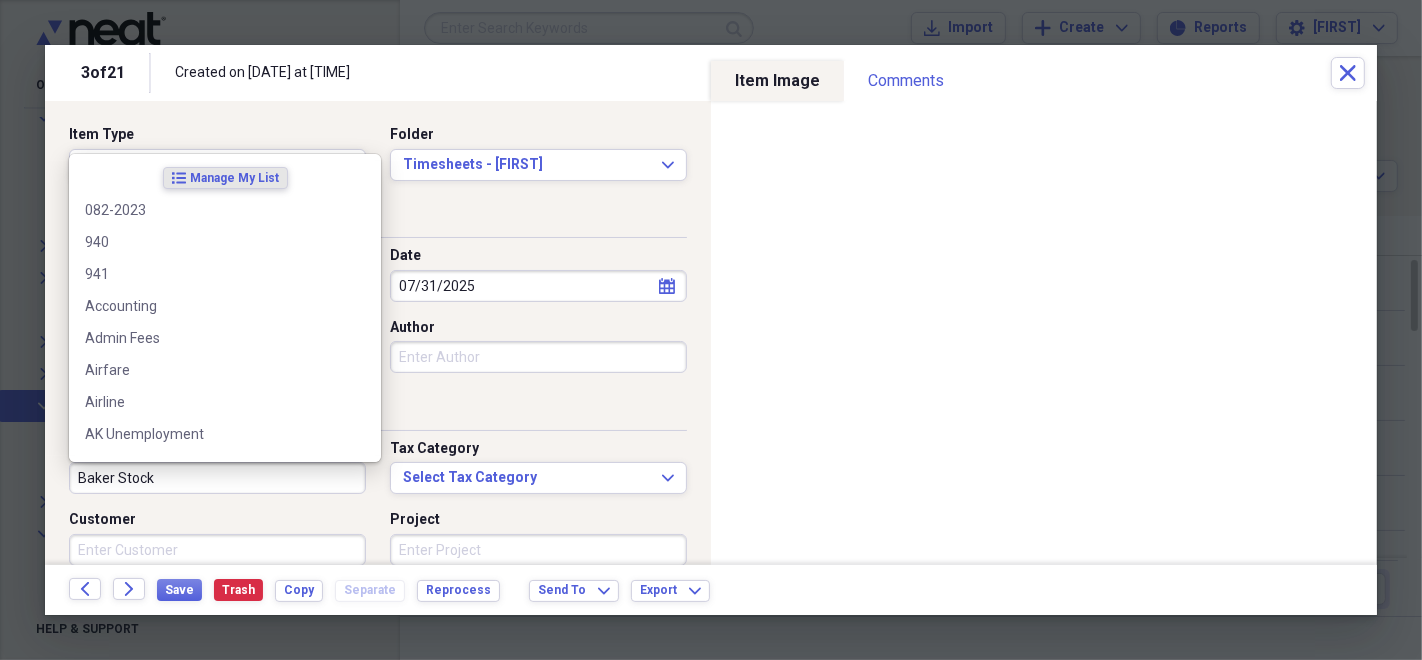 click on "Baker Stock" at bounding box center [217, 478] 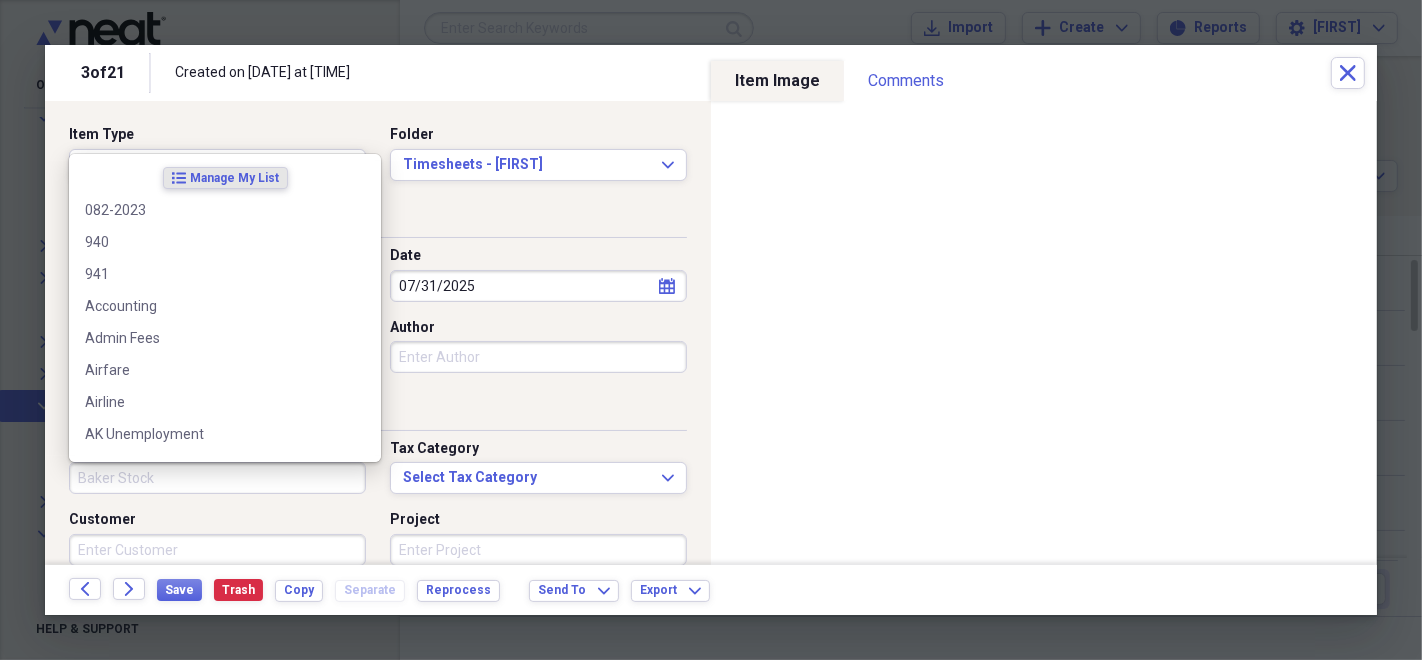 type 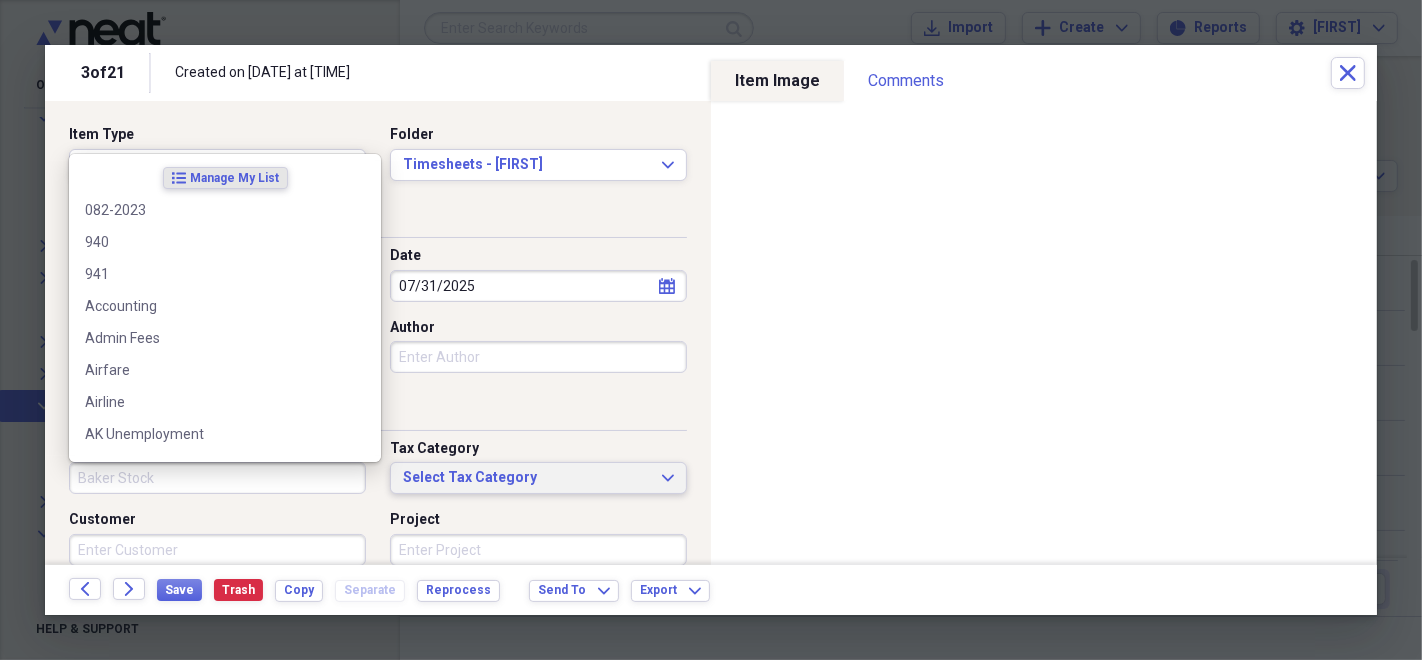 type 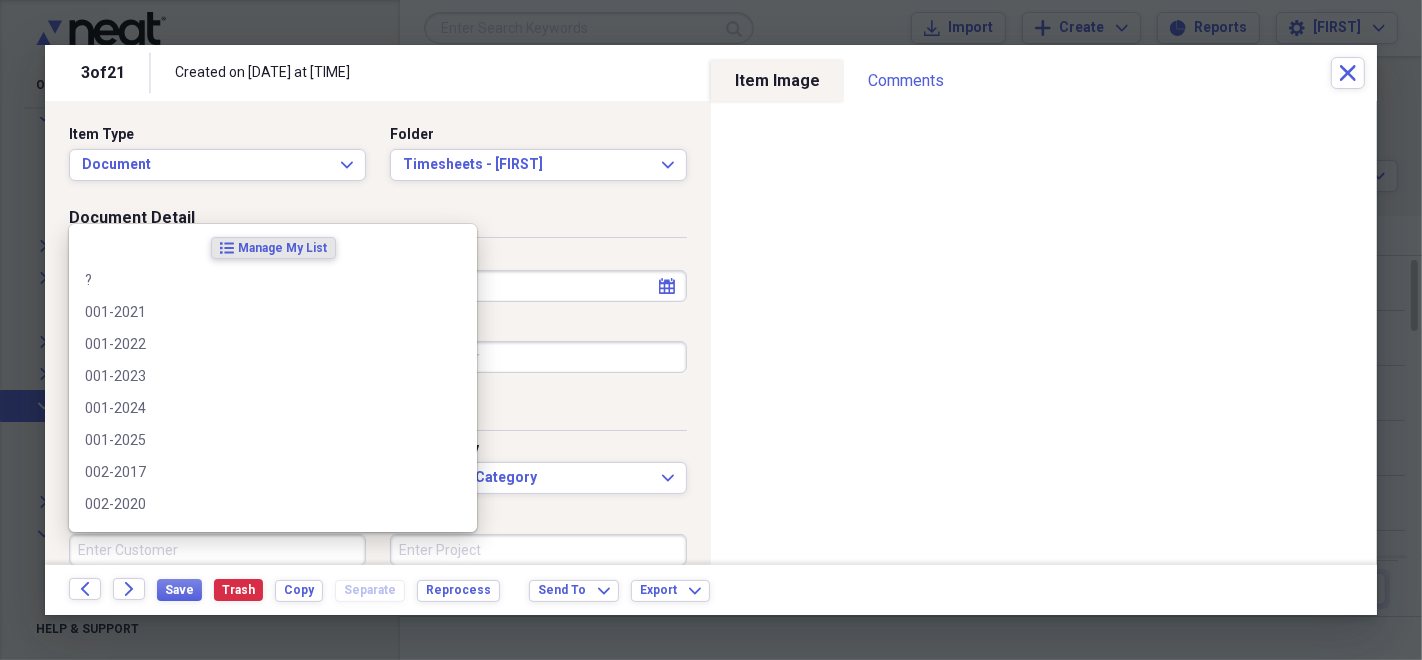 scroll, scrollTop: 0, scrollLeft: 0, axis: both 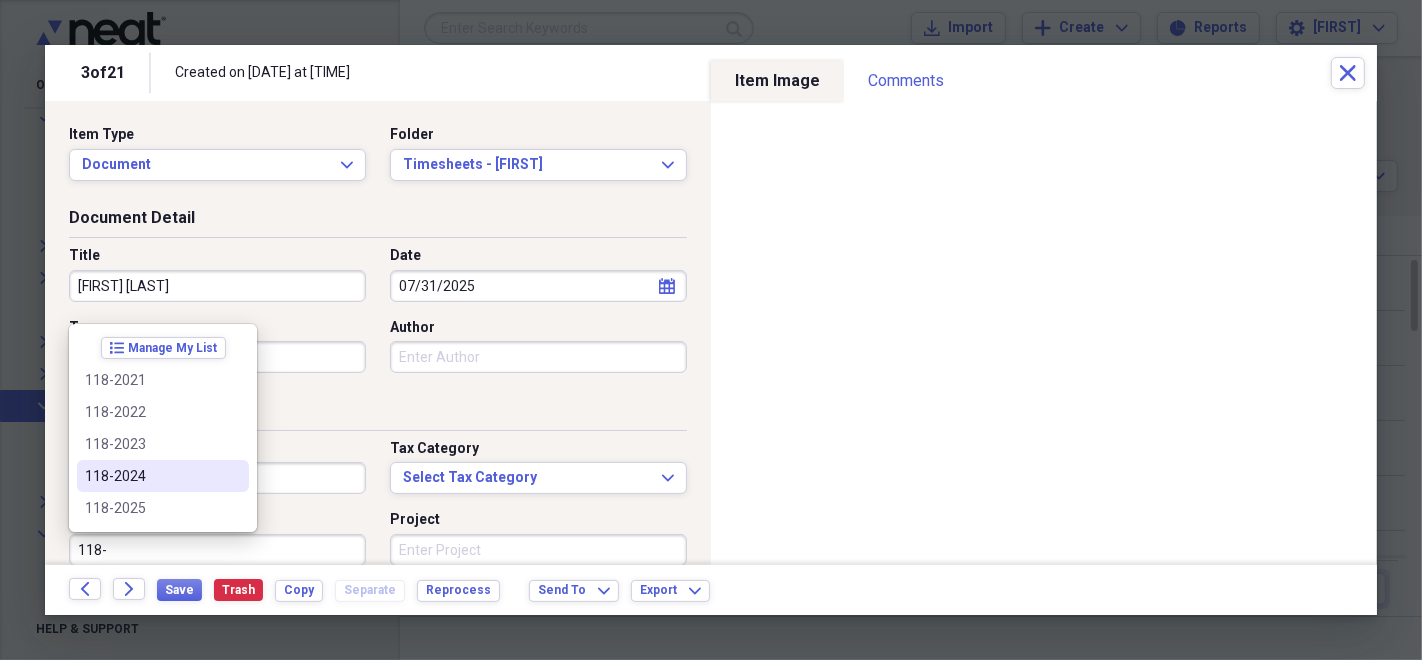 click on "118-2024" at bounding box center [151, 476] 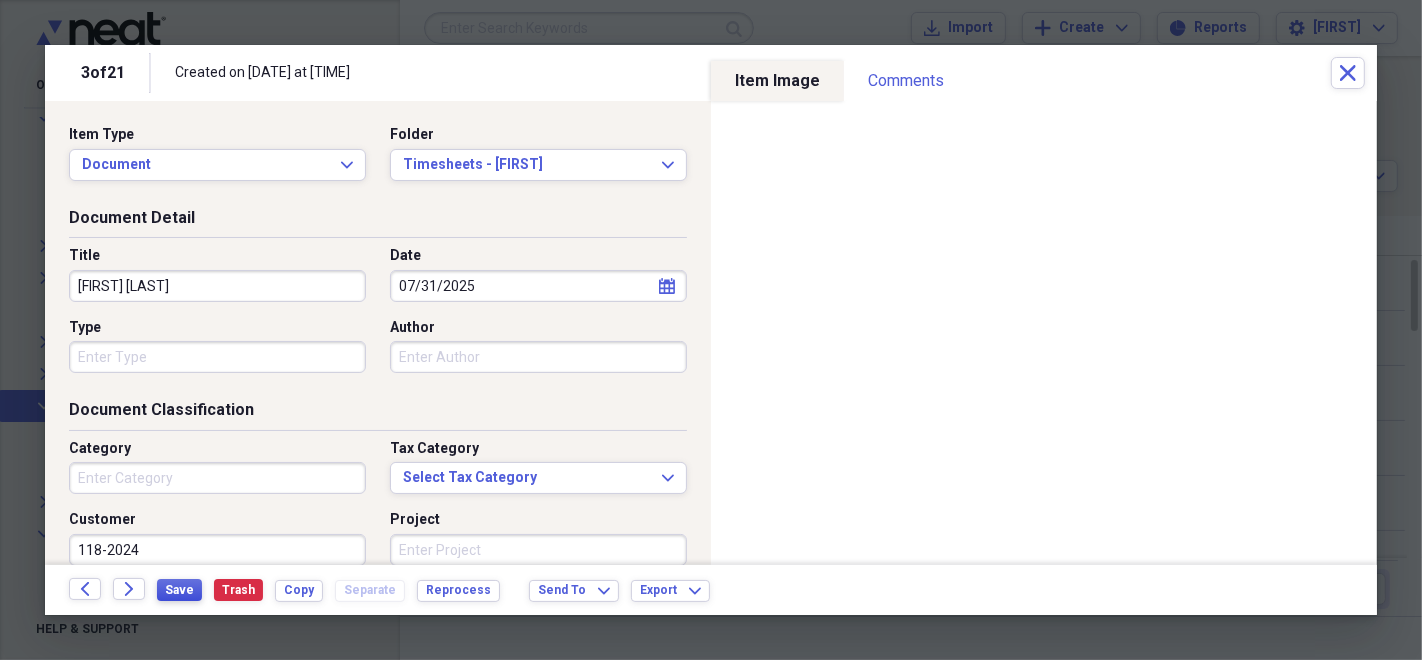 click on "Save" at bounding box center [179, 590] 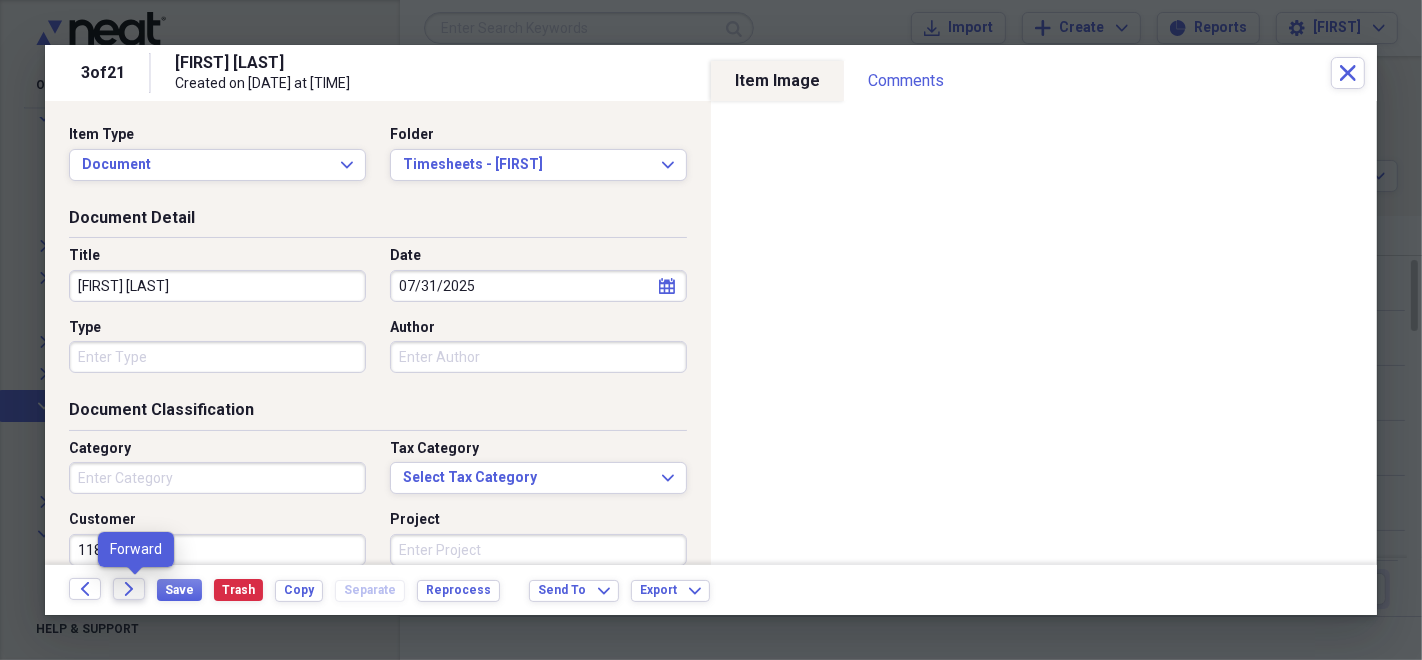 click on "Forward" 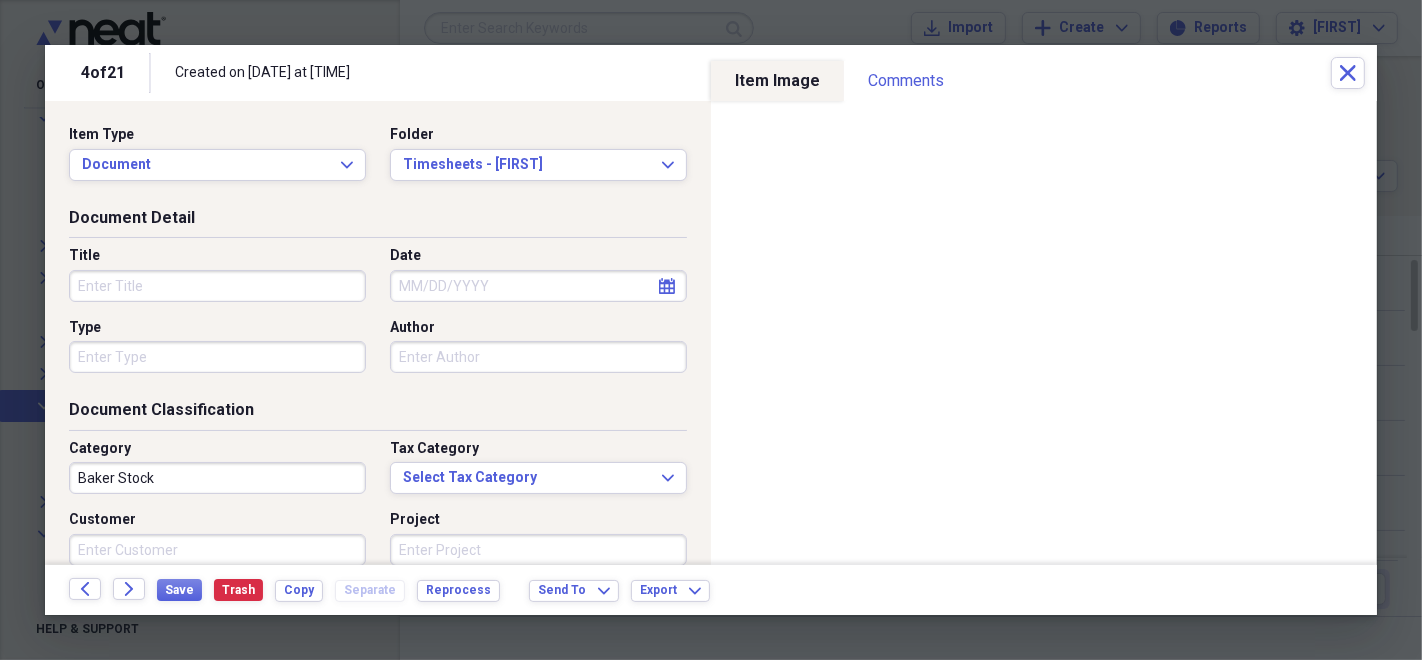 click on "Title" at bounding box center (217, 286) 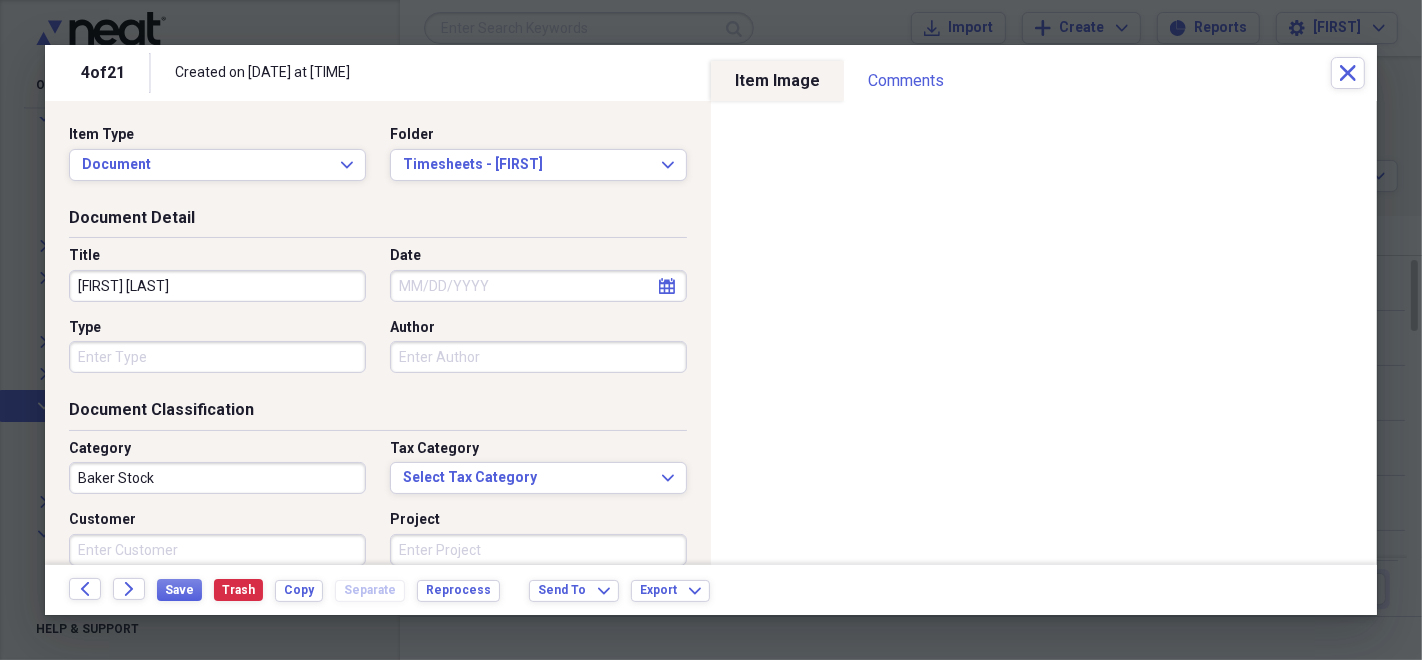 type on "[FIRST] [LAST]" 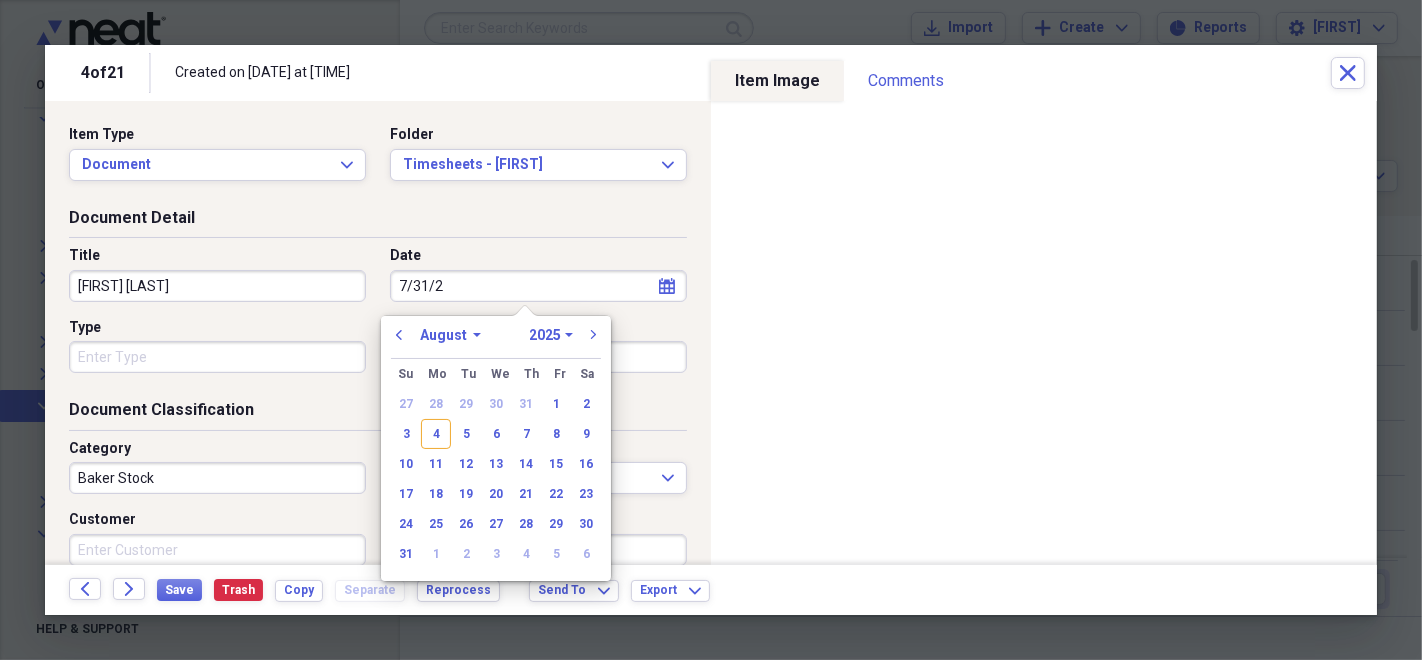type on "7/31/20" 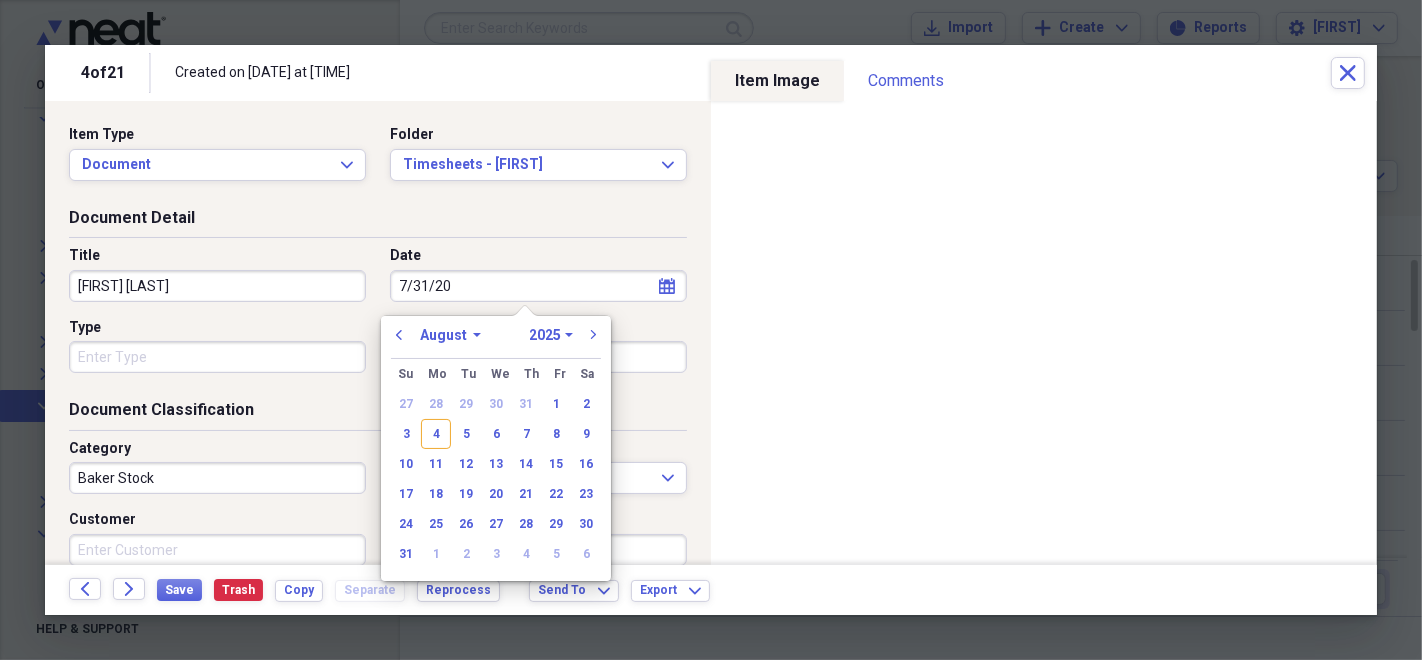 select on "6" 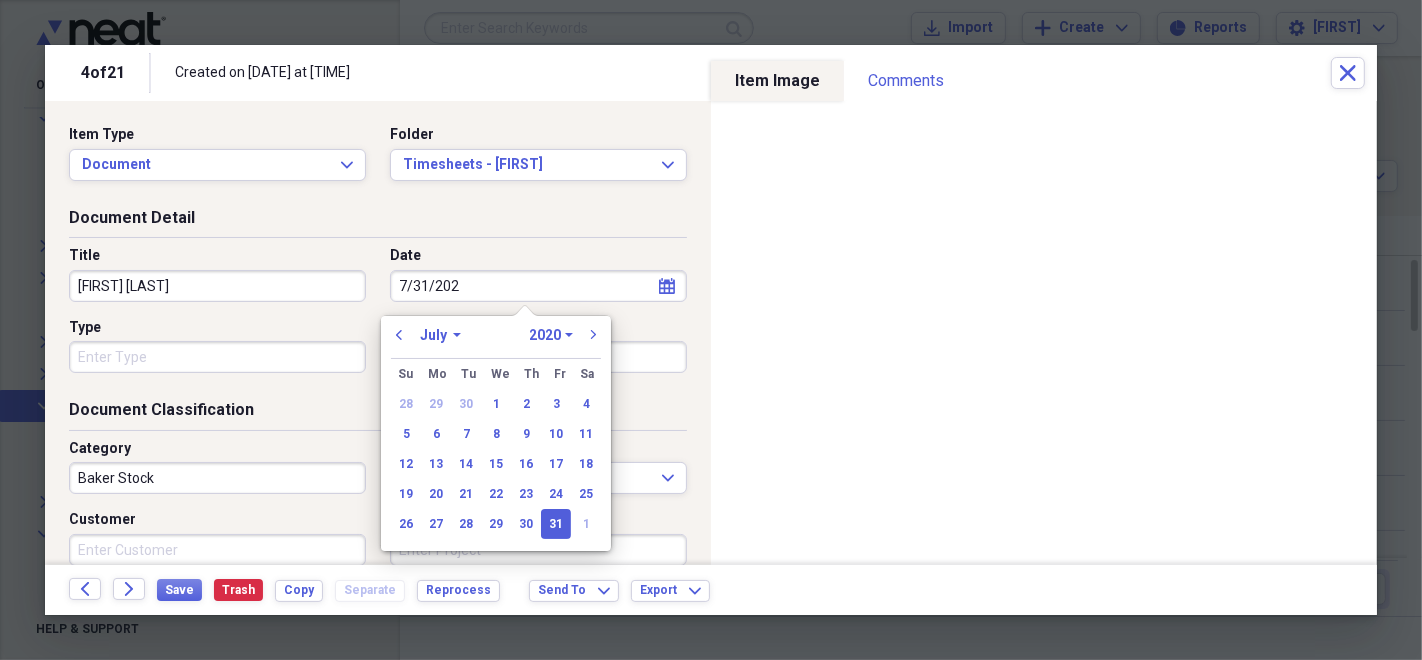 type on "7/31/2025" 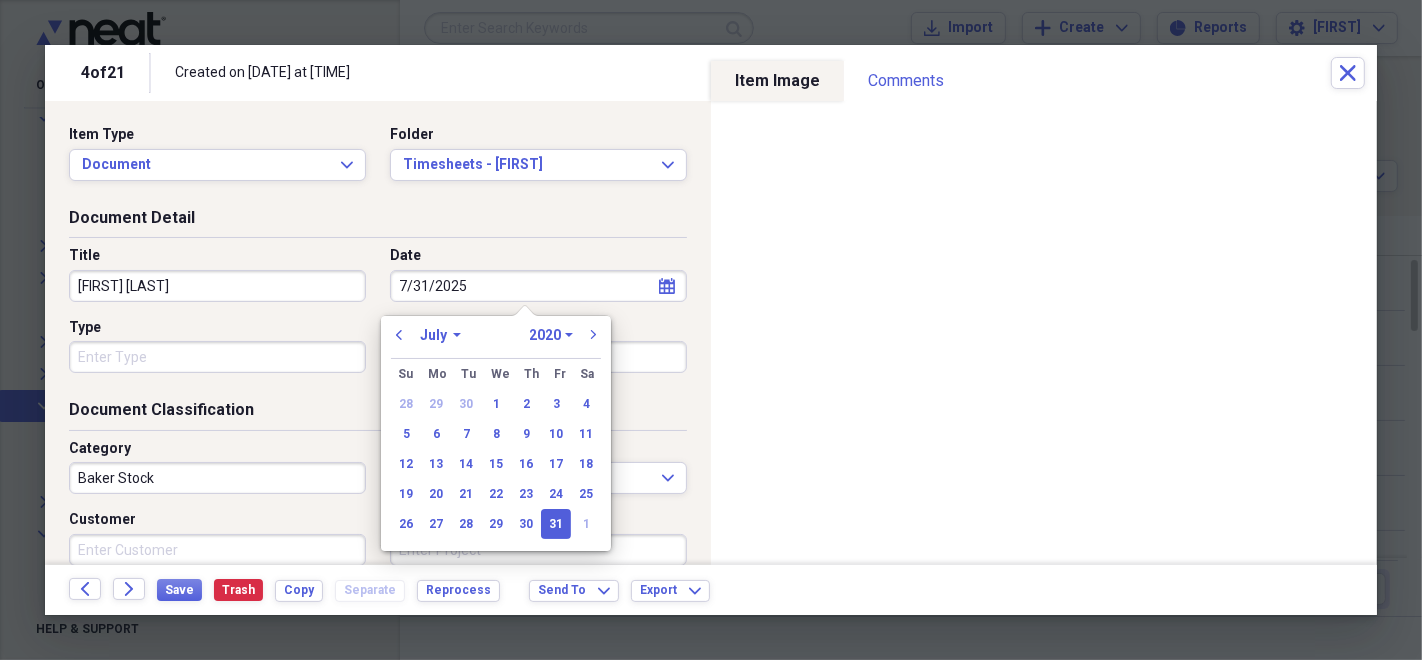 select on "2025" 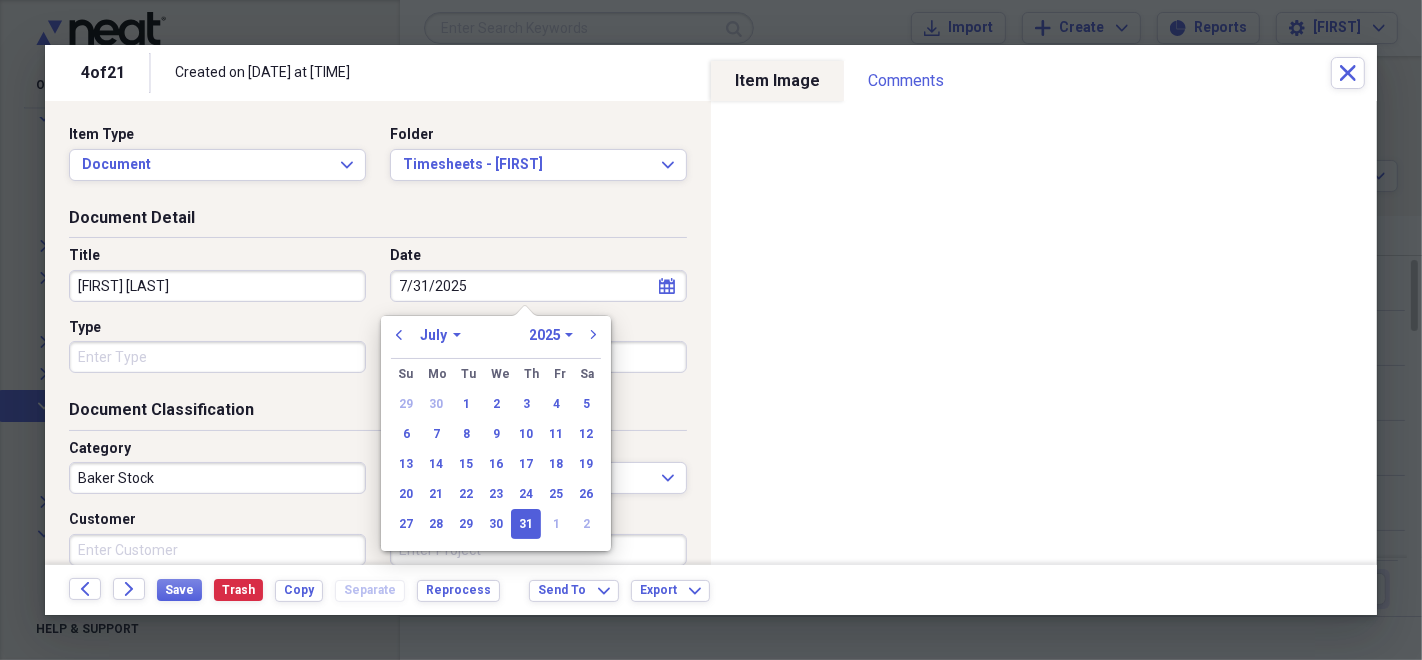 type on "07/31/2025" 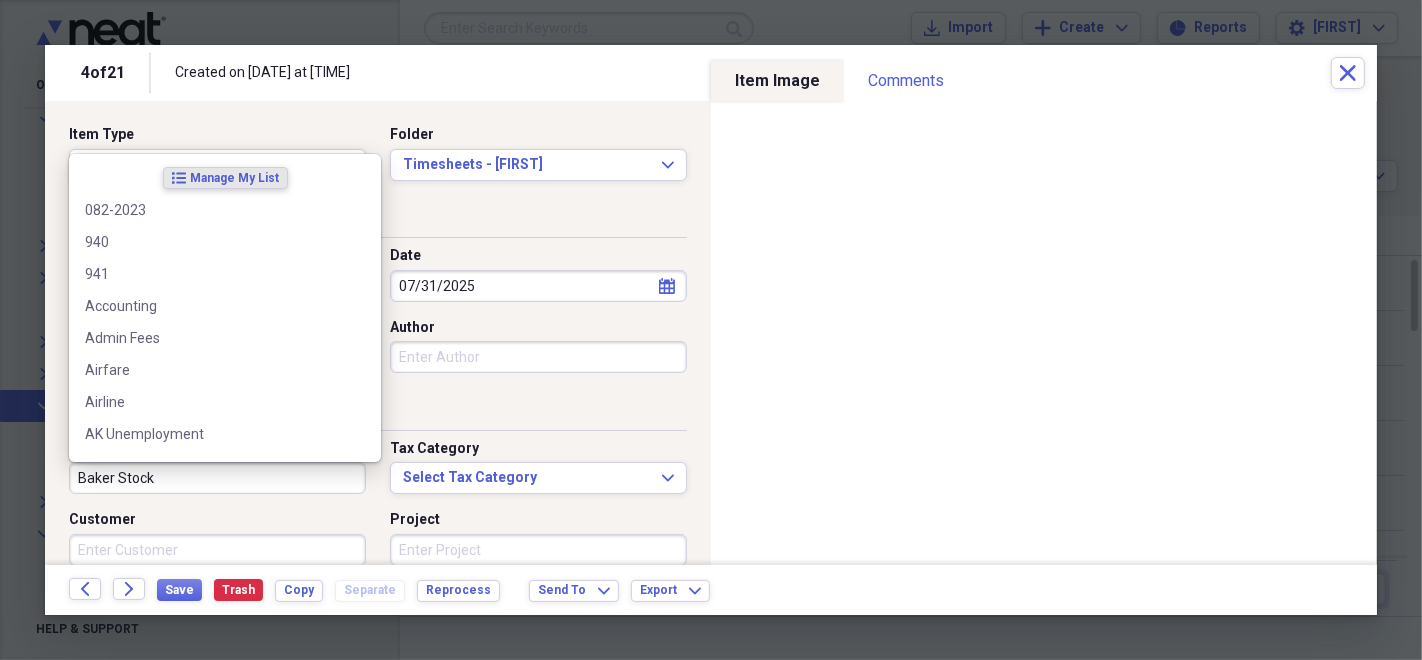 click on "Baker Stock" at bounding box center [217, 478] 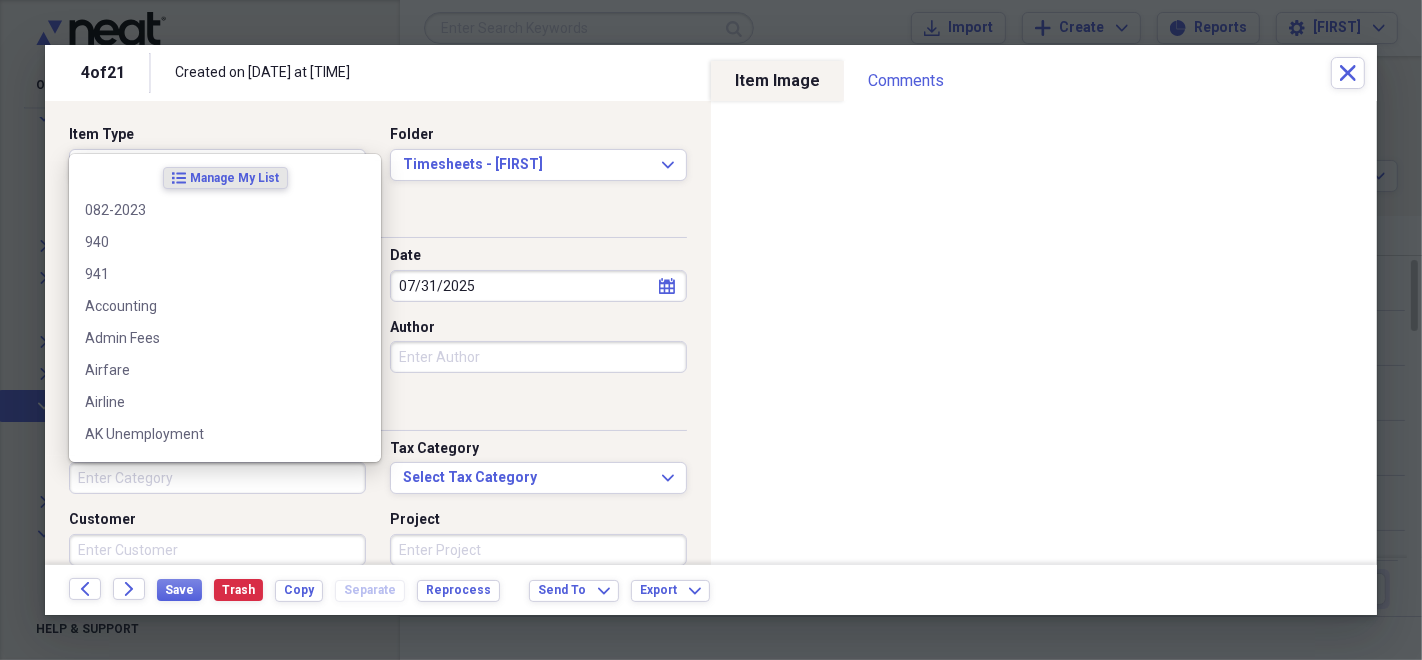 type 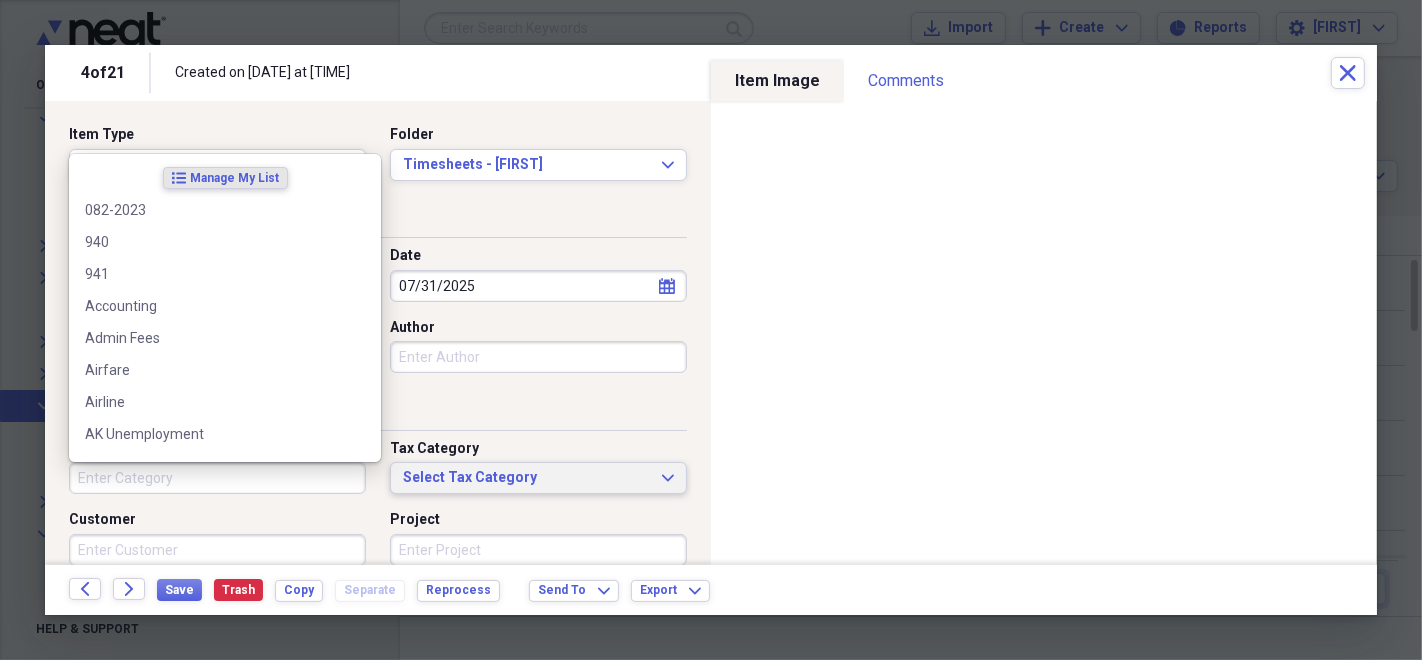 type 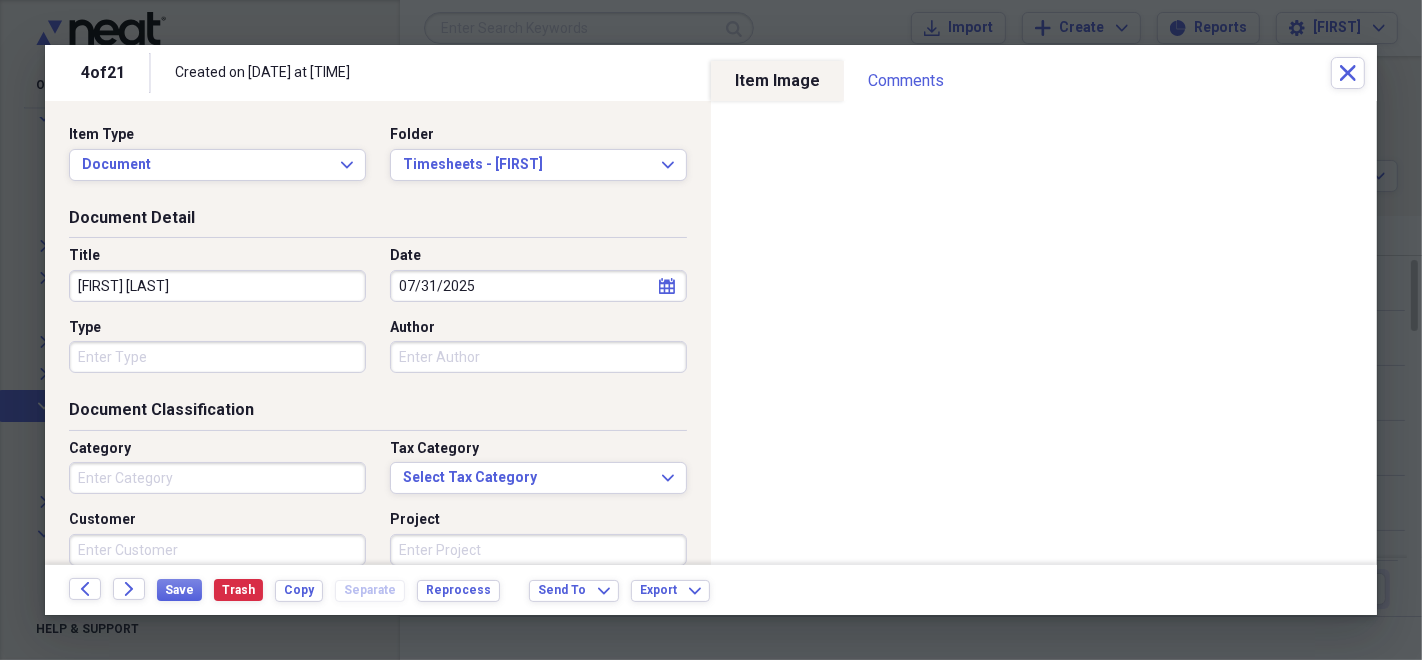 scroll, scrollTop: 0, scrollLeft: 0, axis: both 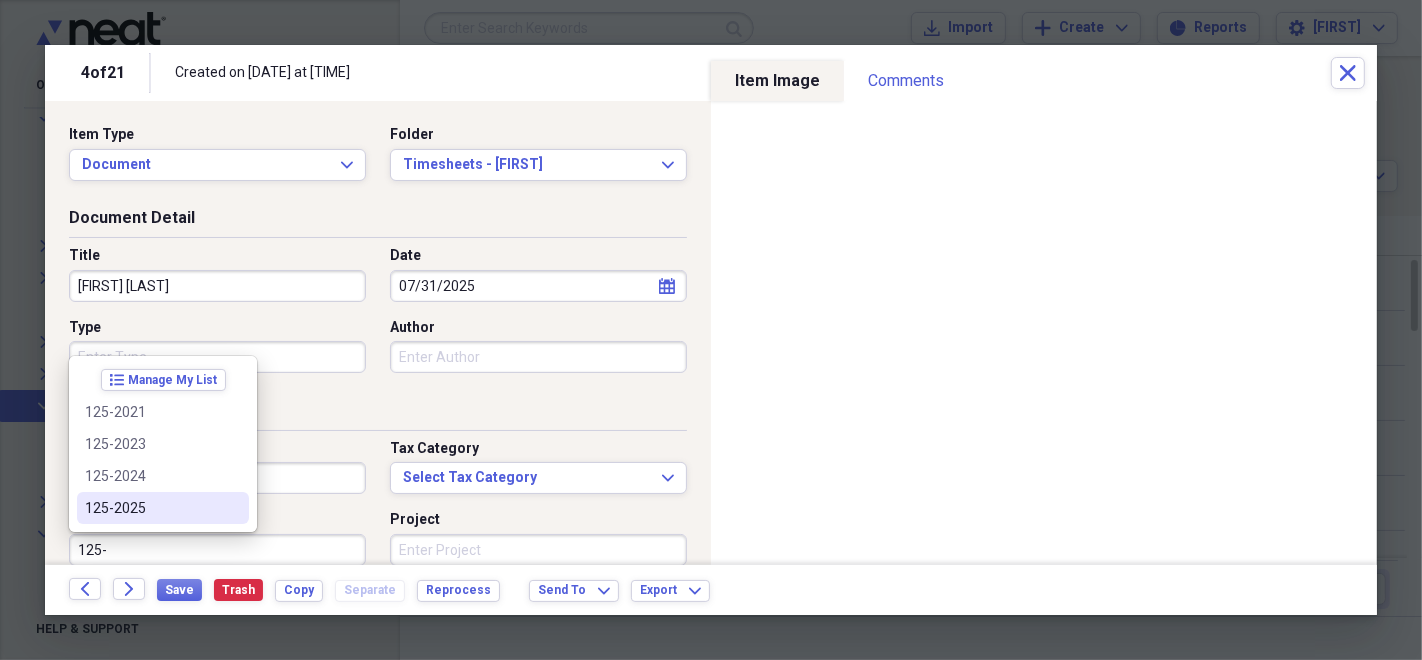 click on "125-2025" at bounding box center [151, 508] 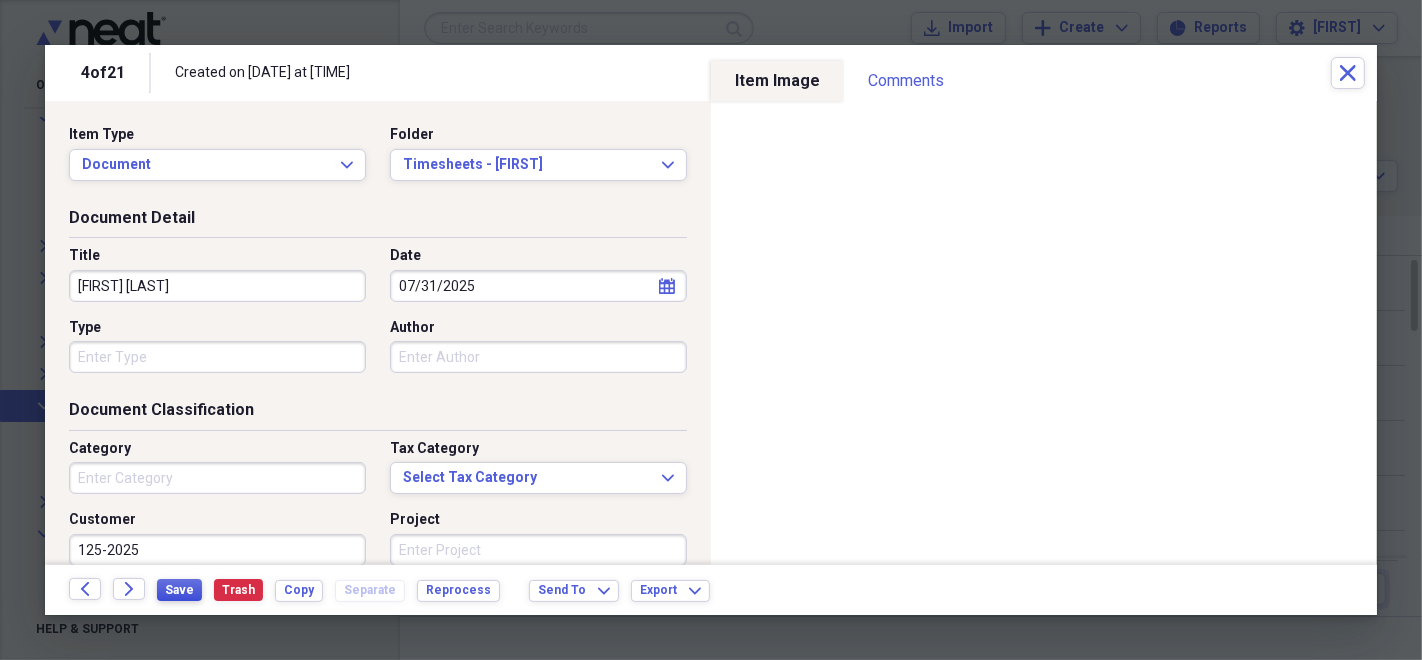 click on "Save" at bounding box center [179, 590] 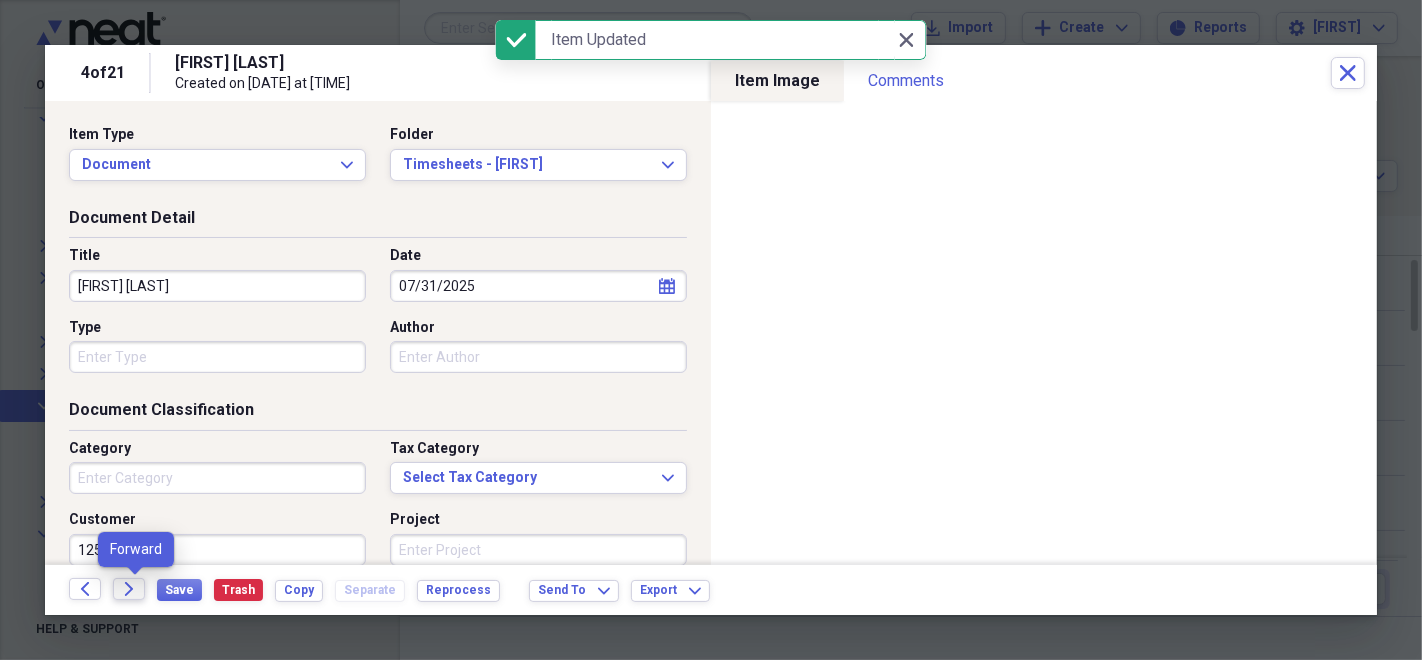 click on "Forward" at bounding box center [129, 589] 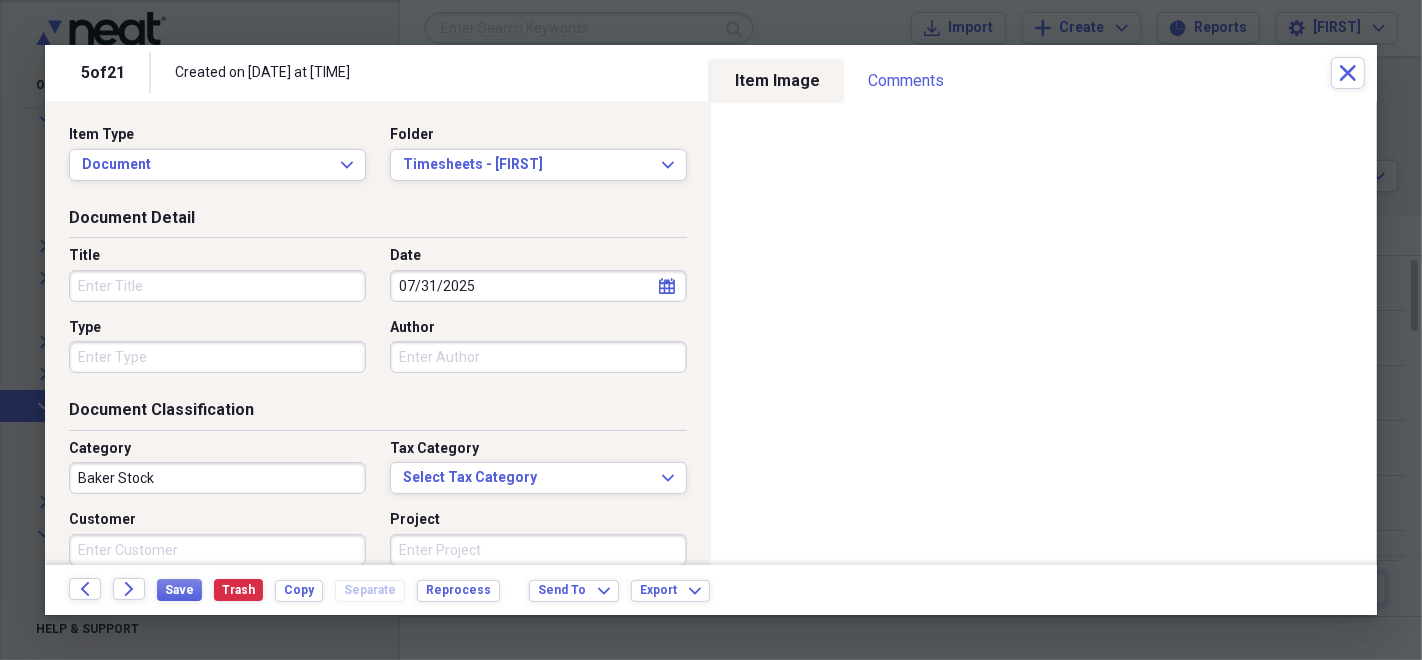 click on "Title" at bounding box center [217, 286] 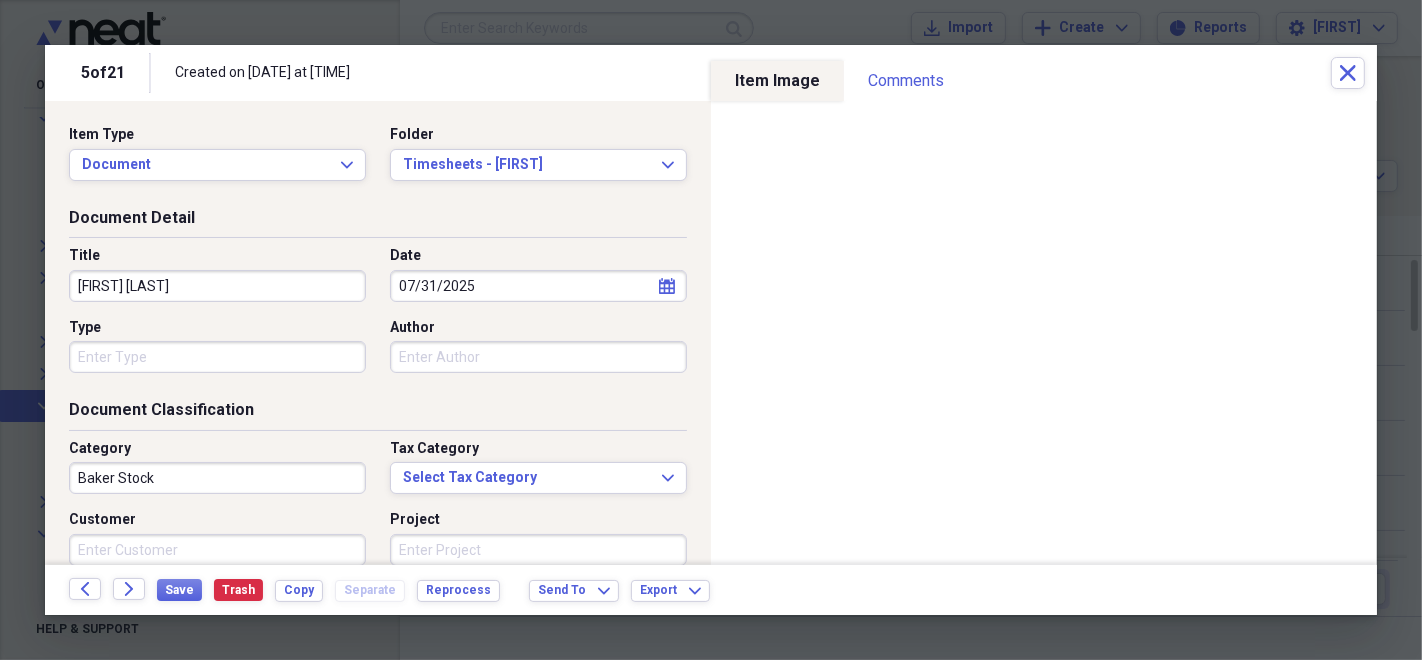 type on "[FIRST] [LAST]" 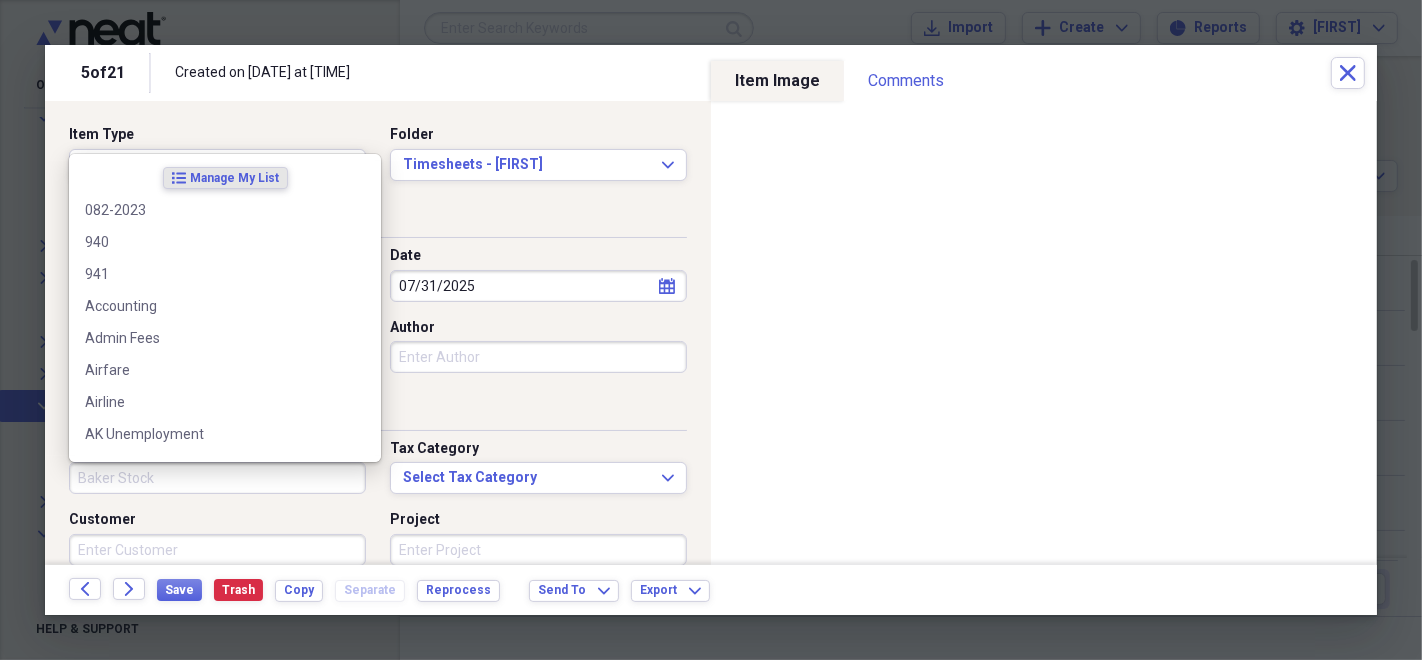 type 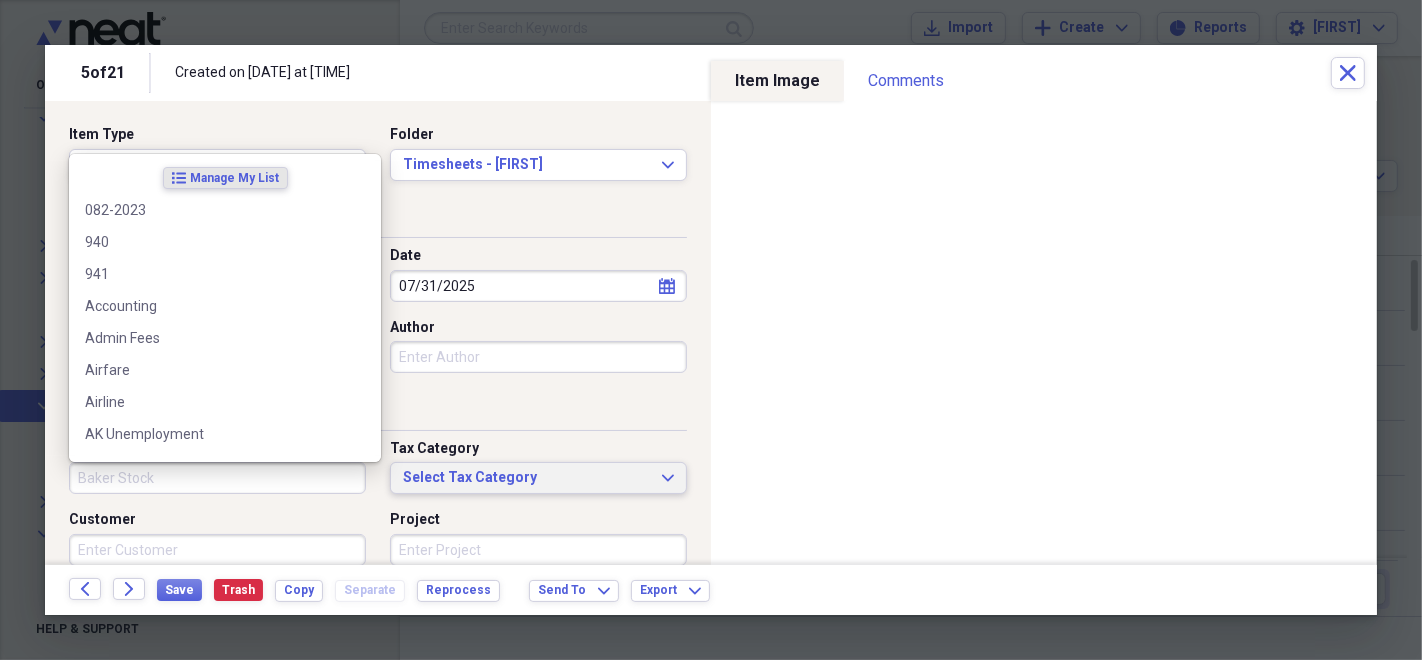 type 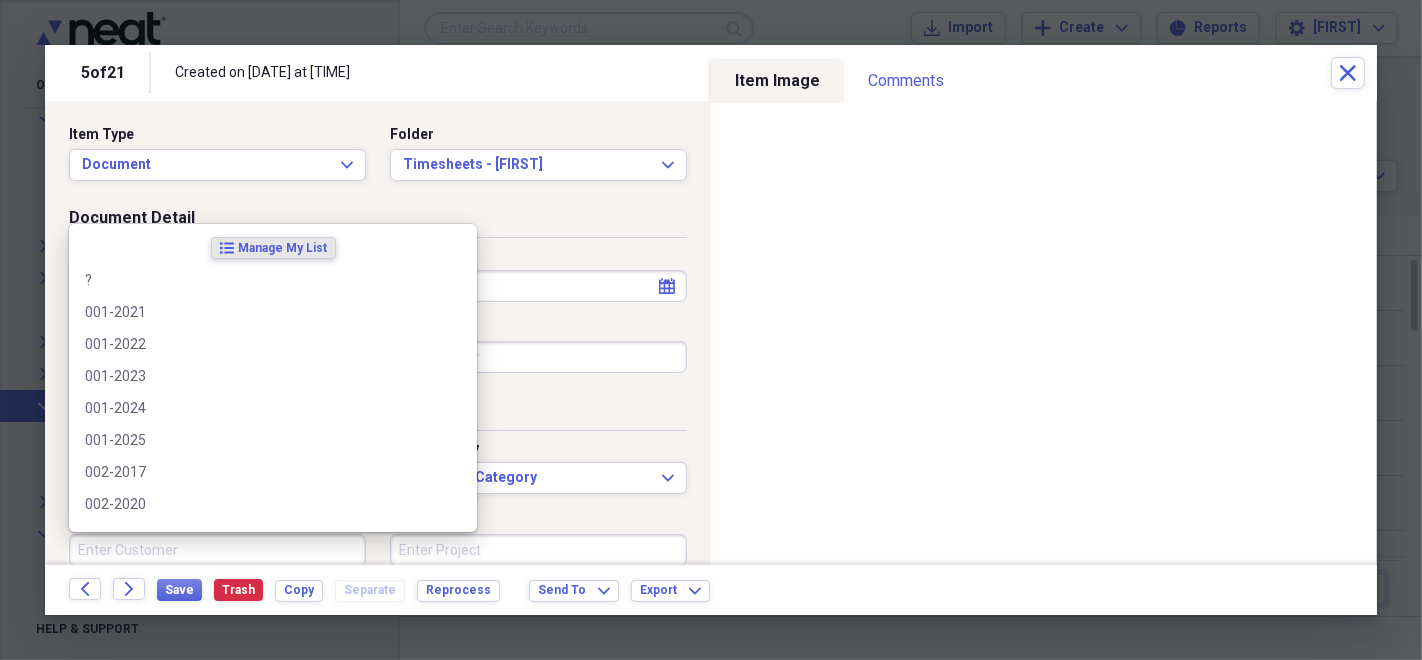 scroll, scrollTop: 0, scrollLeft: 0, axis: both 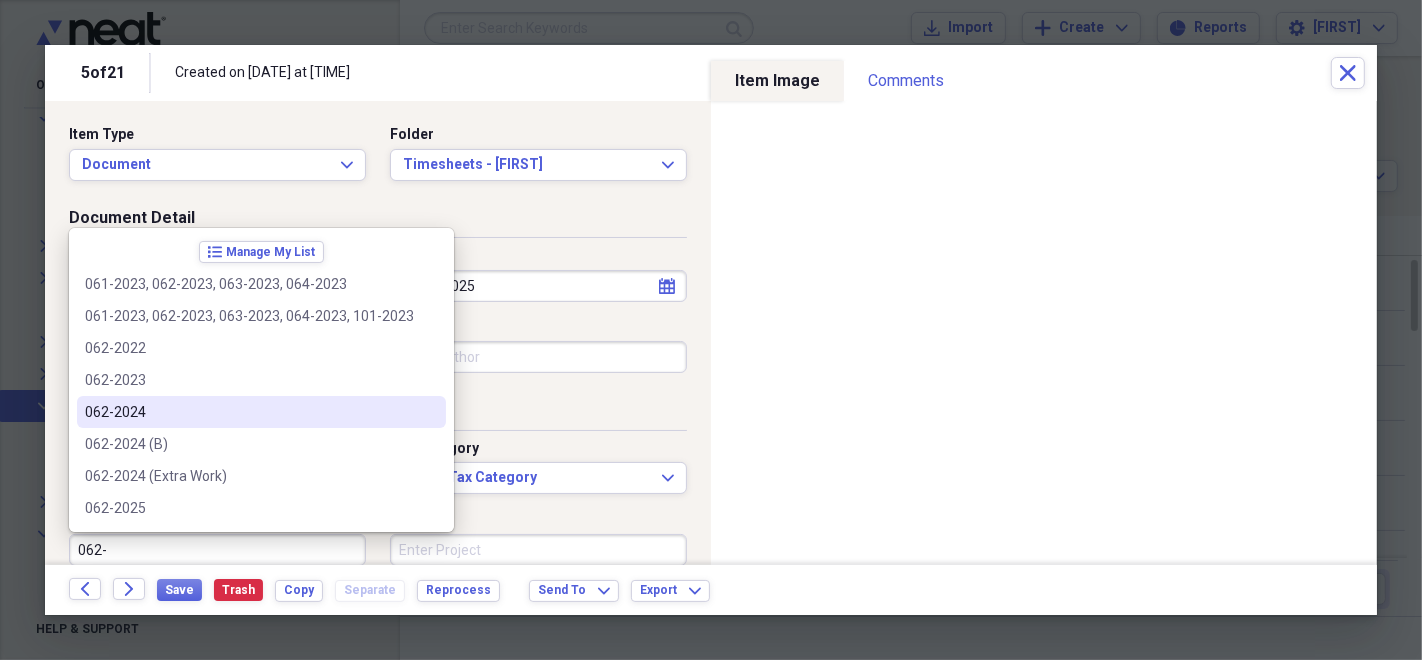 click on "062-2024" at bounding box center (249, 412) 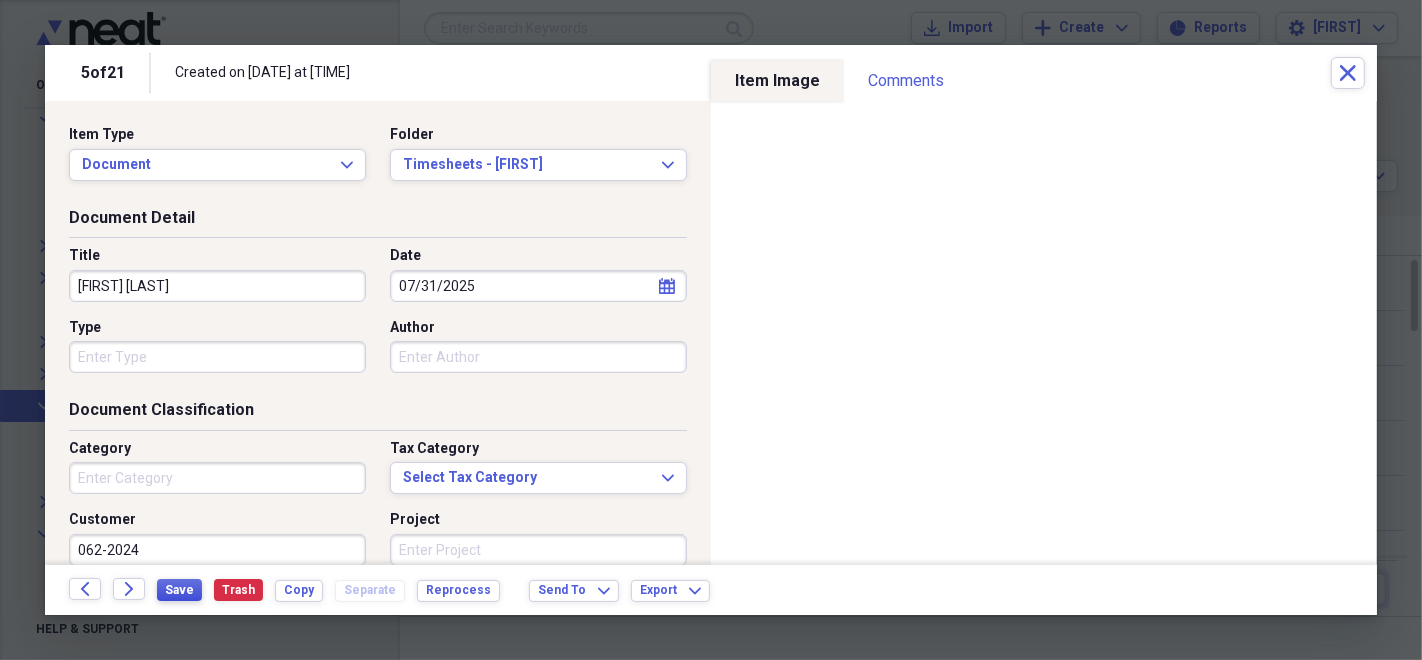 click on "Save" at bounding box center (179, 590) 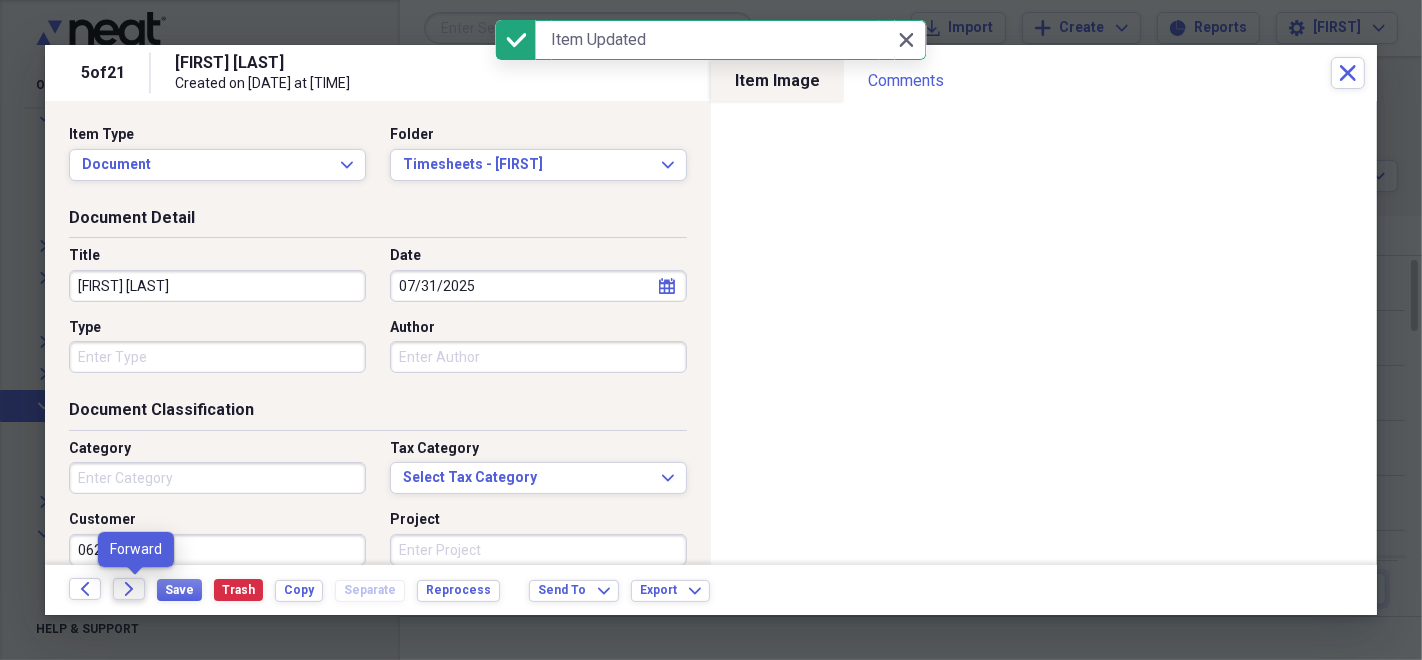 click on "Forward" 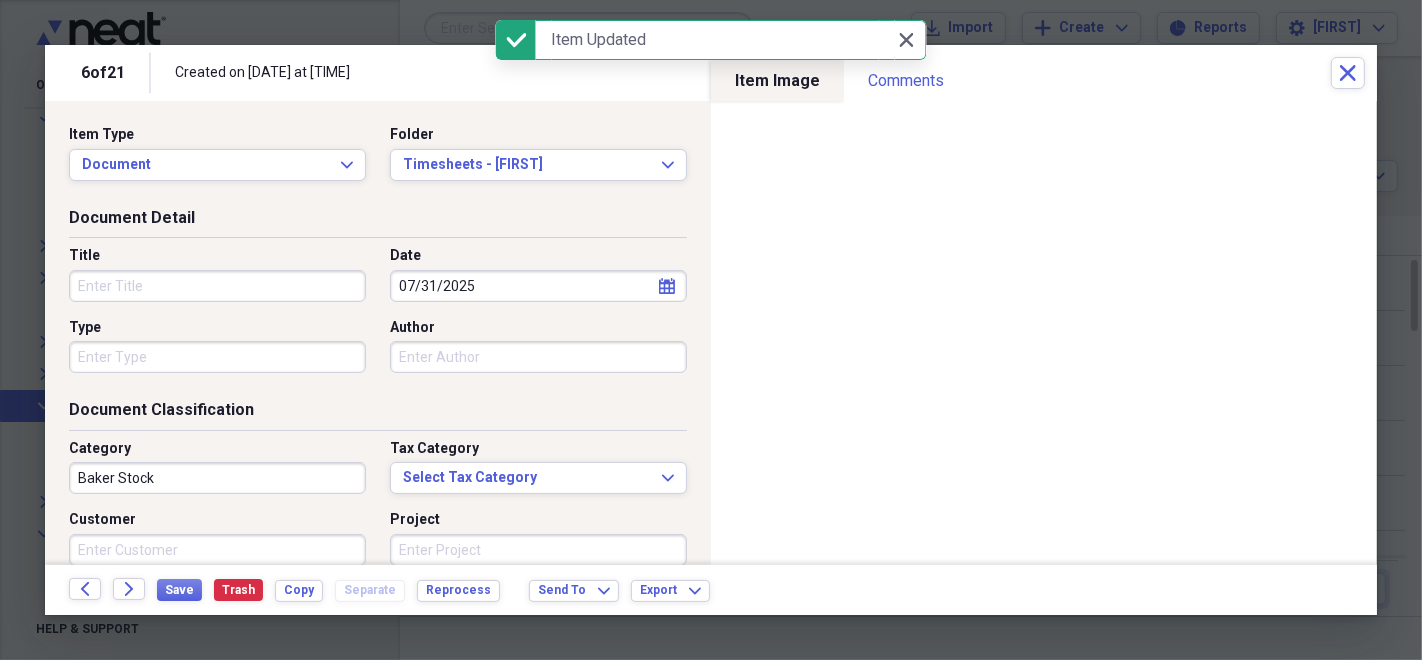 click on "Title" at bounding box center (217, 286) 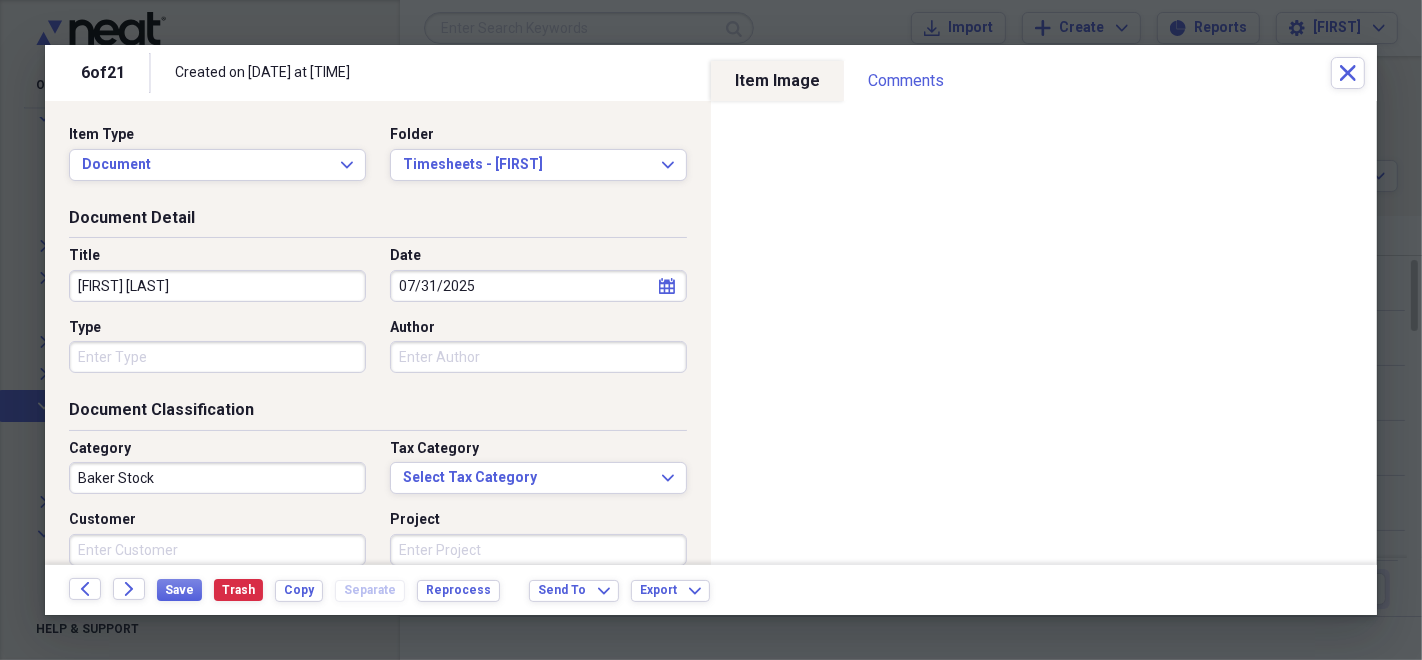 type on "[FIRST] [LAST]" 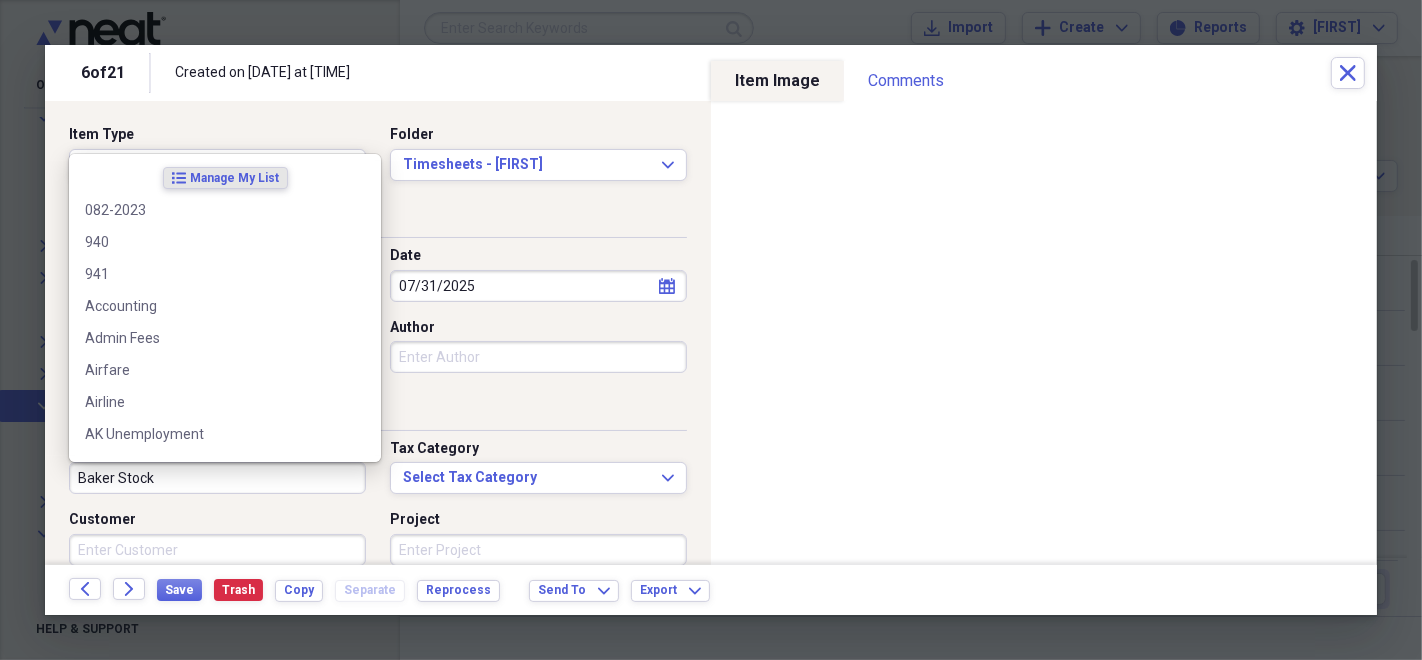 click on "Baker Stock" at bounding box center [217, 478] 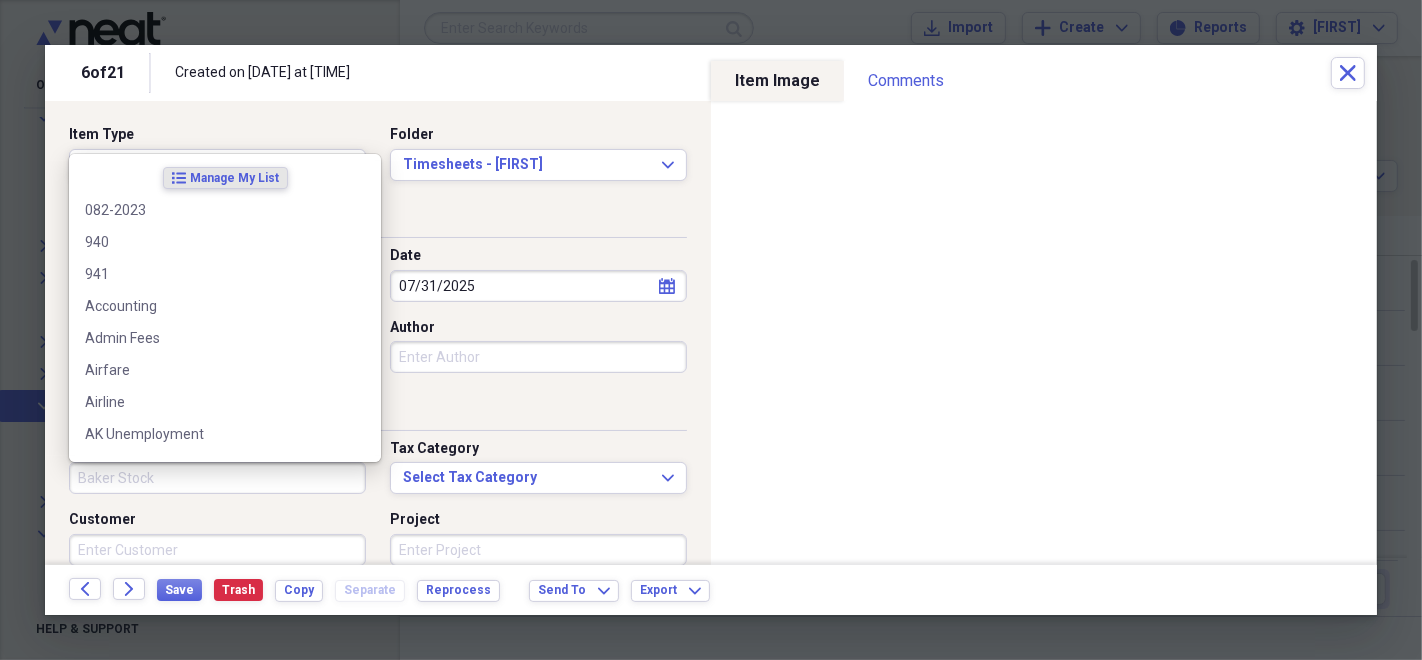 type 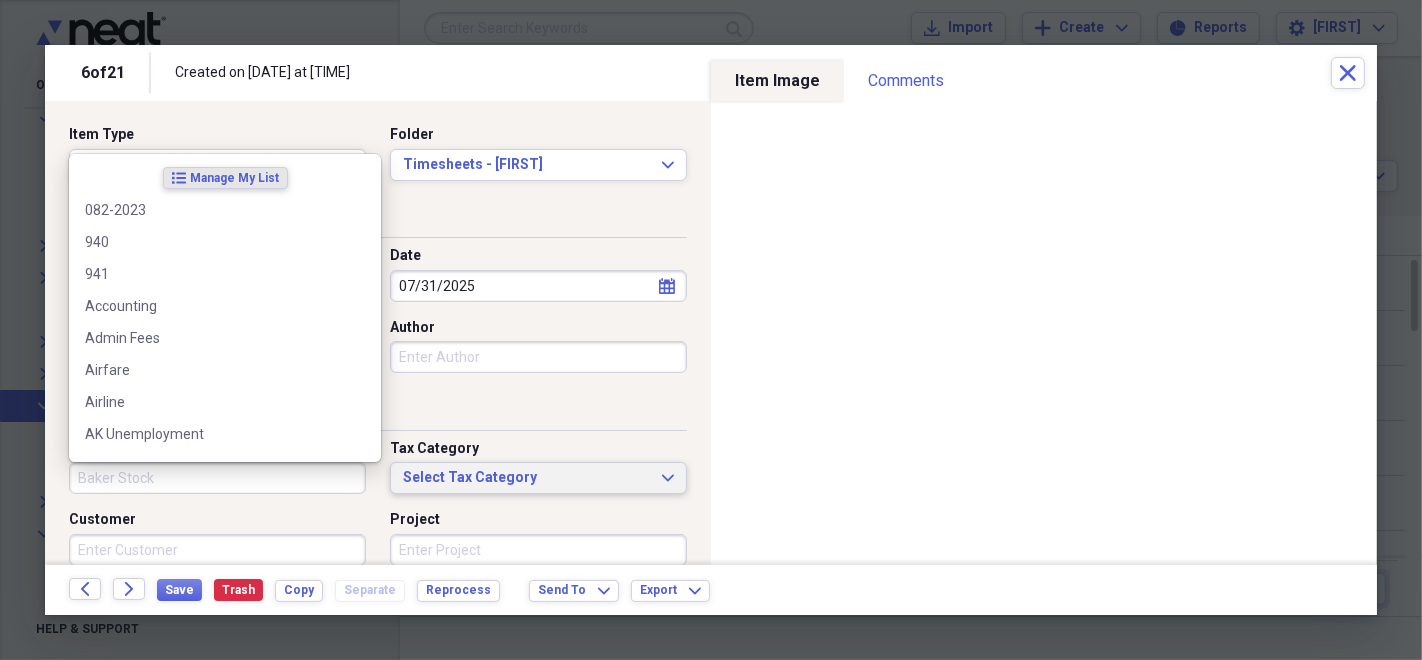 type 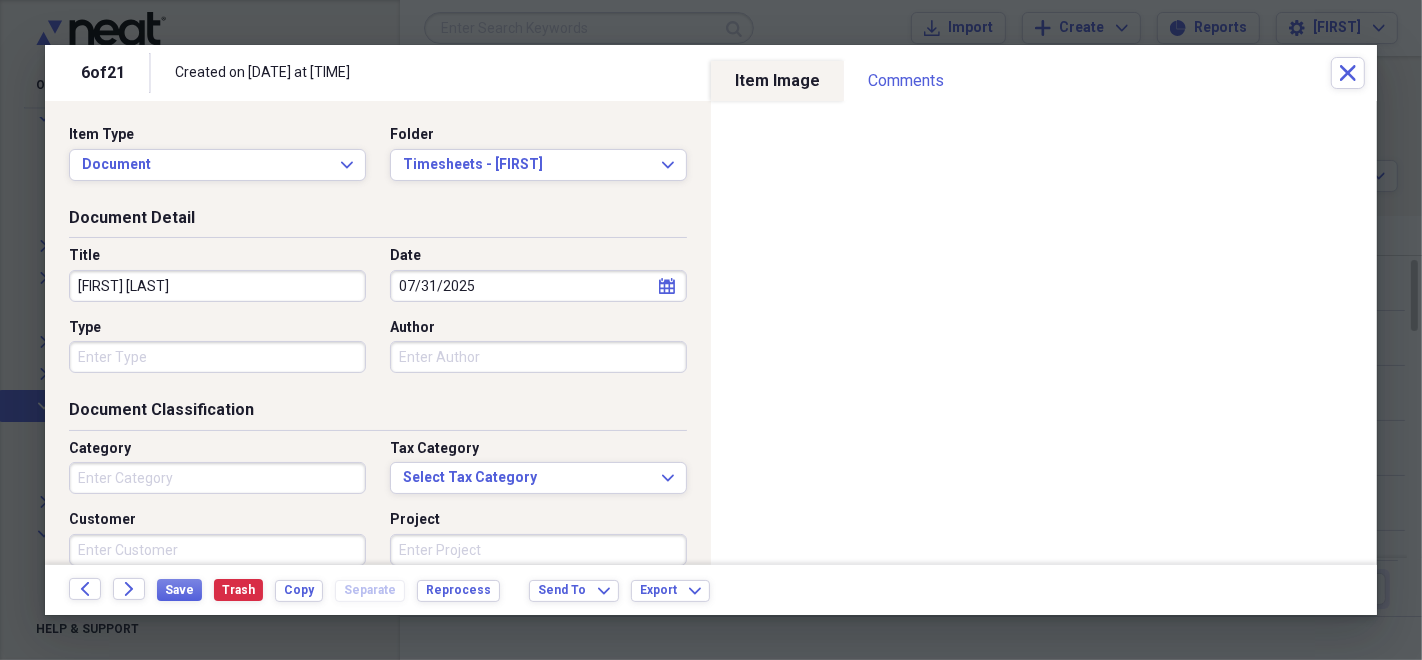 scroll, scrollTop: 0, scrollLeft: 0, axis: both 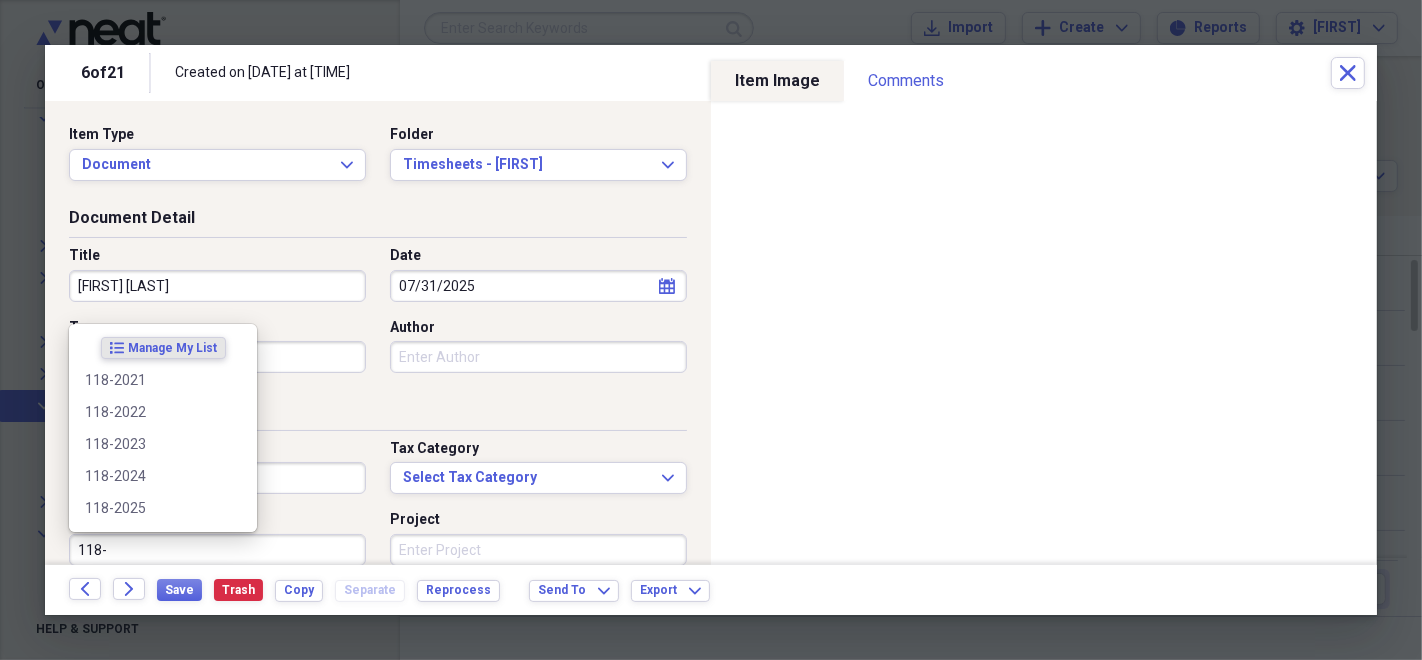 click on "118-2024" at bounding box center [151, 476] 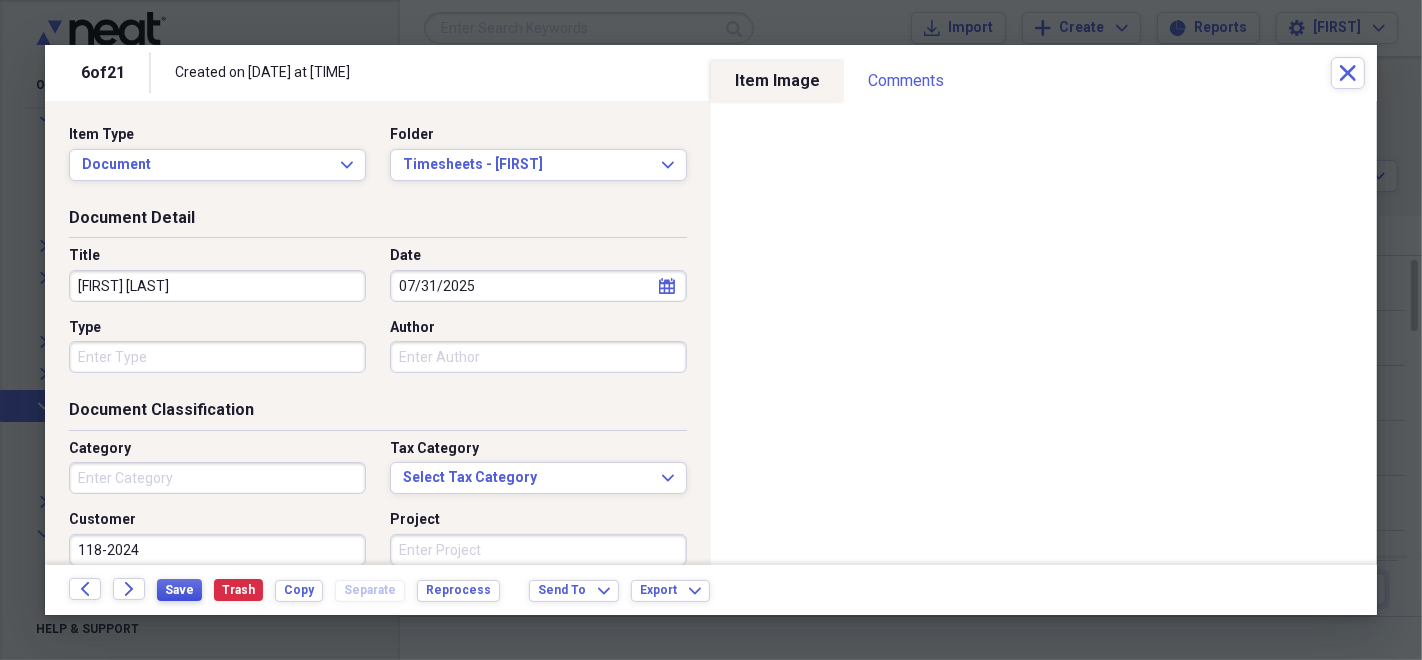 click on "Save" at bounding box center [179, 590] 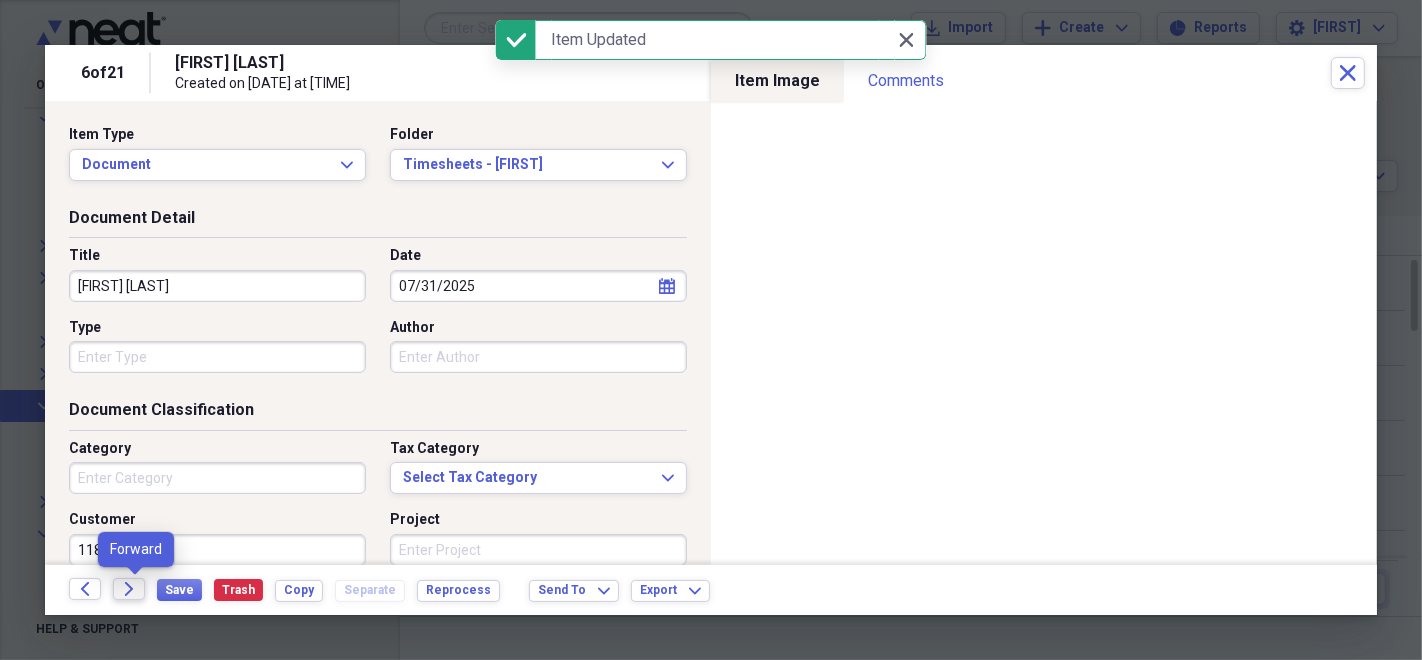 click on "Forward" 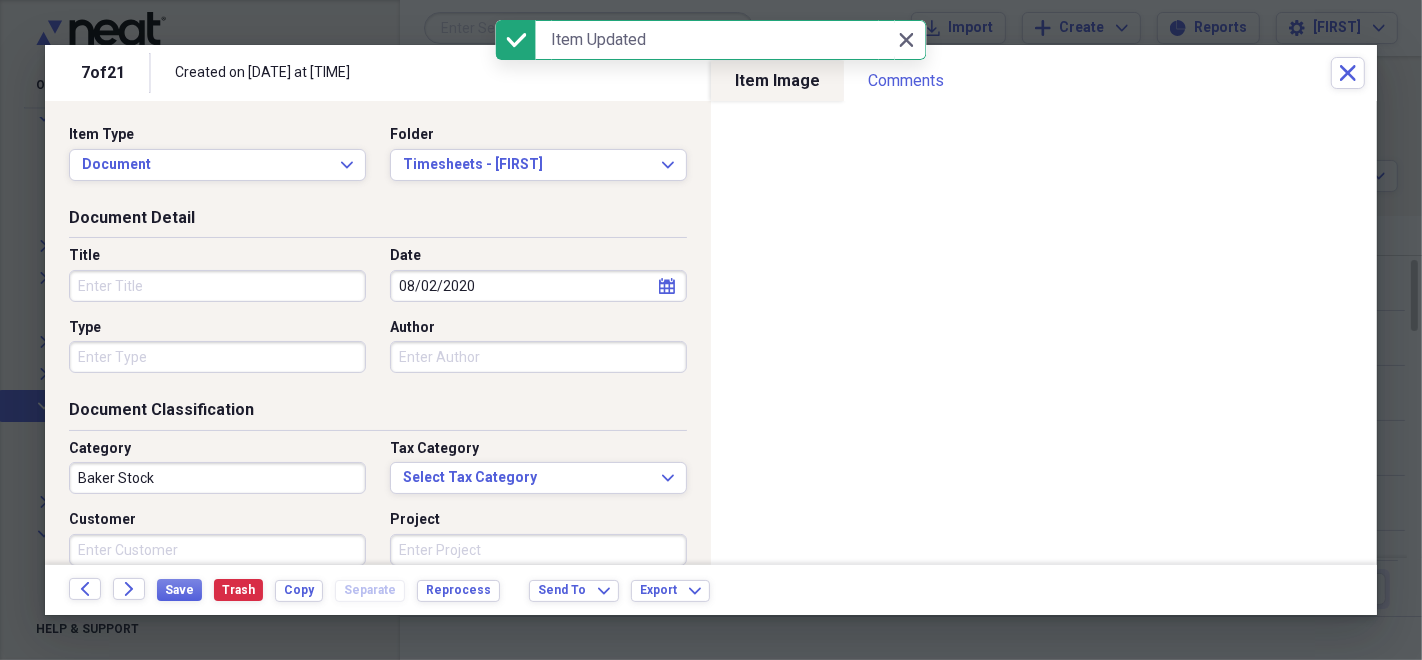 click on "Title" at bounding box center (217, 286) 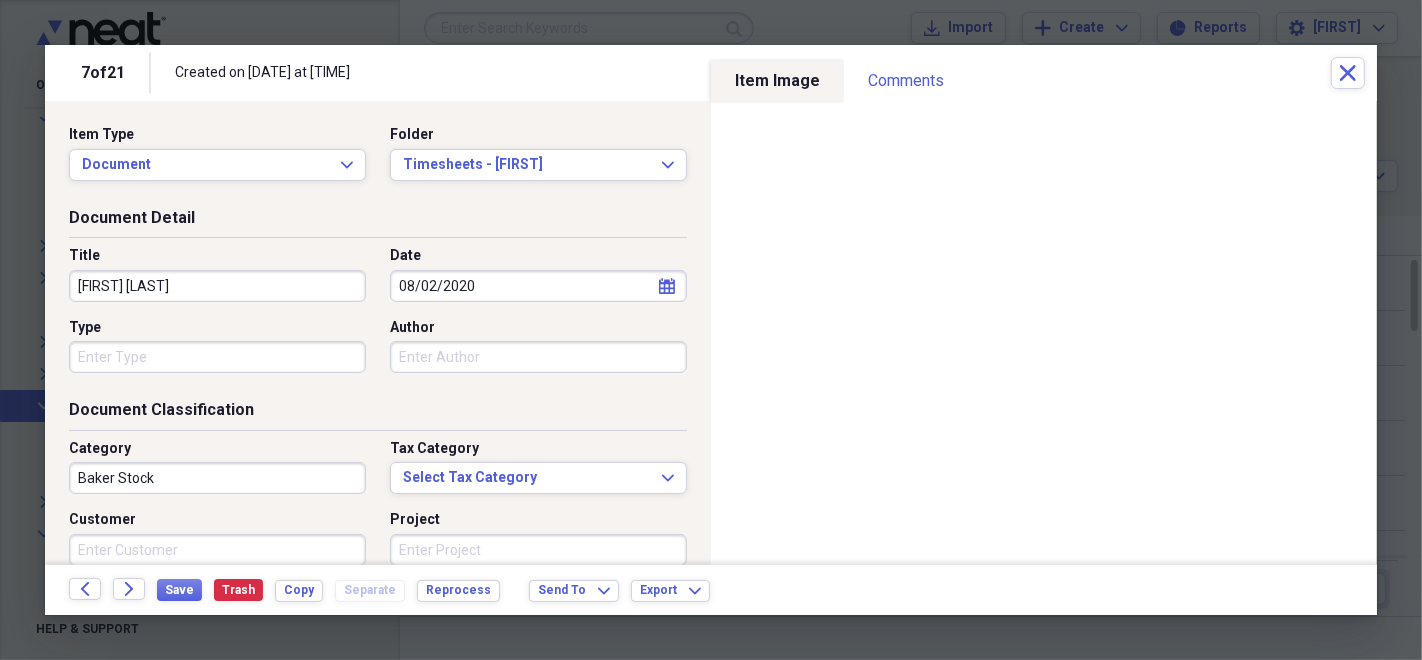 type on "[FIRST] [LAST]" 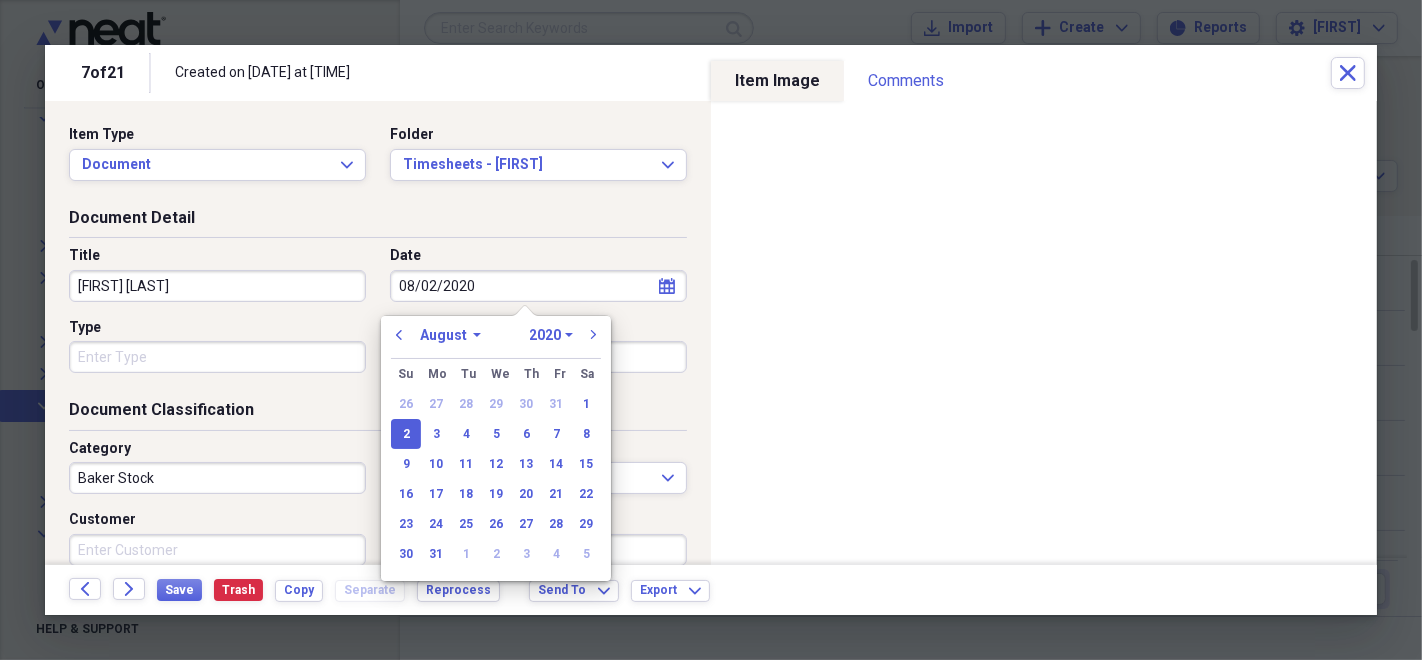 click on "08/02/2020" at bounding box center (538, 286) 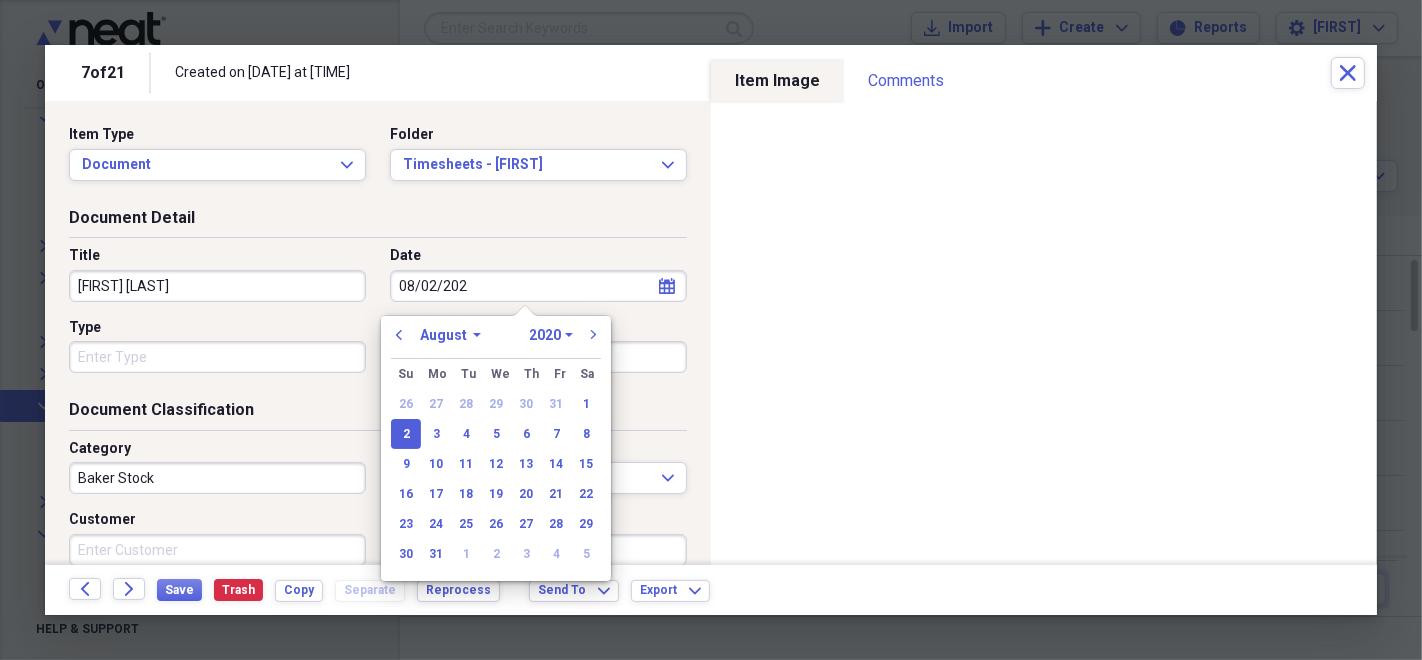 type on "08/02/2025" 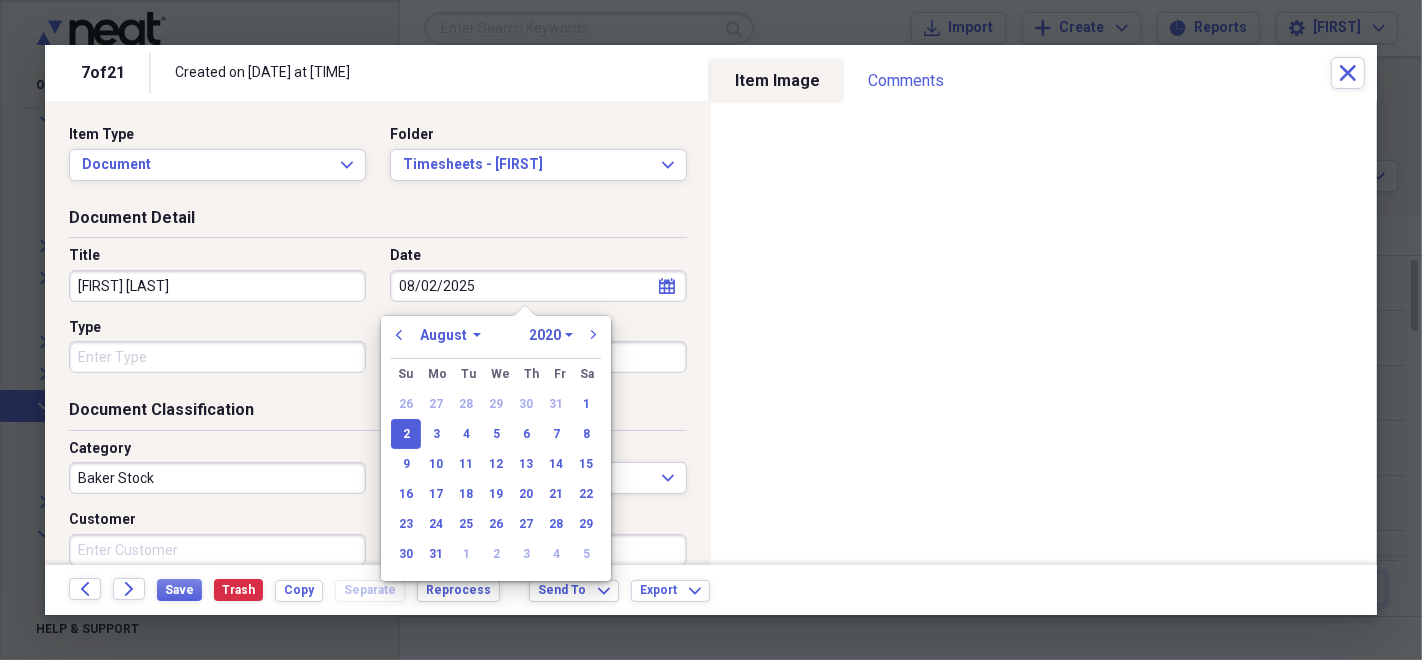 select on "2025" 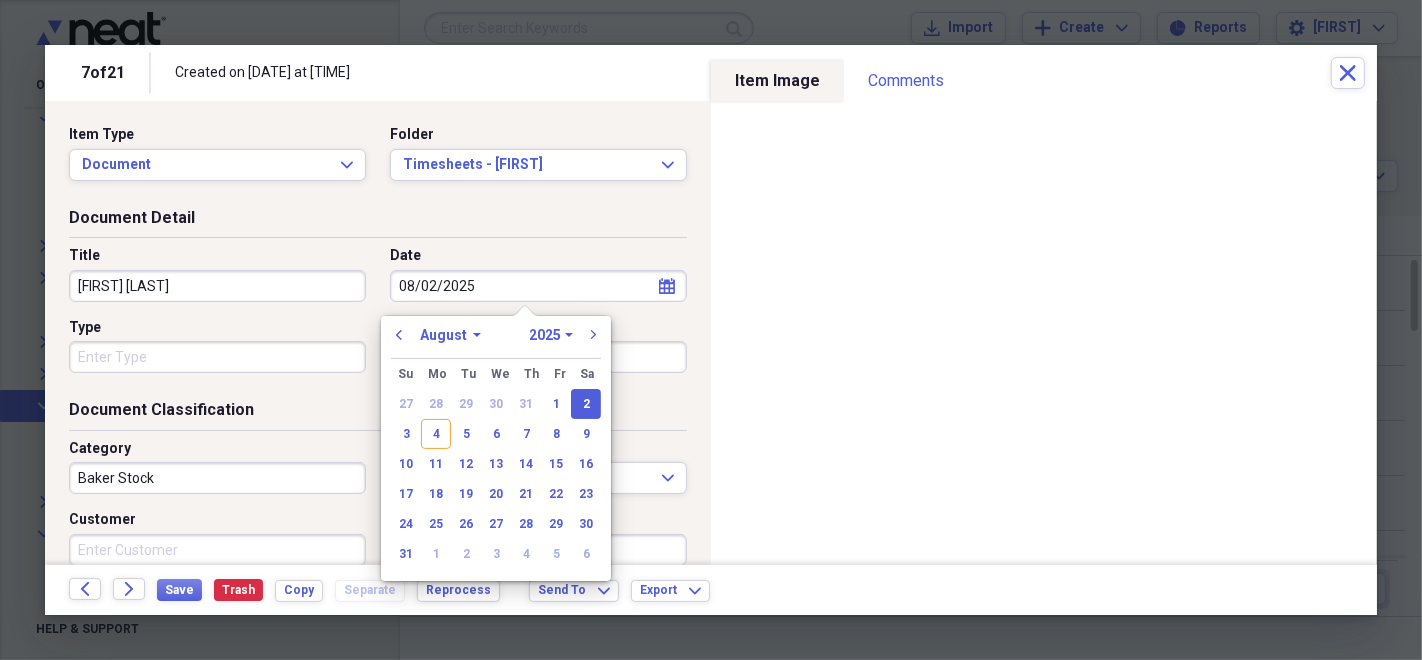 type on "08/02/2025" 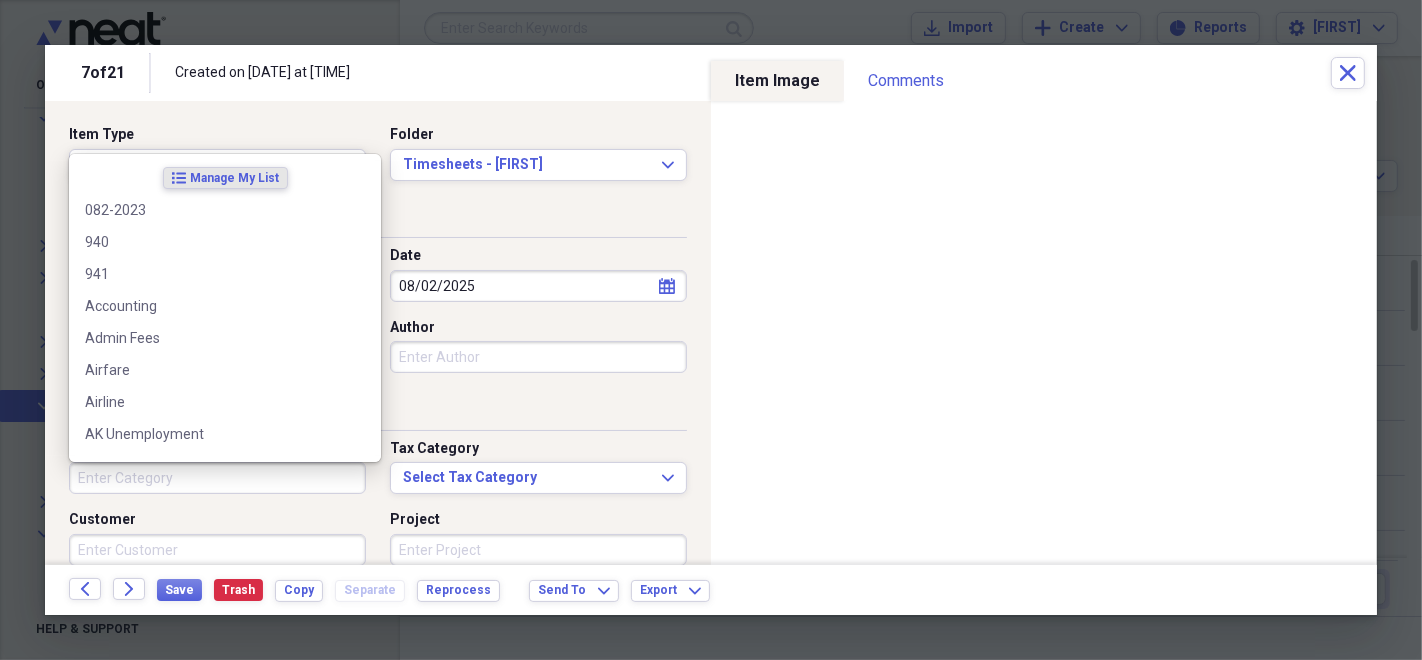 type 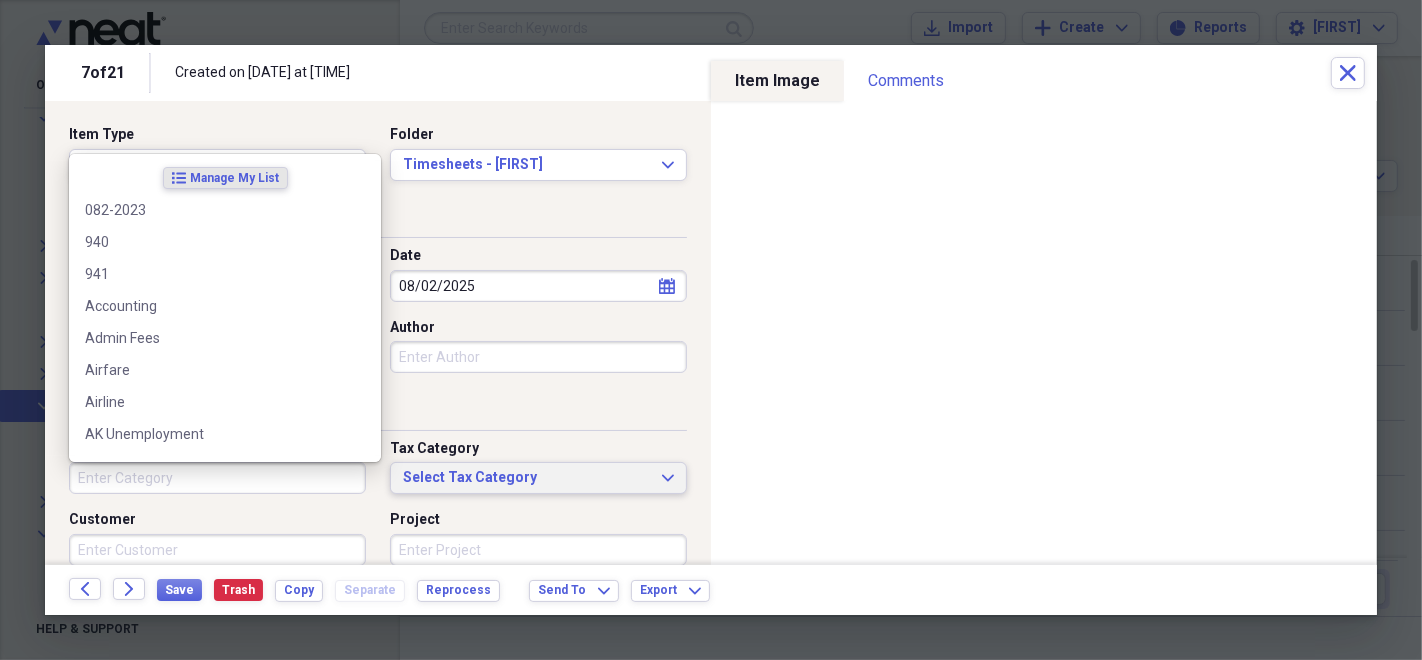 type 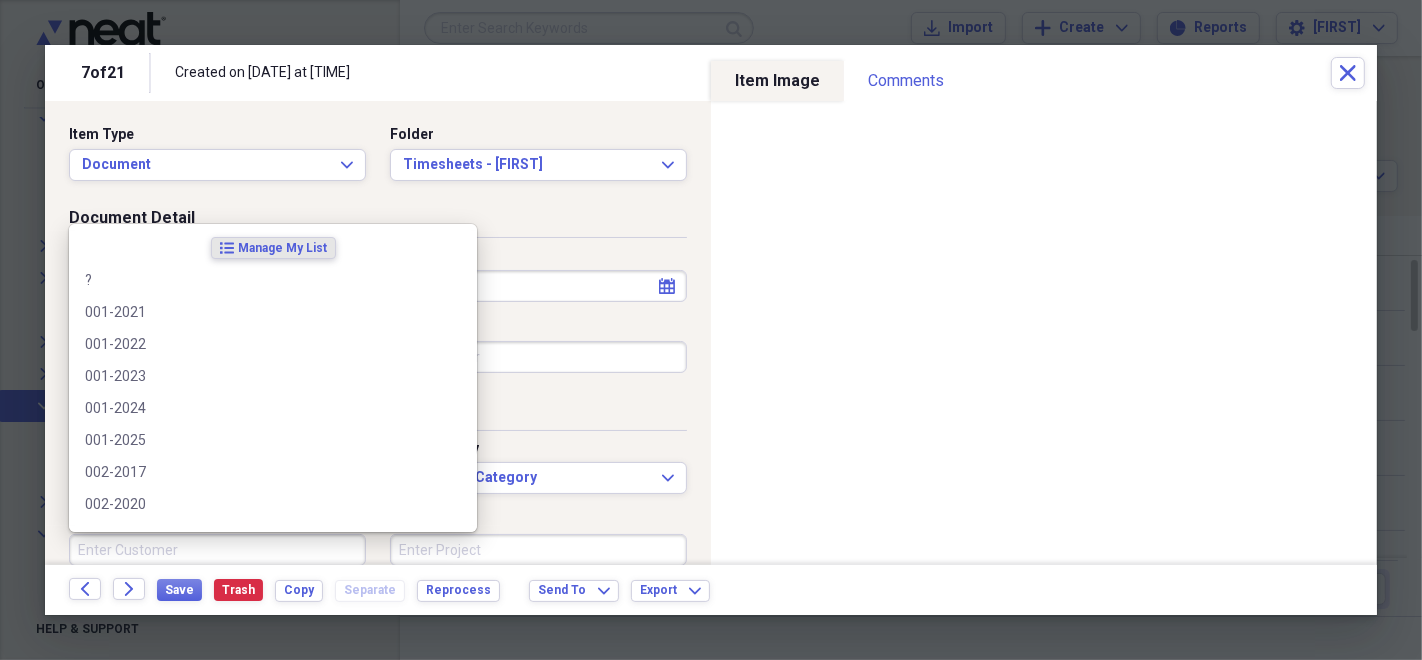 scroll, scrollTop: 0, scrollLeft: 0, axis: both 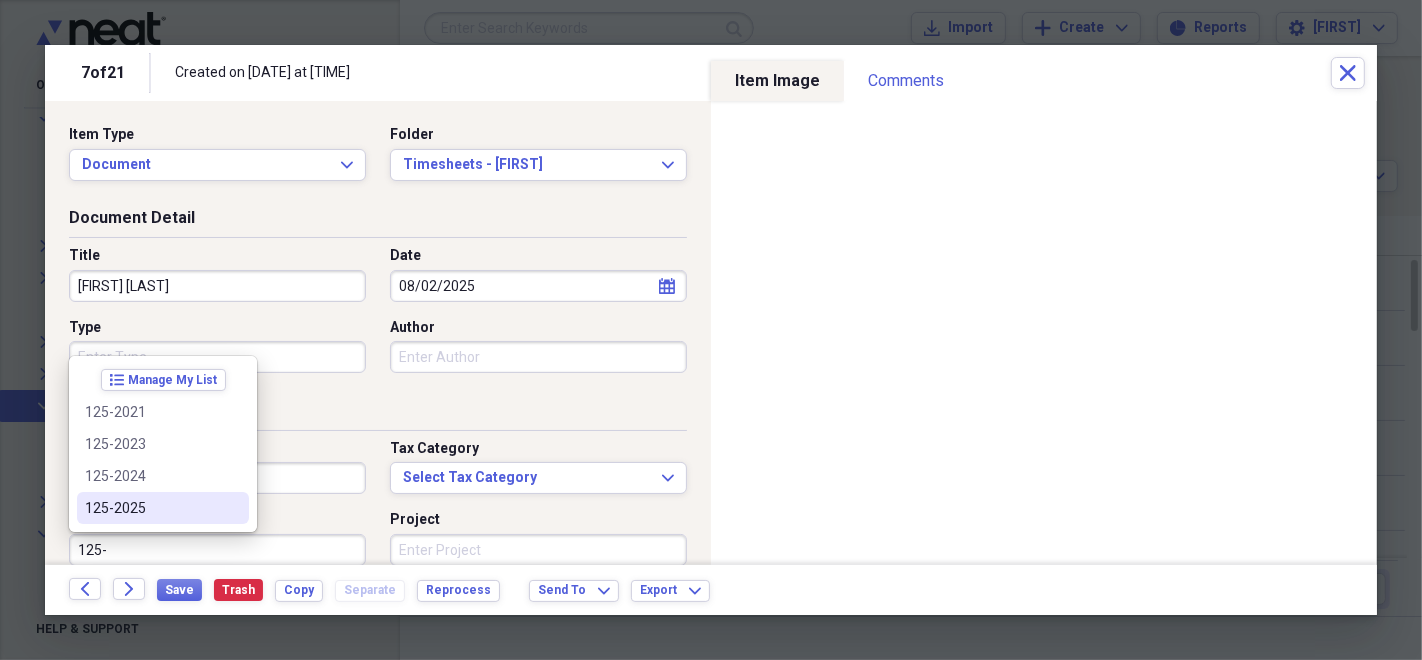 click on "125-2025" at bounding box center [151, 508] 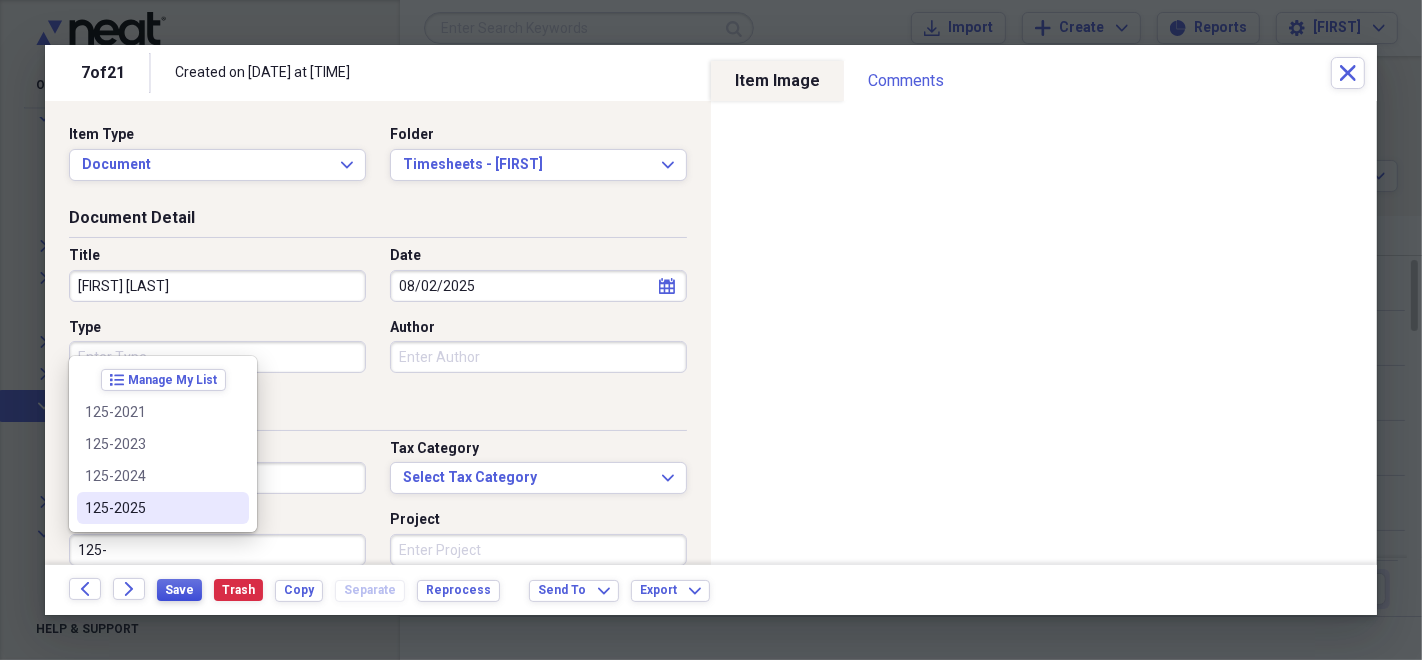 type on "125-2025" 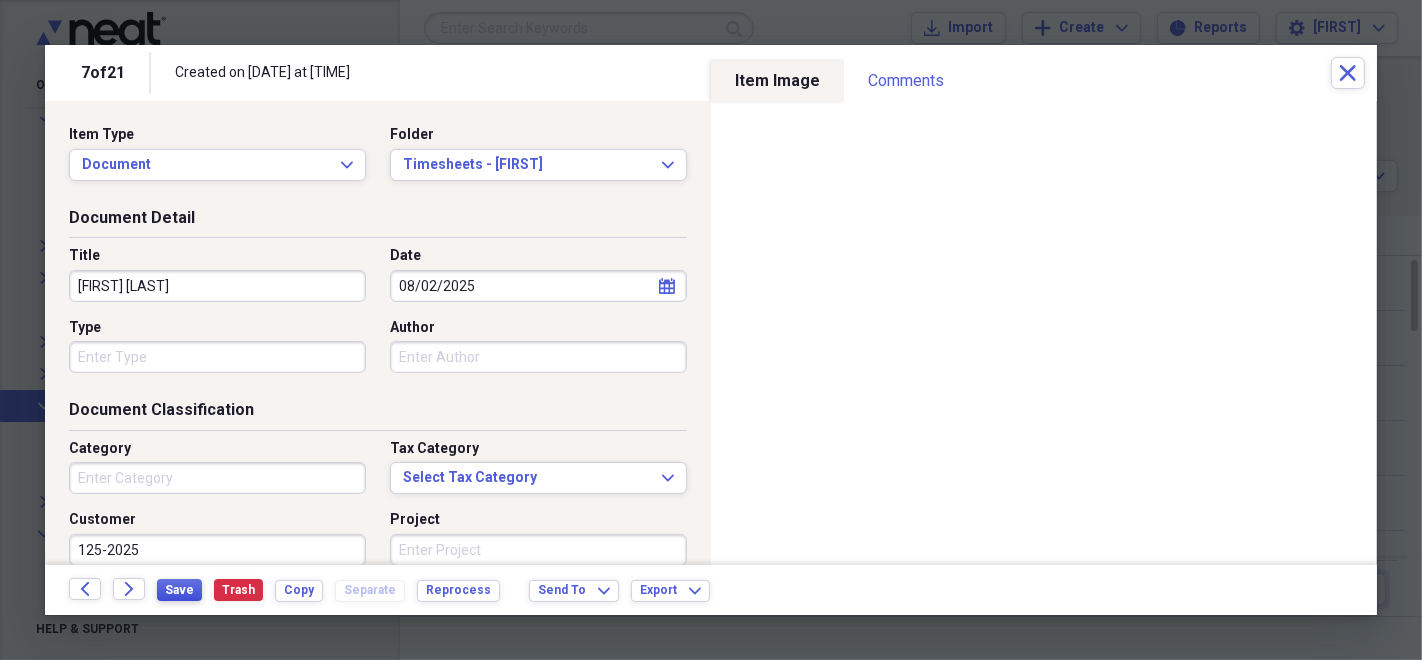 click on "Save" at bounding box center (179, 590) 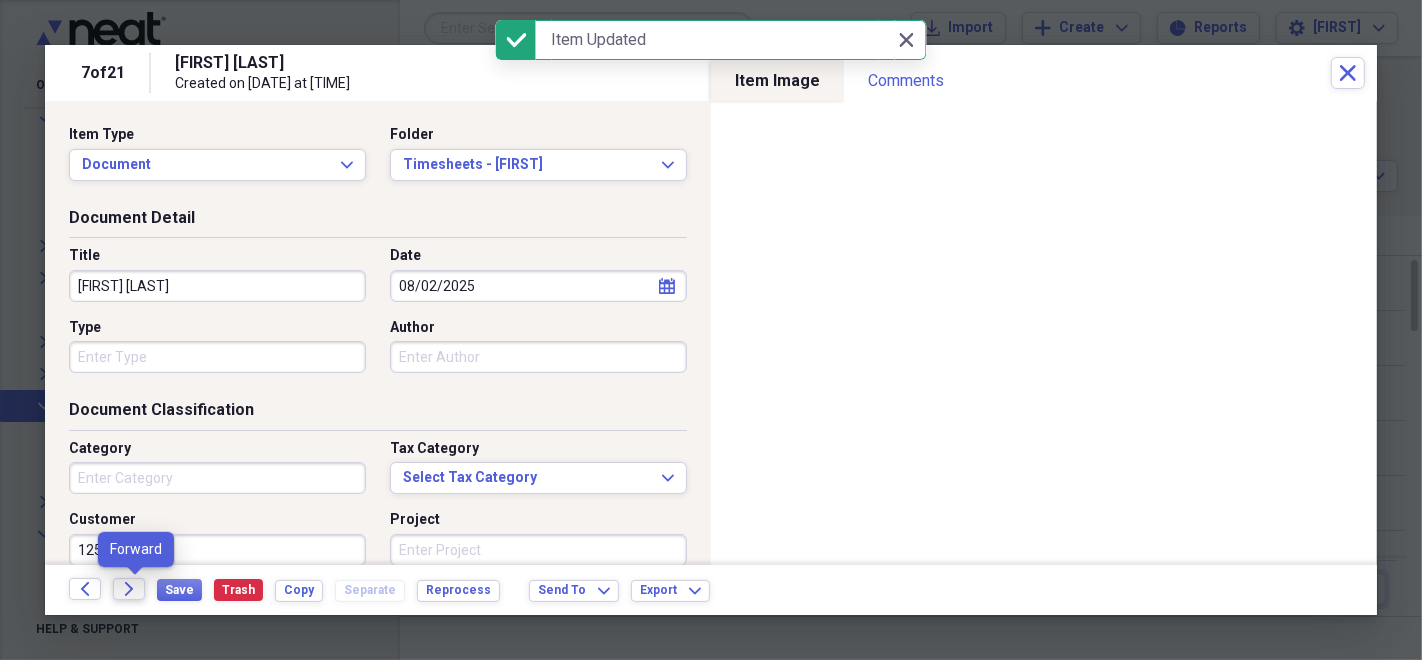 click on "Forward" at bounding box center [129, 589] 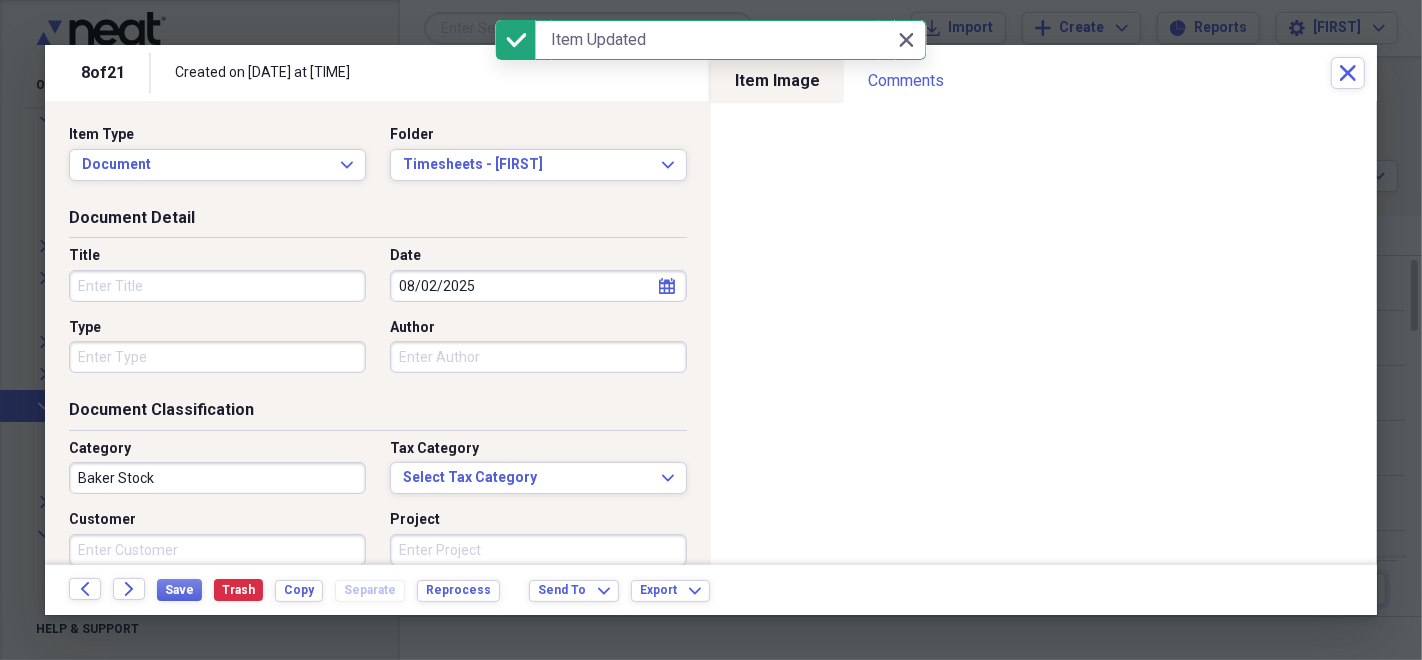 click on "Title" at bounding box center (217, 286) 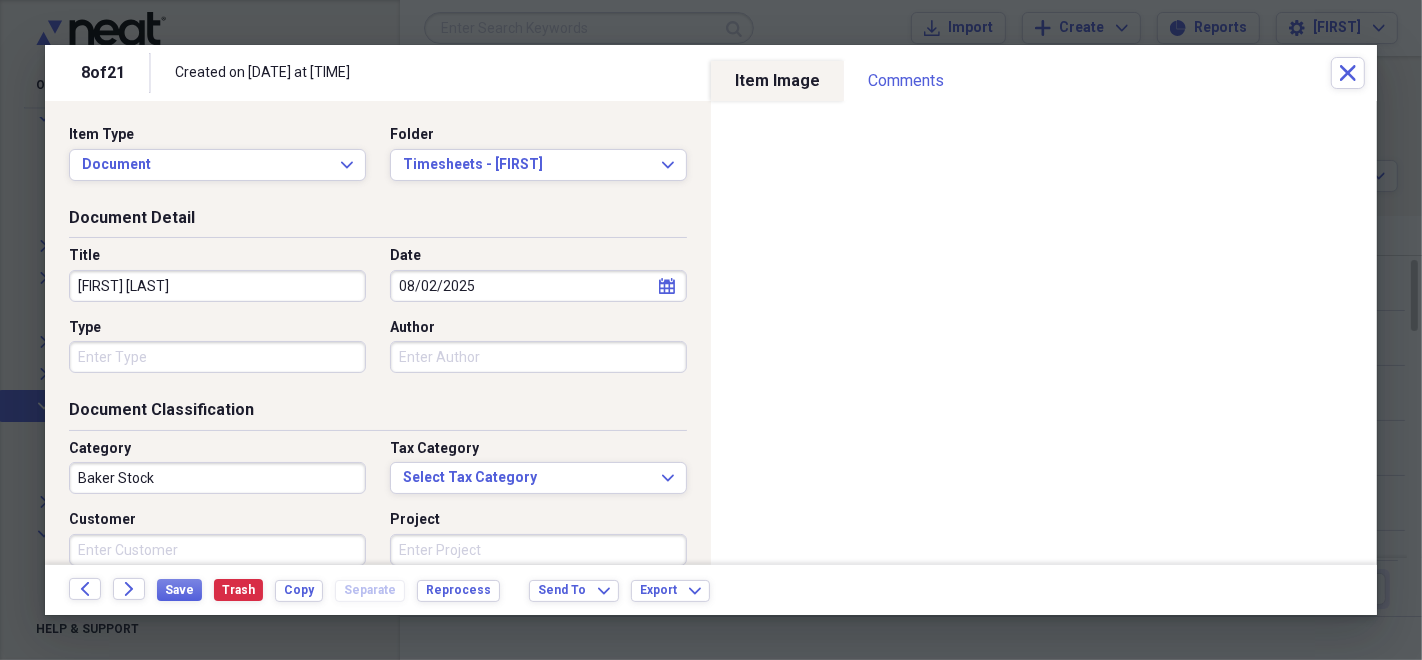 type on "[FIRST] [LAST]" 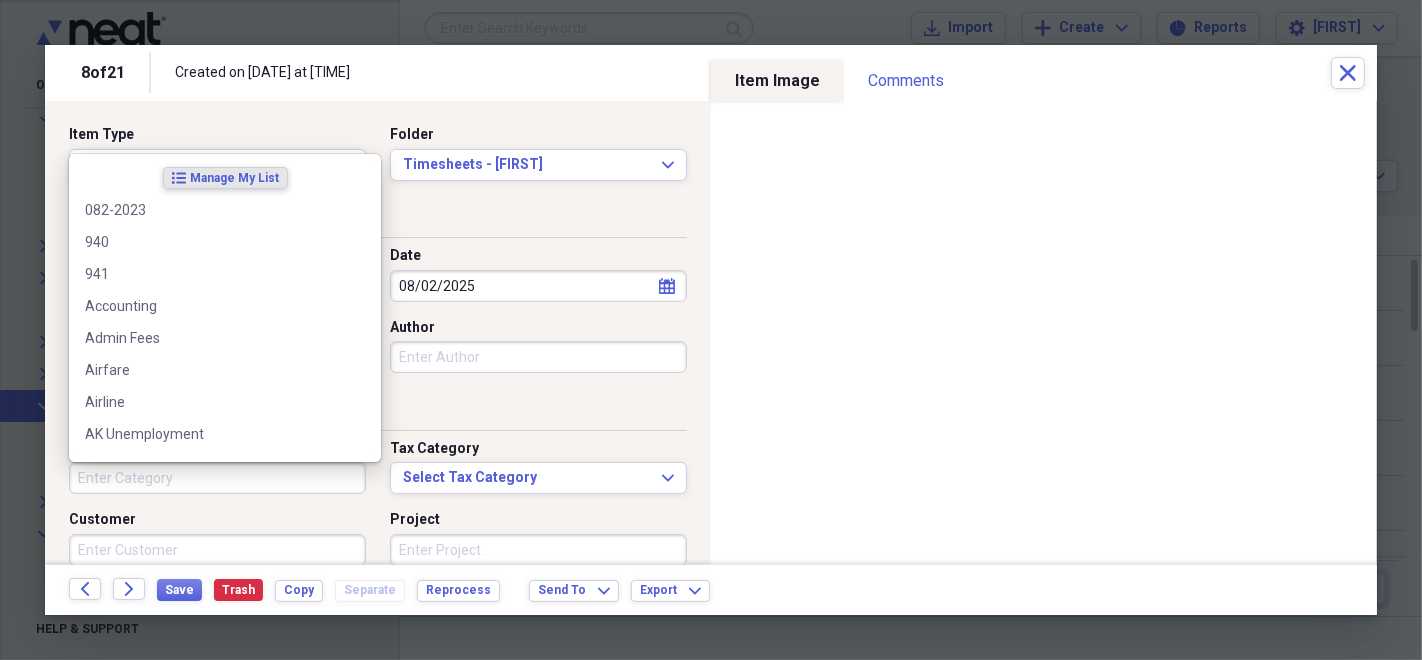 type 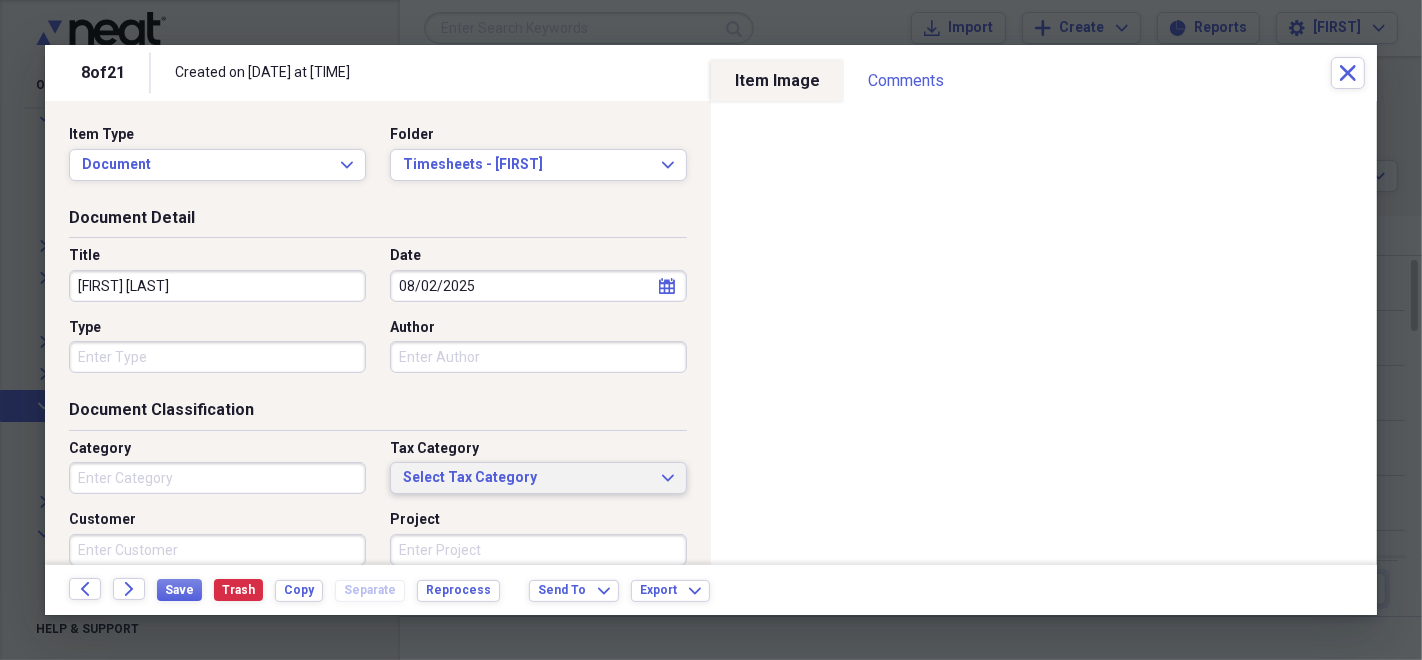 type 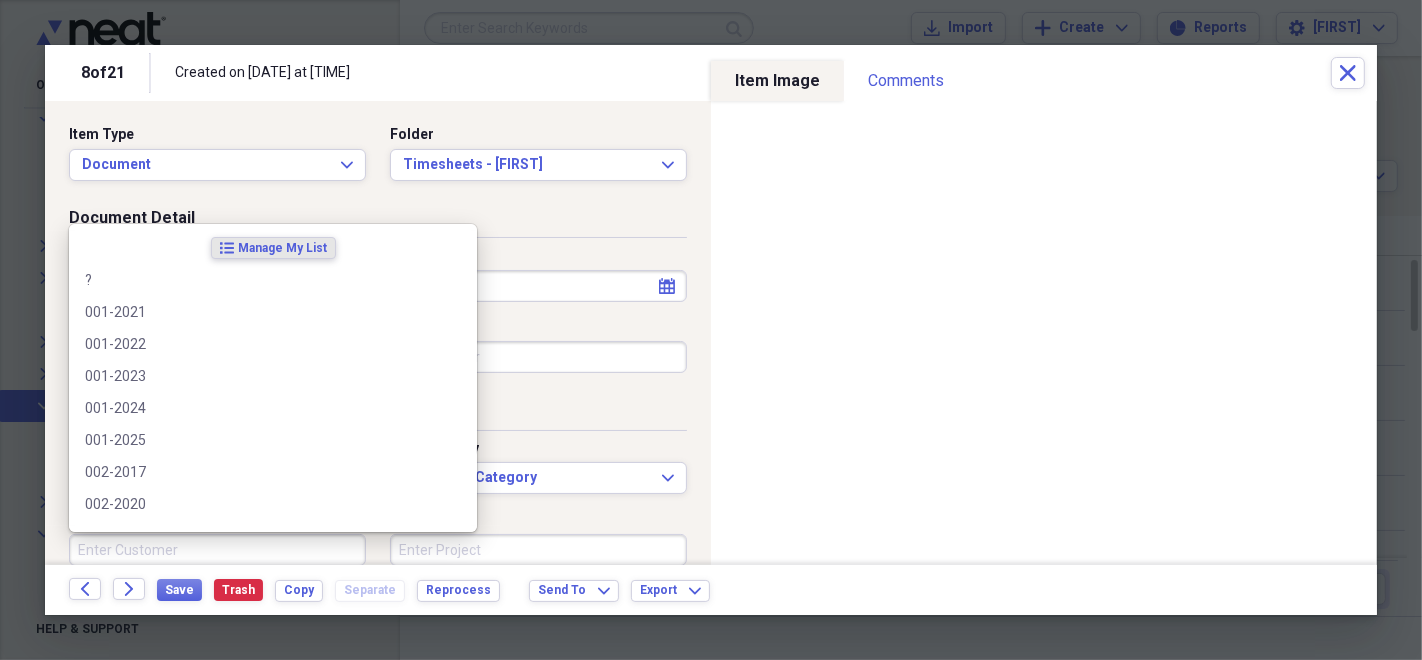 scroll, scrollTop: 0, scrollLeft: 0, axis: both 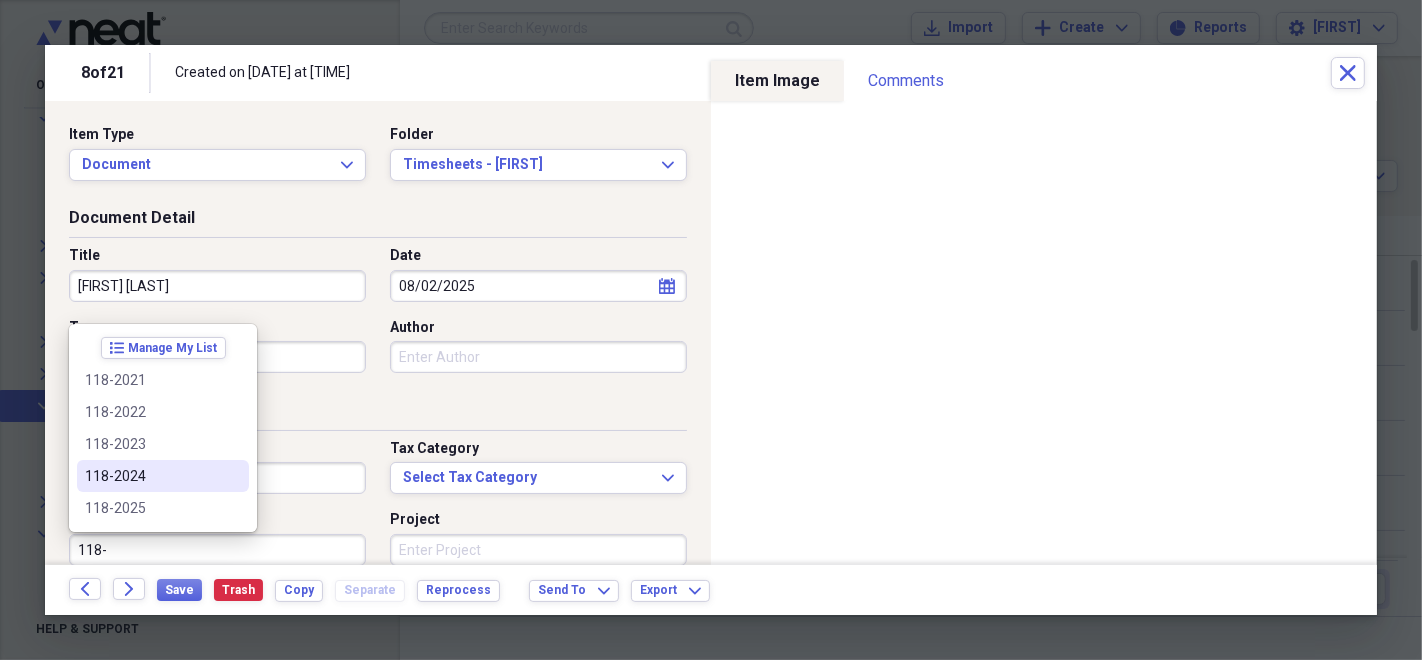 click on "118-2024" at bounding box center (163, 476) 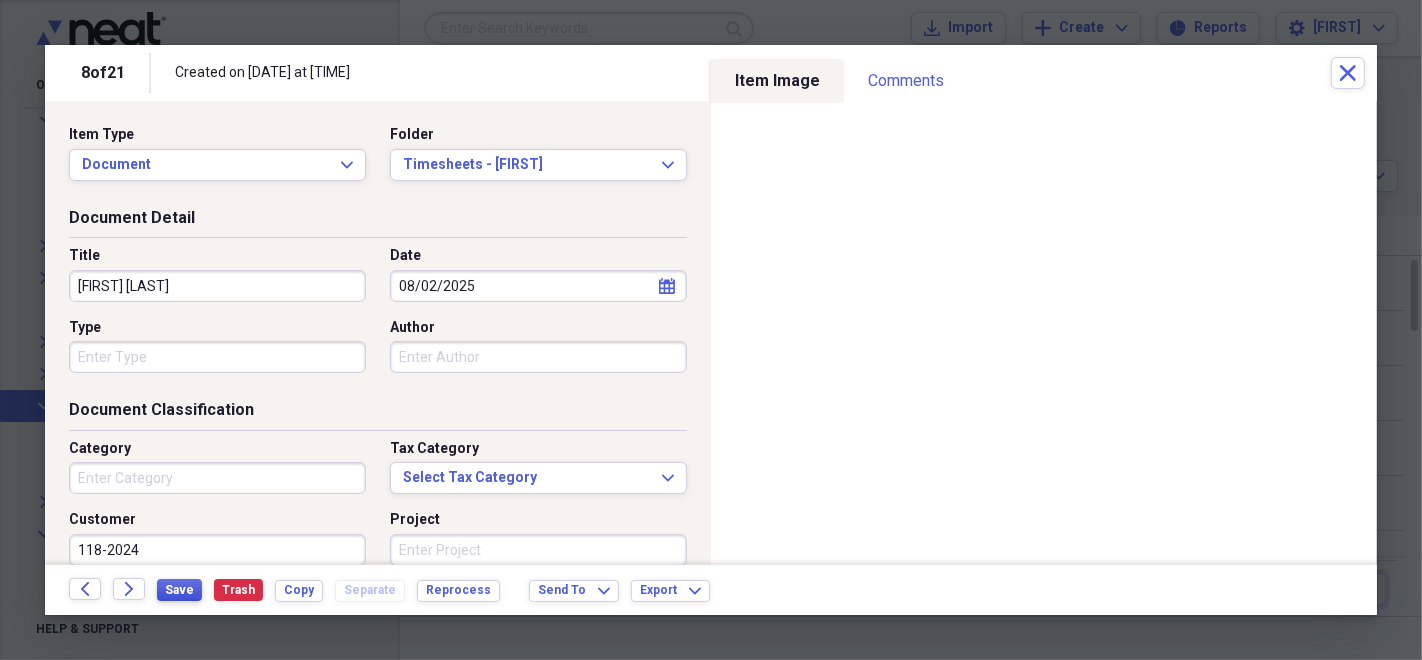 click on "Save" at bounding box center (179, 590) 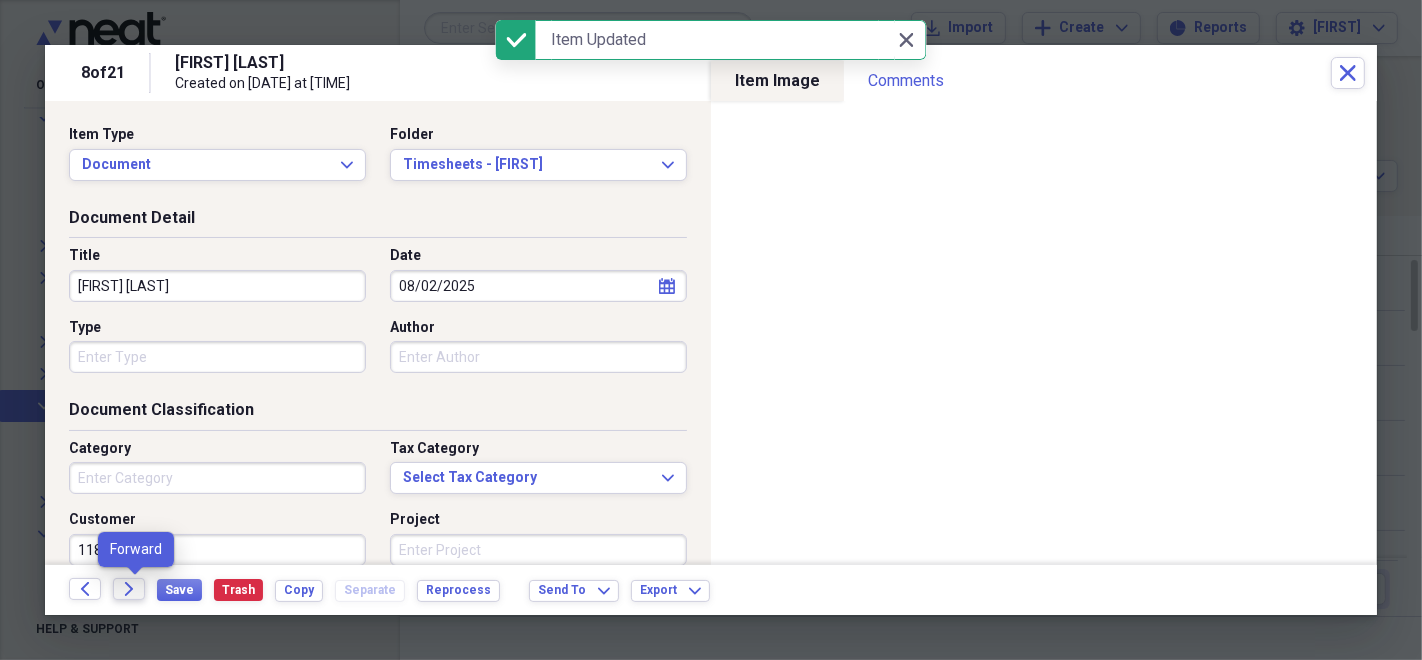 click on "Forward" at bounding box center (129, 589) 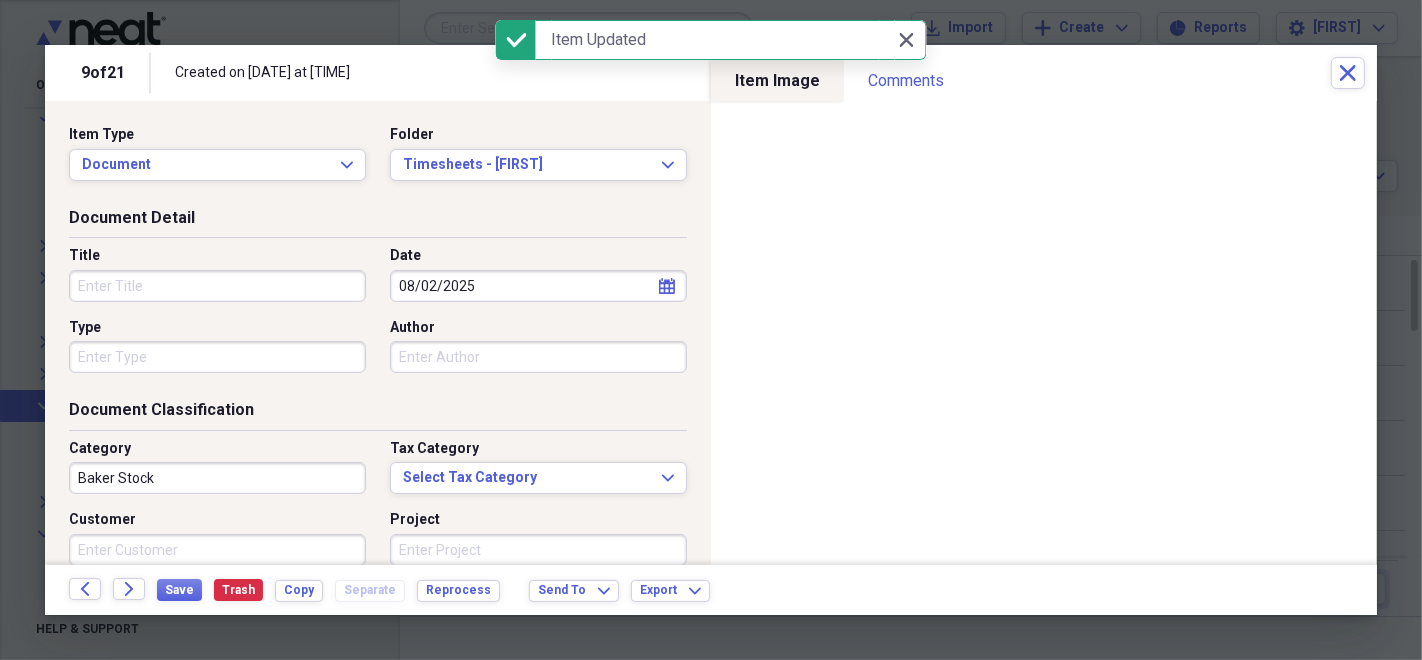 click on "Title" at bounding box center [217, 286] 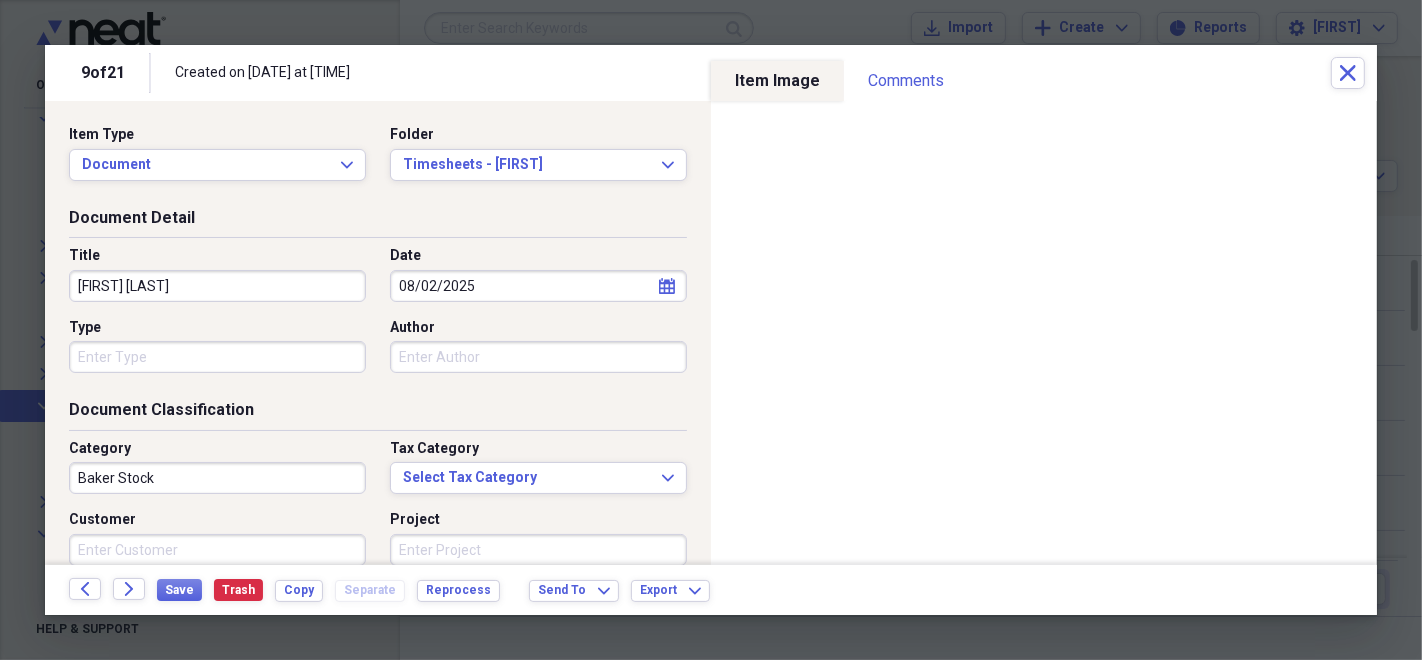 type on "[FIRST] [LAST]" 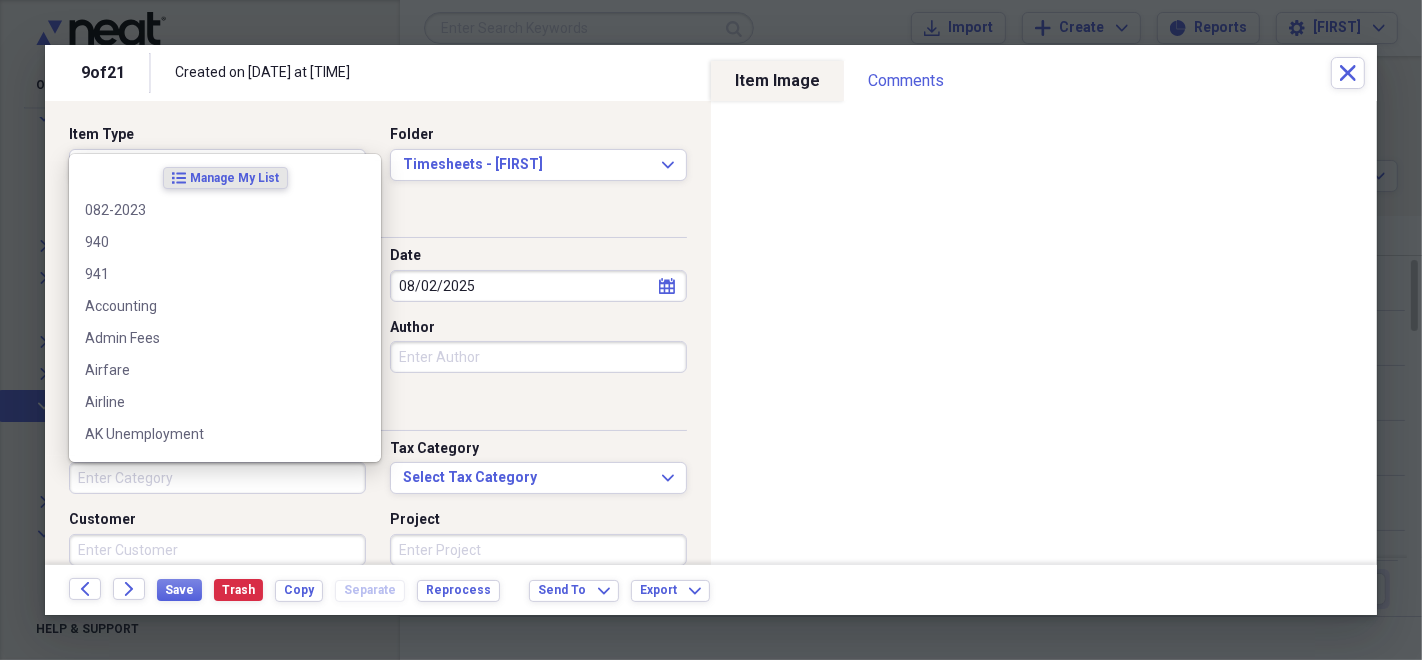 type 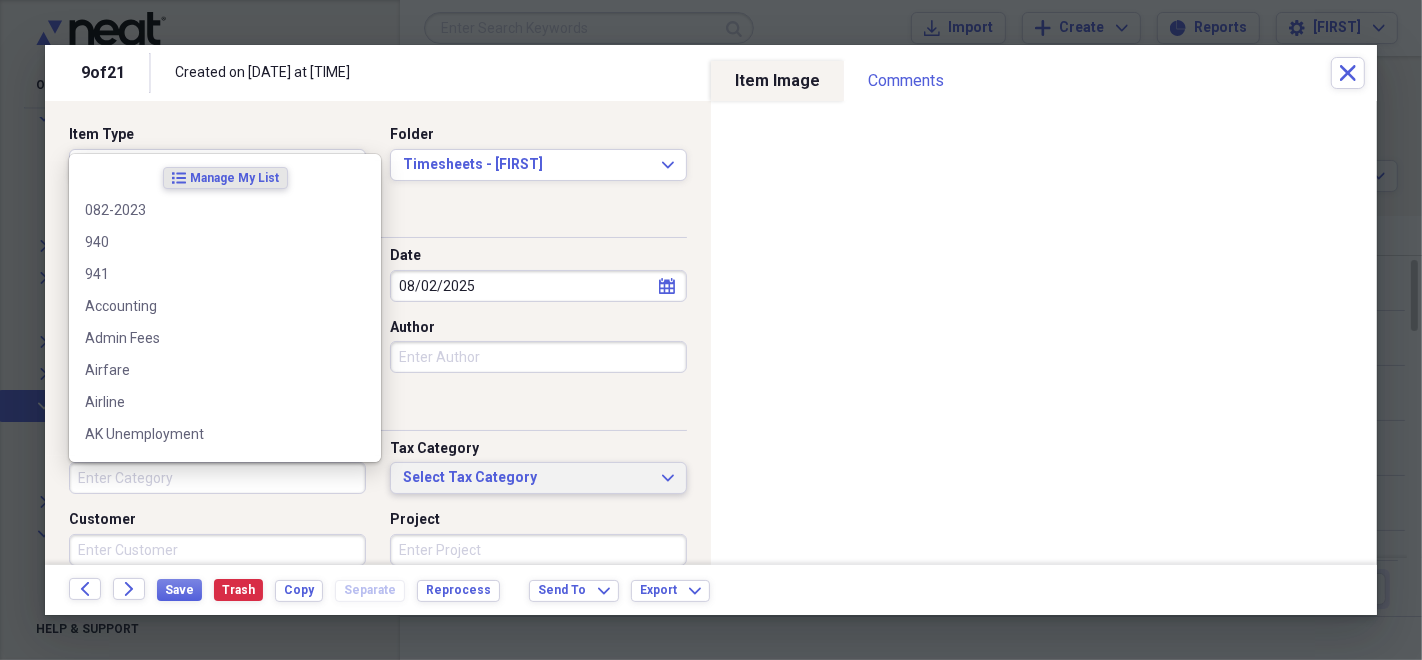 type 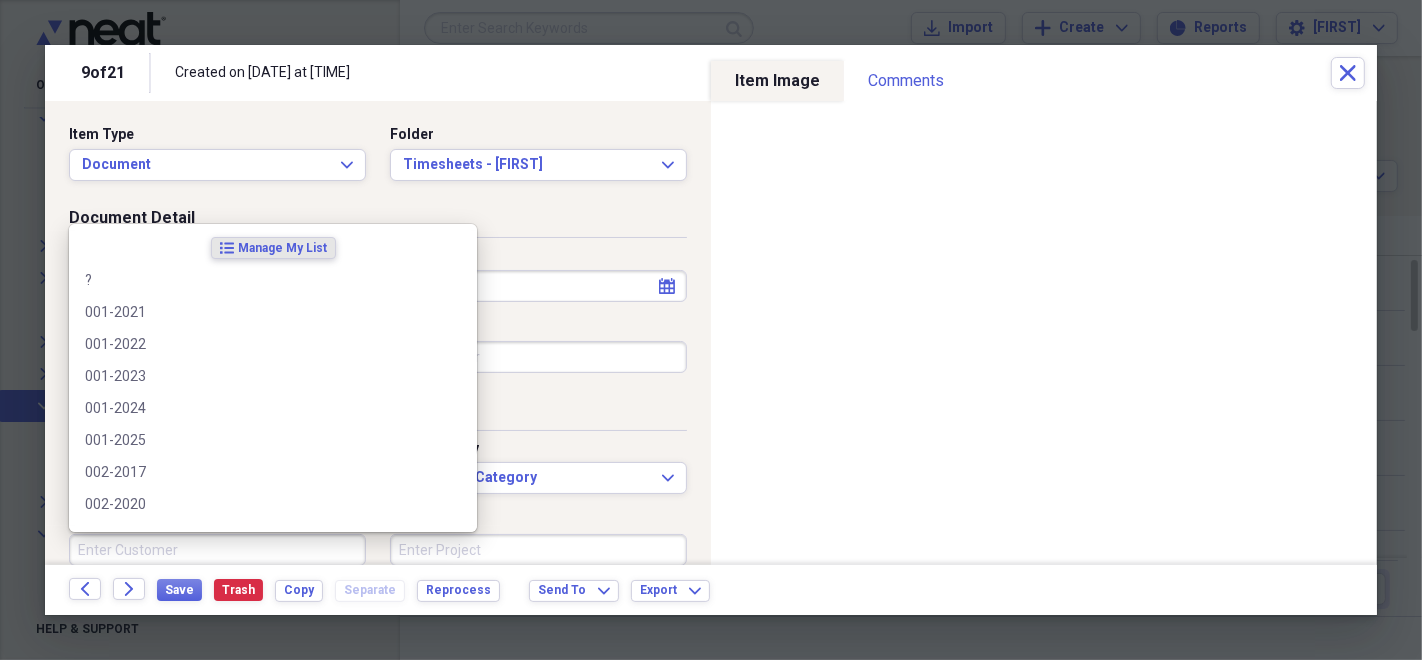 scroll, scrollTop: 0, scrollLeft: 0, axis: both 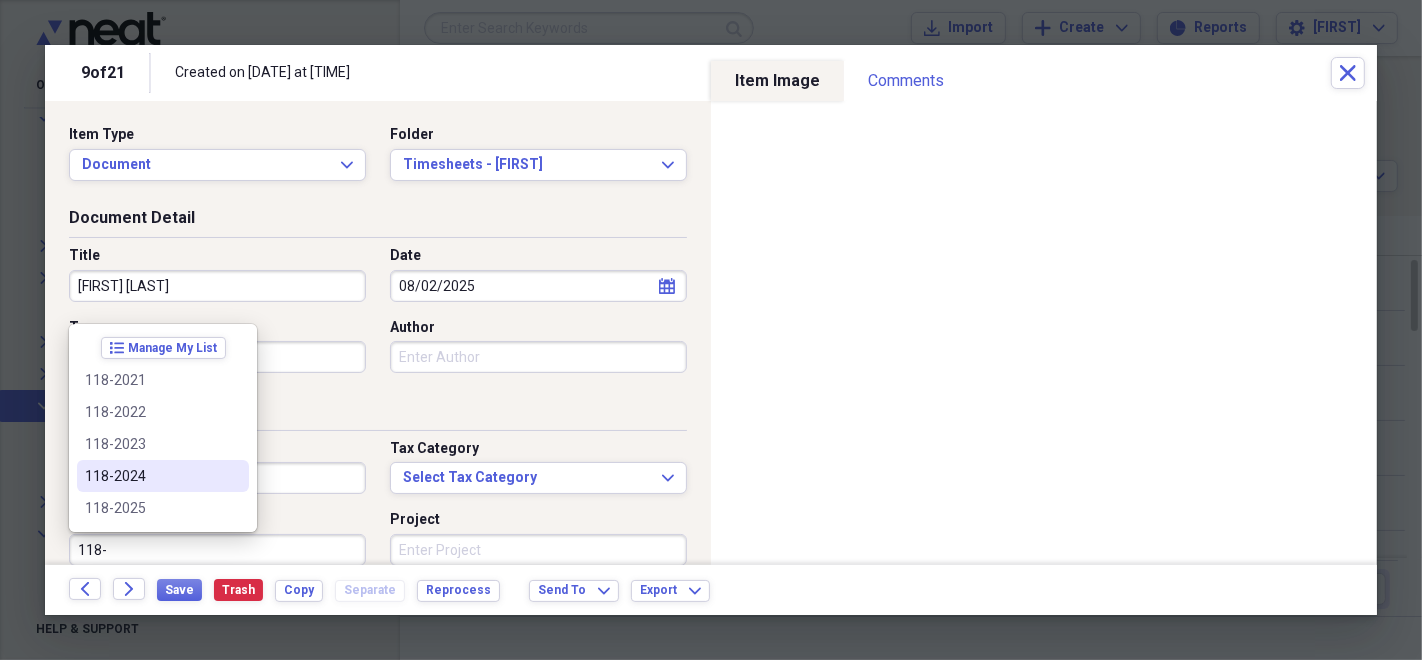 click on "118-2024" at bounding box center (151, 476) 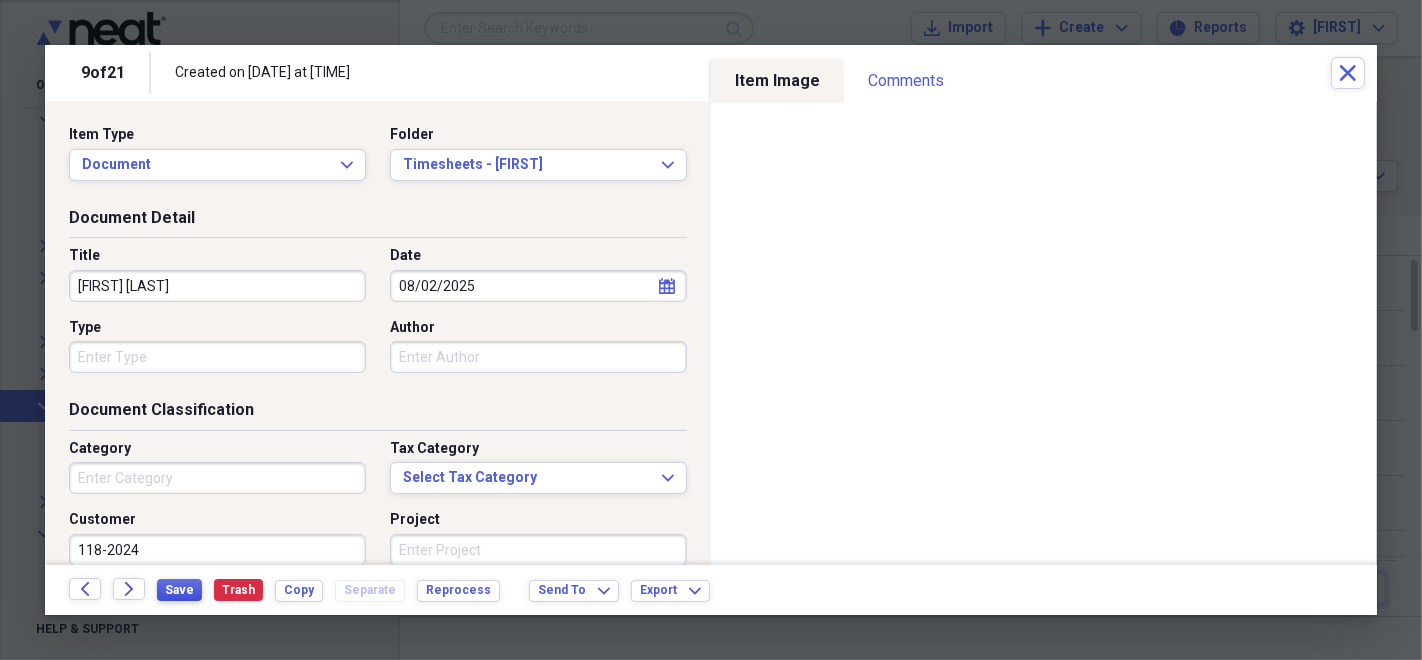 click on "Save" at bounding box center [179, 590] 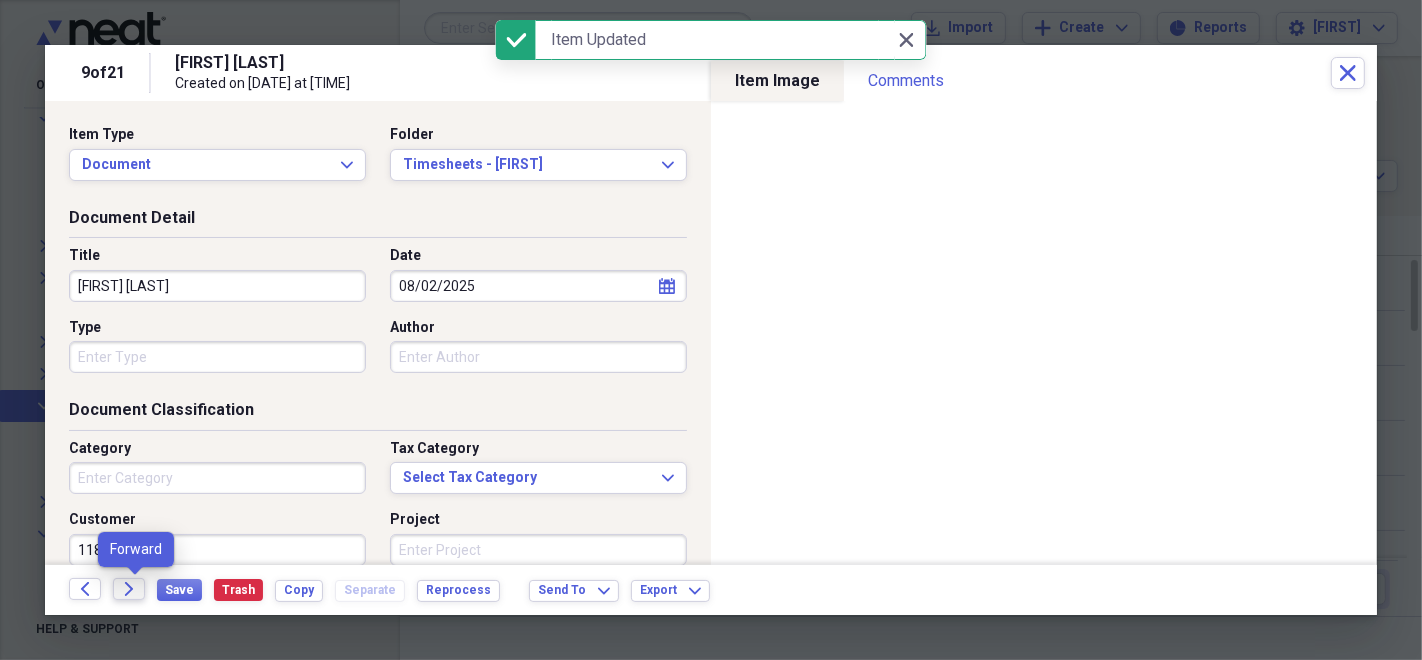 click on "Forward" 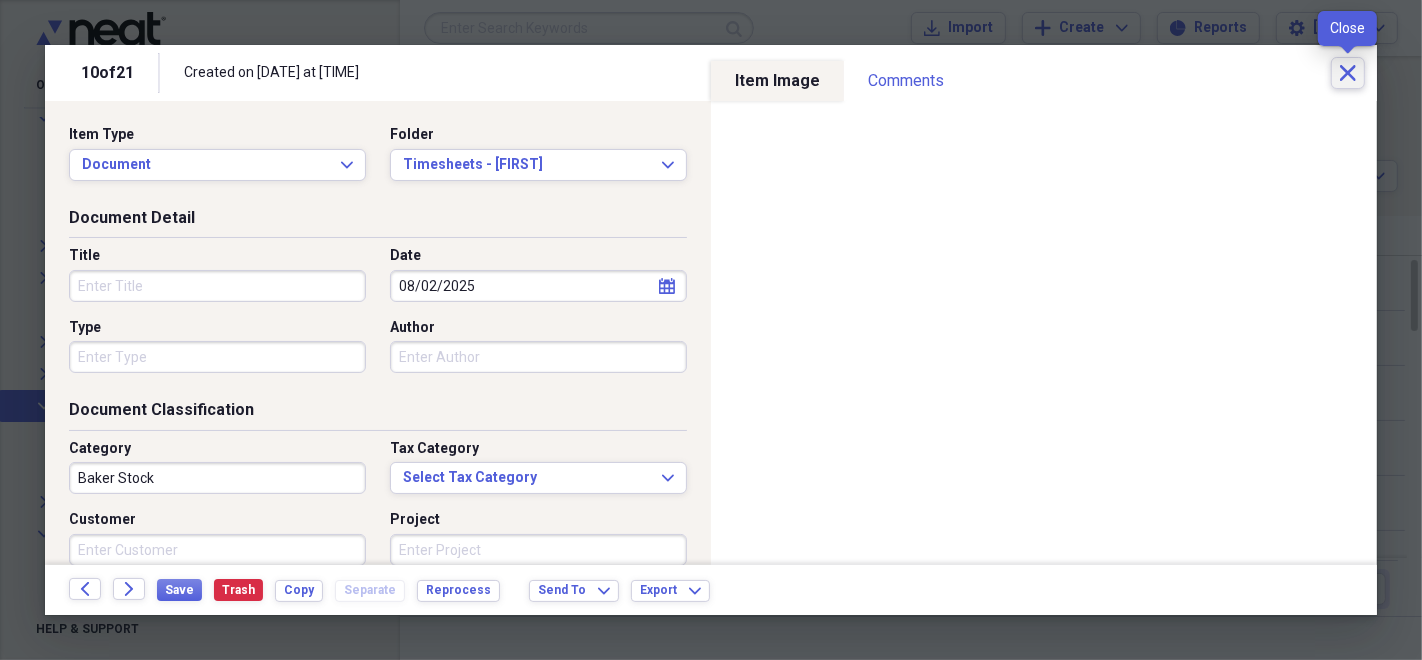 click on "Close" at bounding box center (1348, 73) 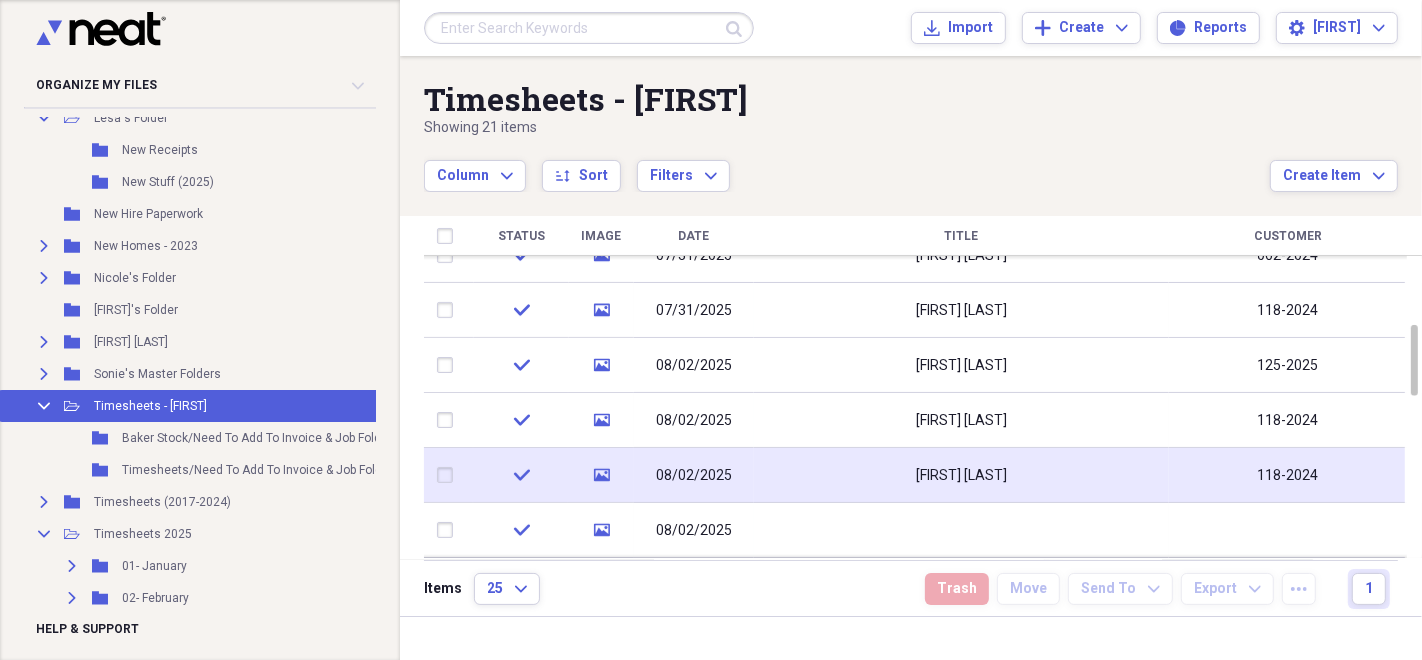 click at bounding box center (449, 475) 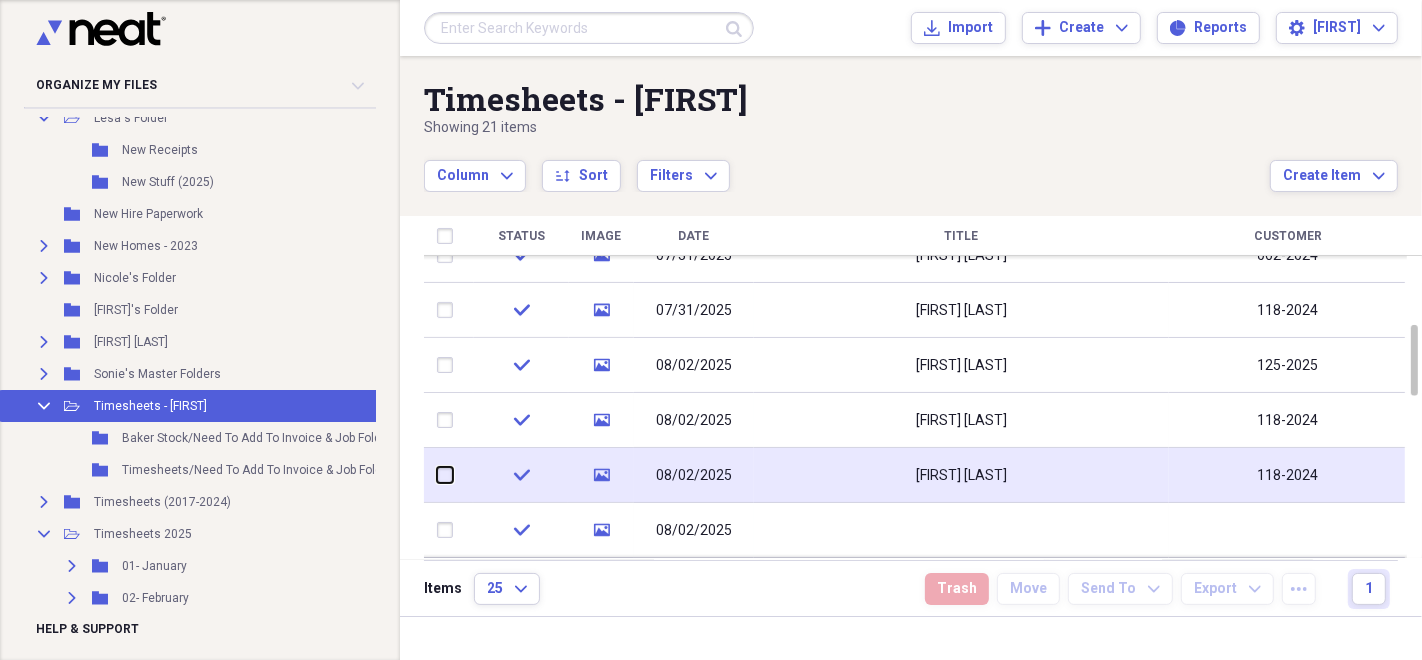 click at bounding box center (437, 475) 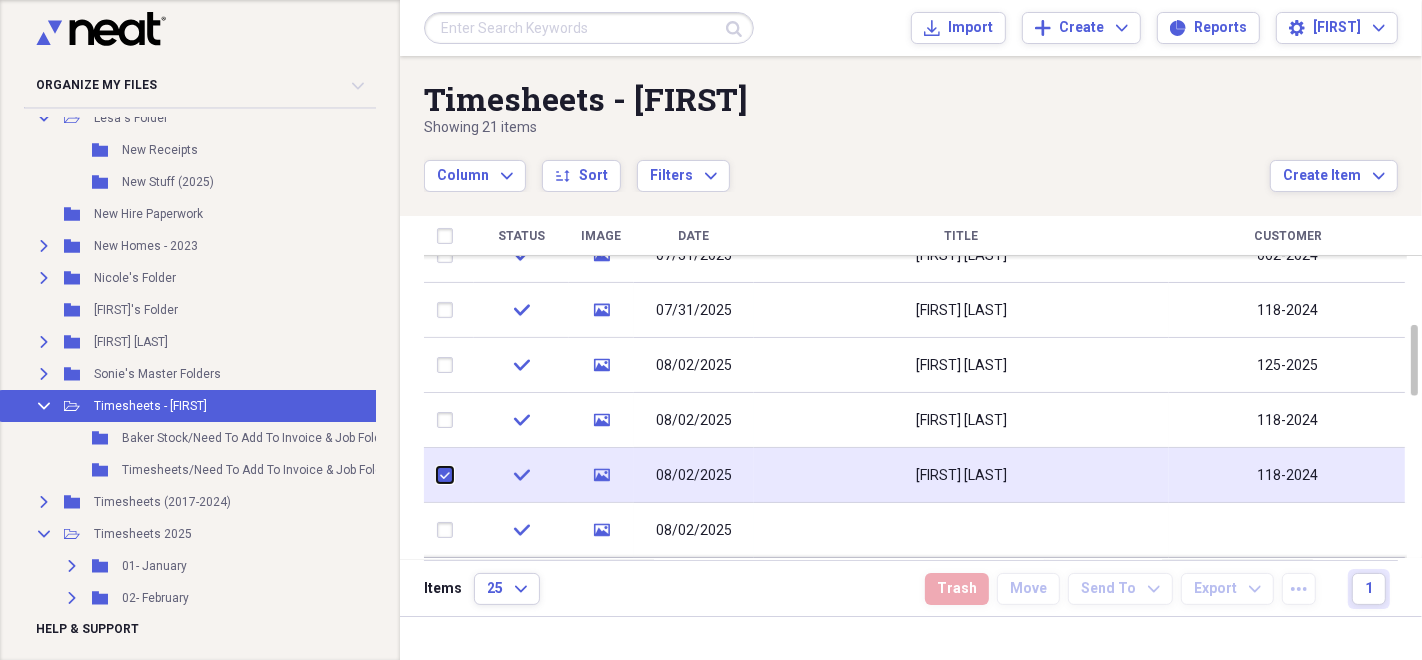 checkbox on "true" 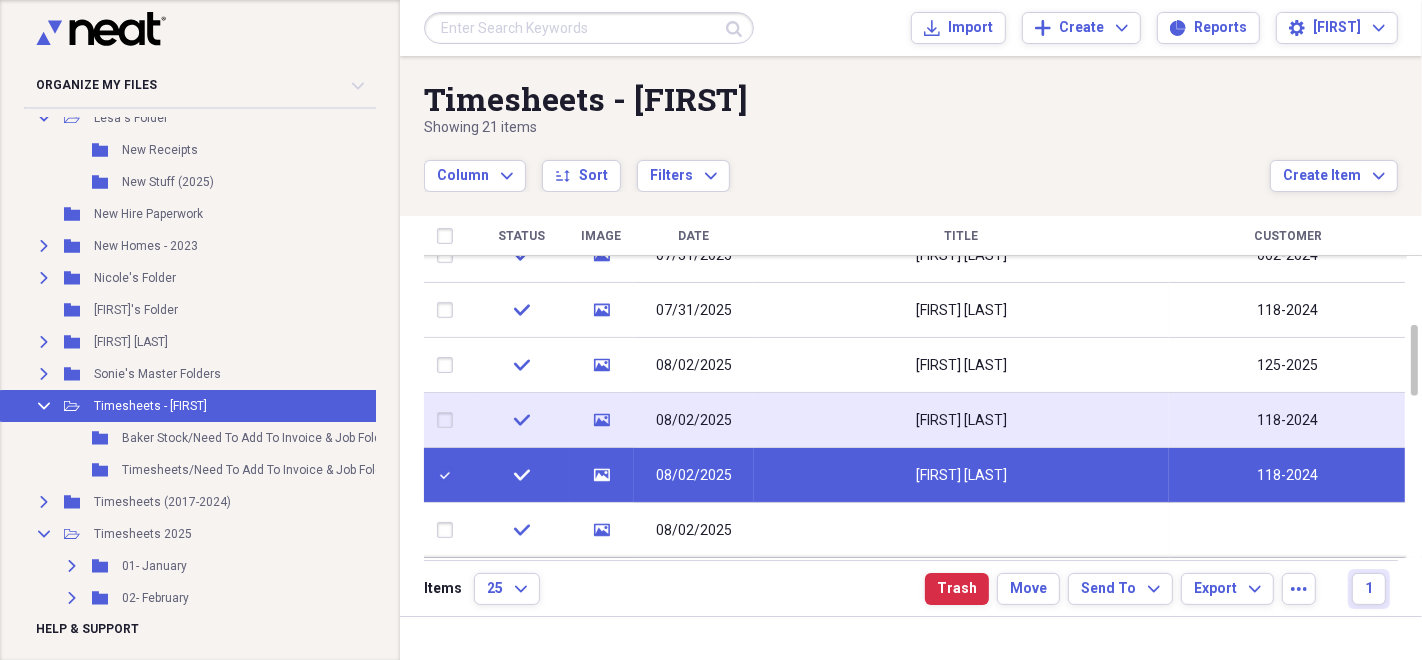 click at bounding box center [449, 420] 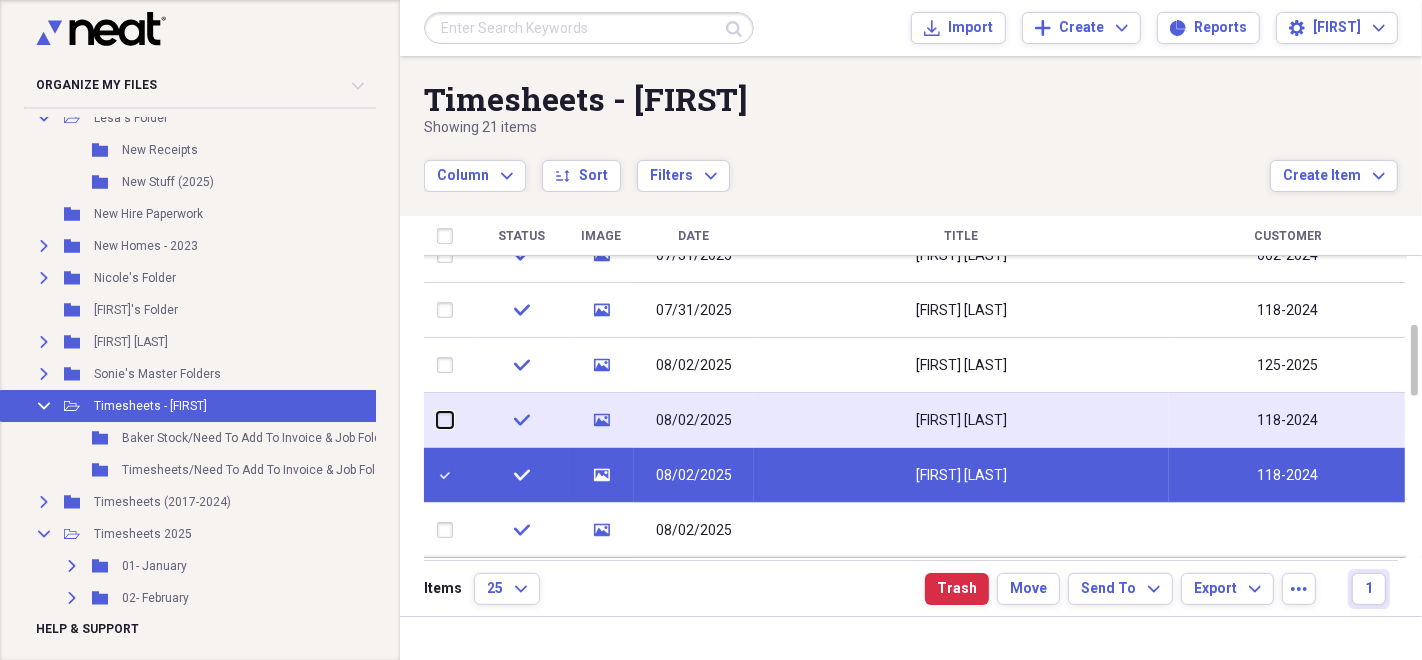 click at bounding box center [437, 420] 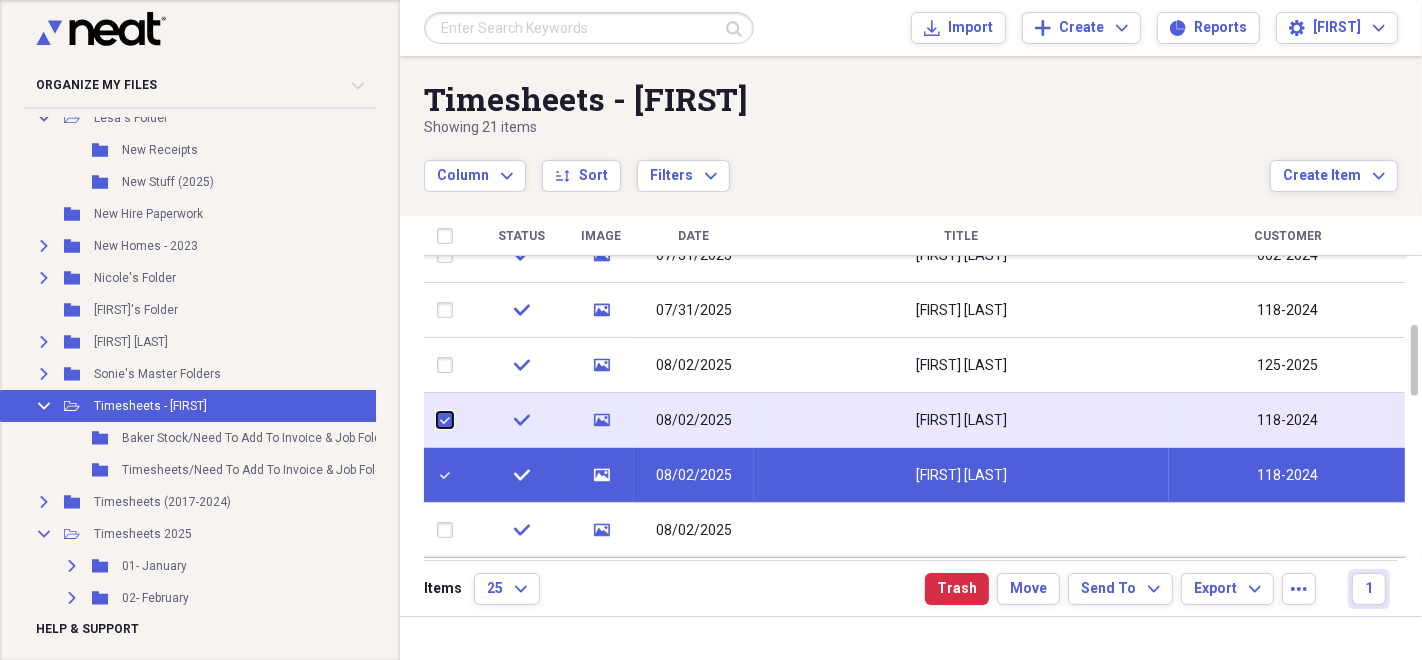 checkbox on "true" 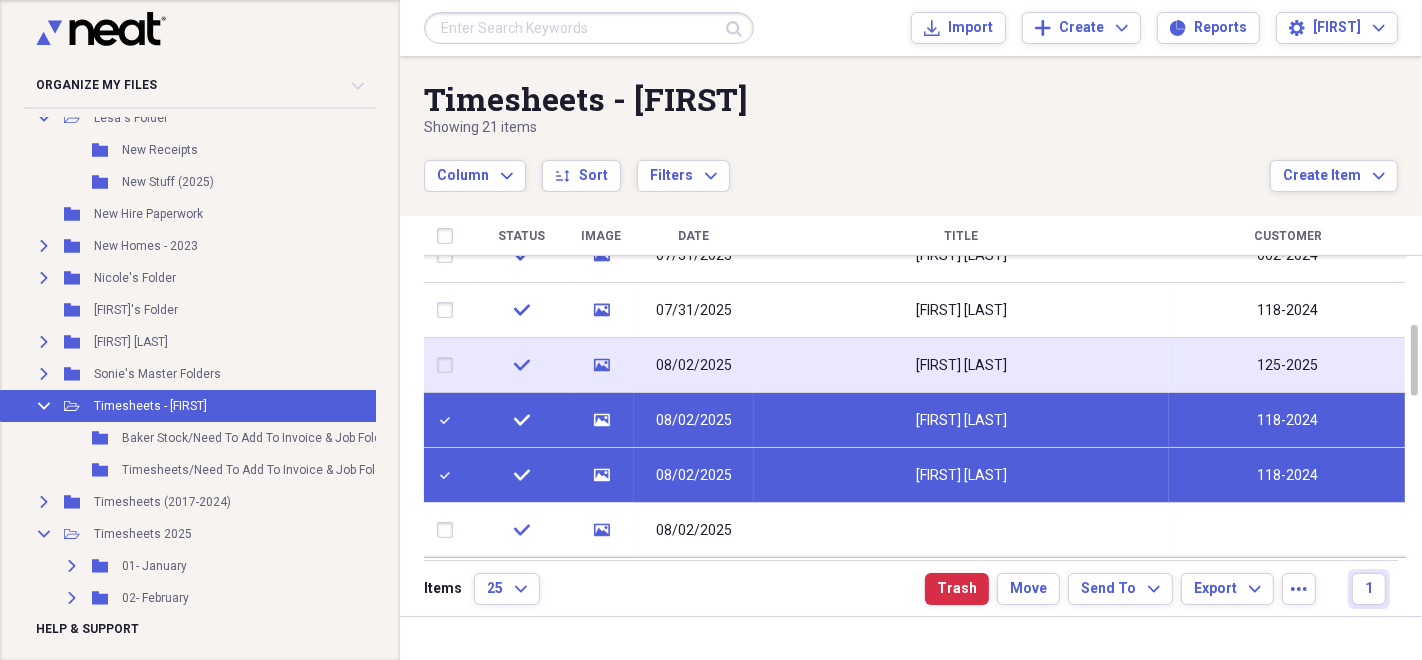 click at bounding box center [449, 365] 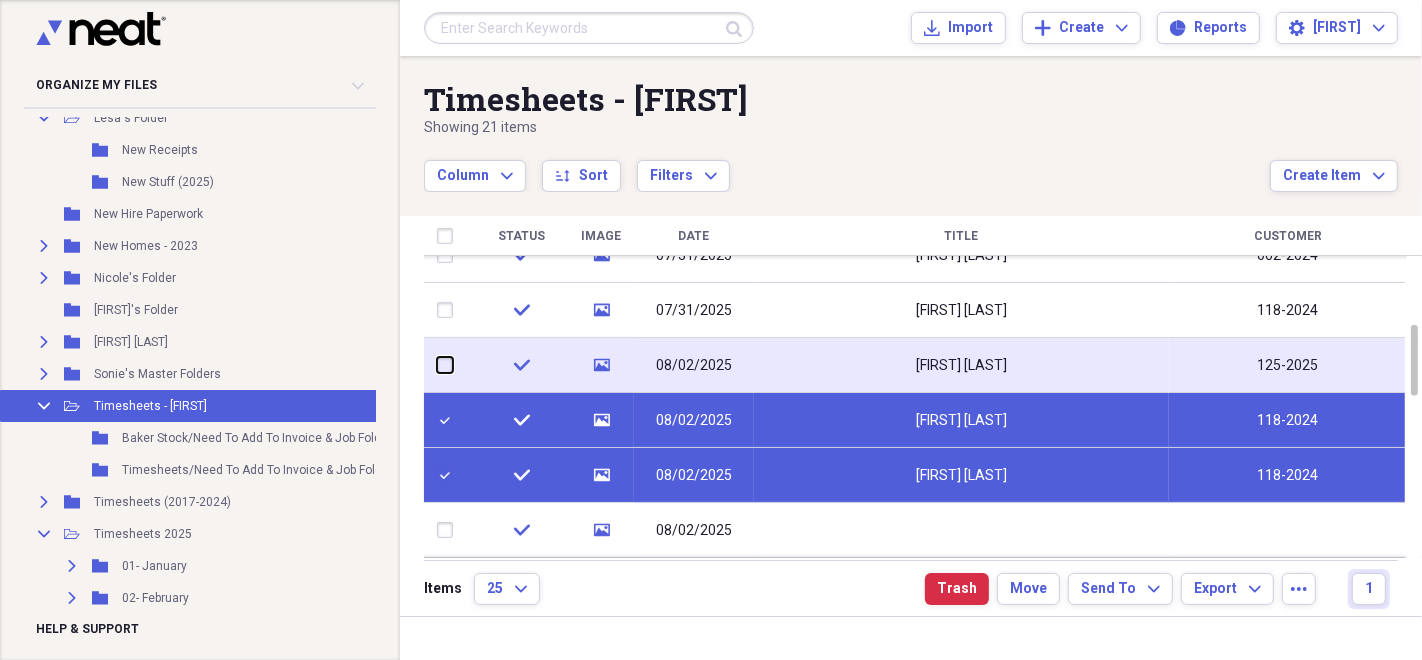 click at bounding box center [437, 365] 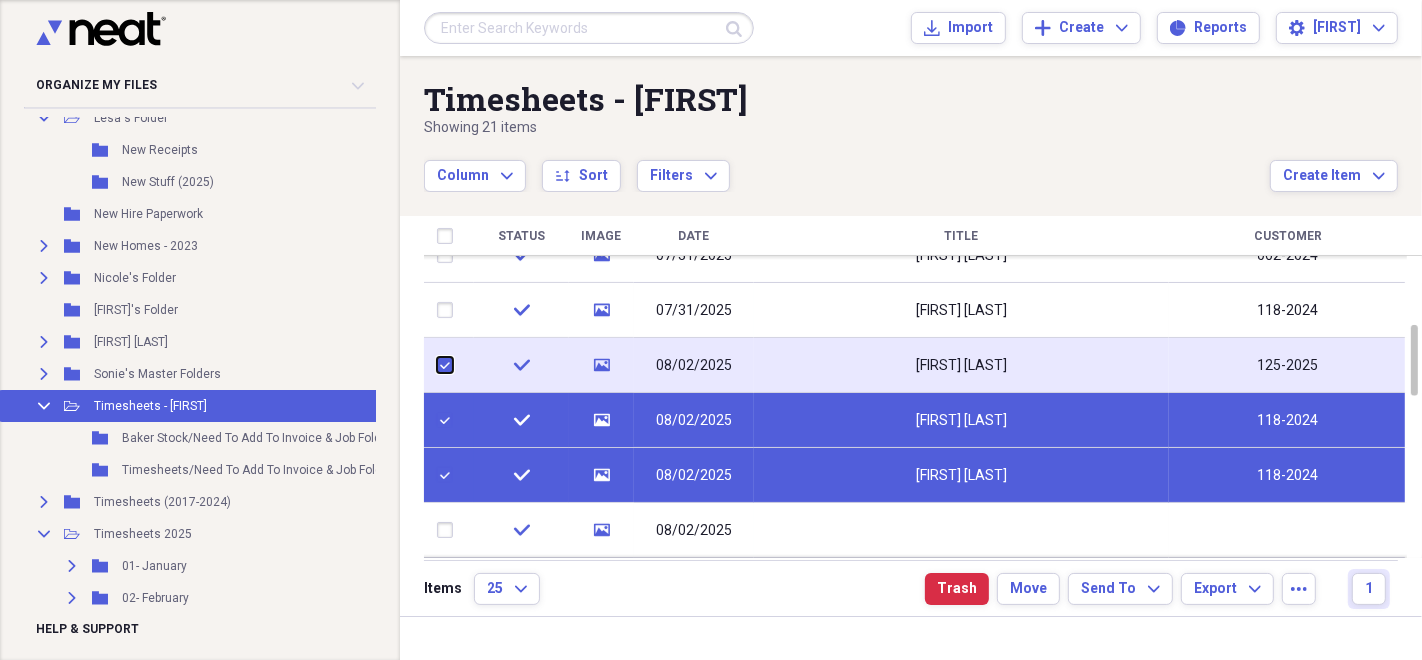 checkbox on "true" 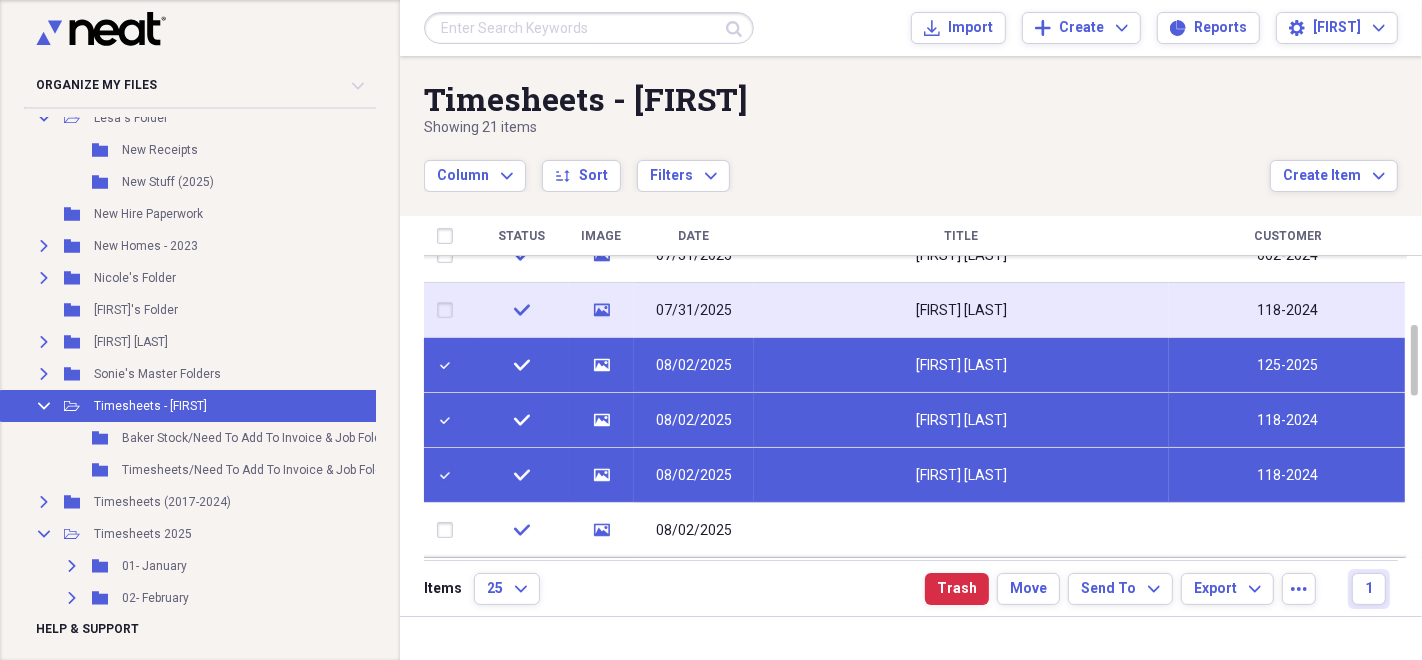 click at bounding box center [449, 310] 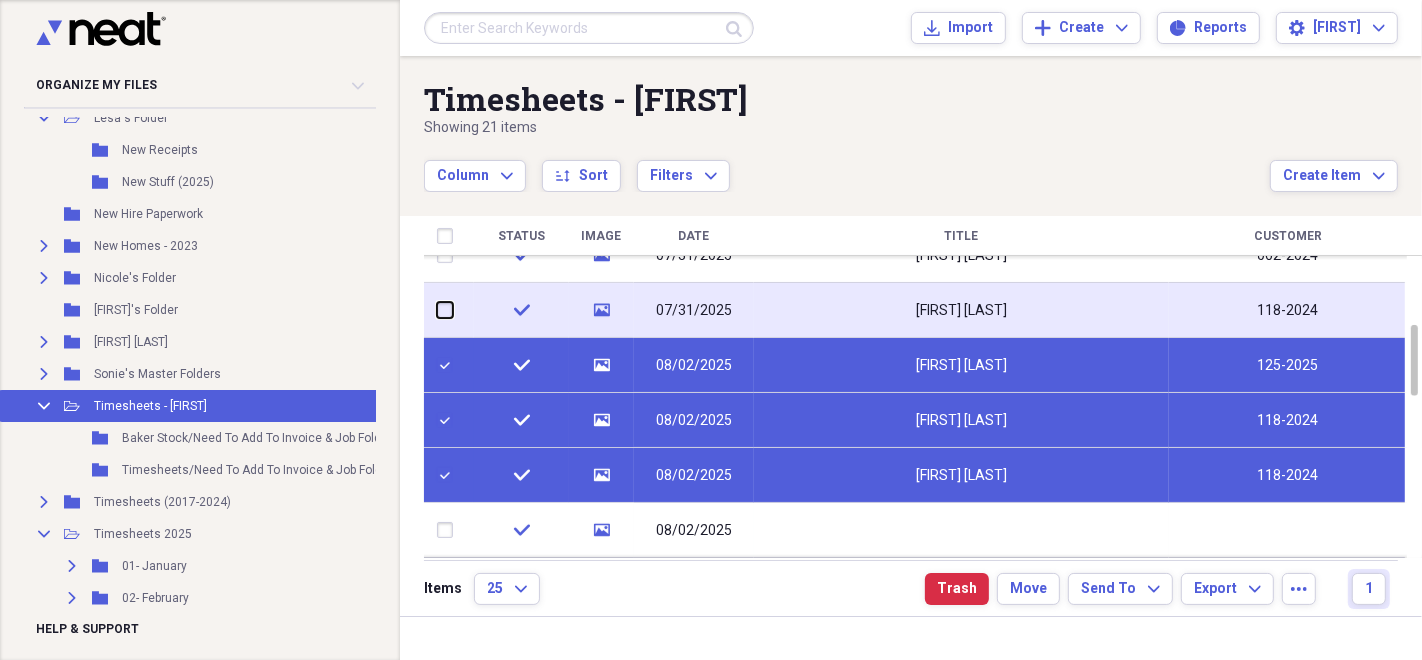 click at bounding box center [437, 310] 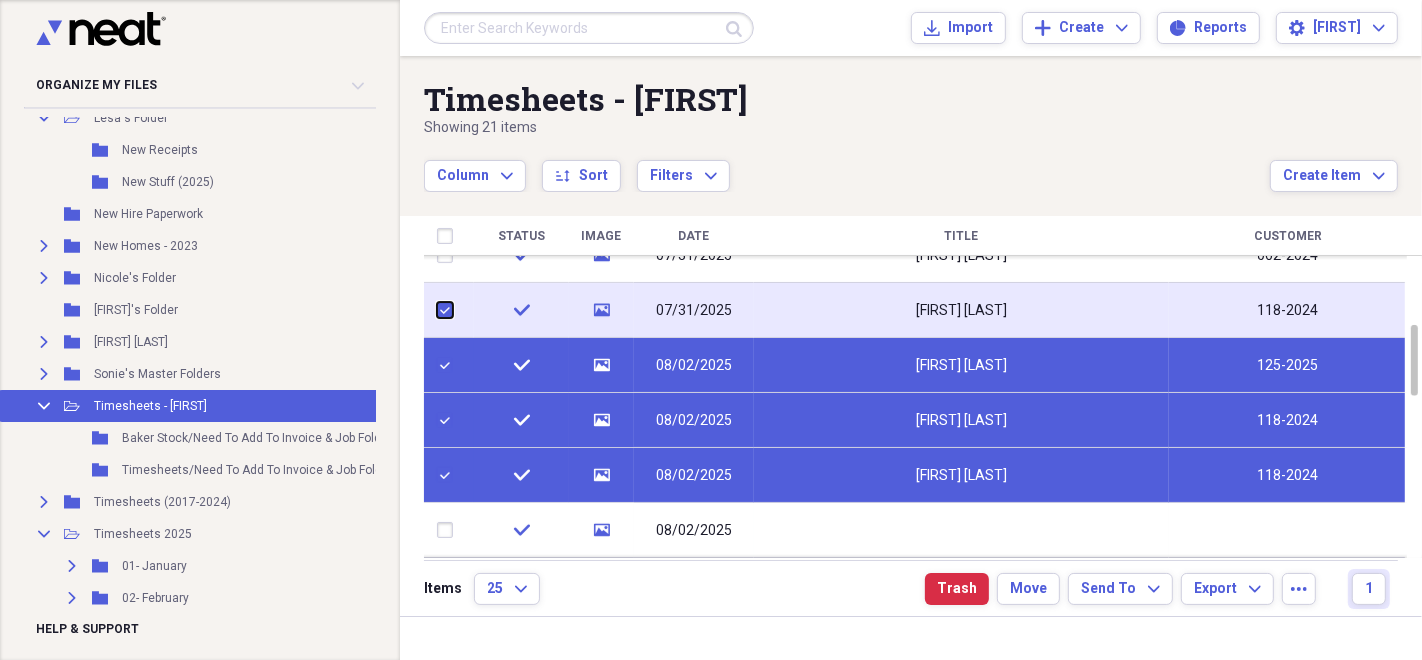 checkbox on "true" 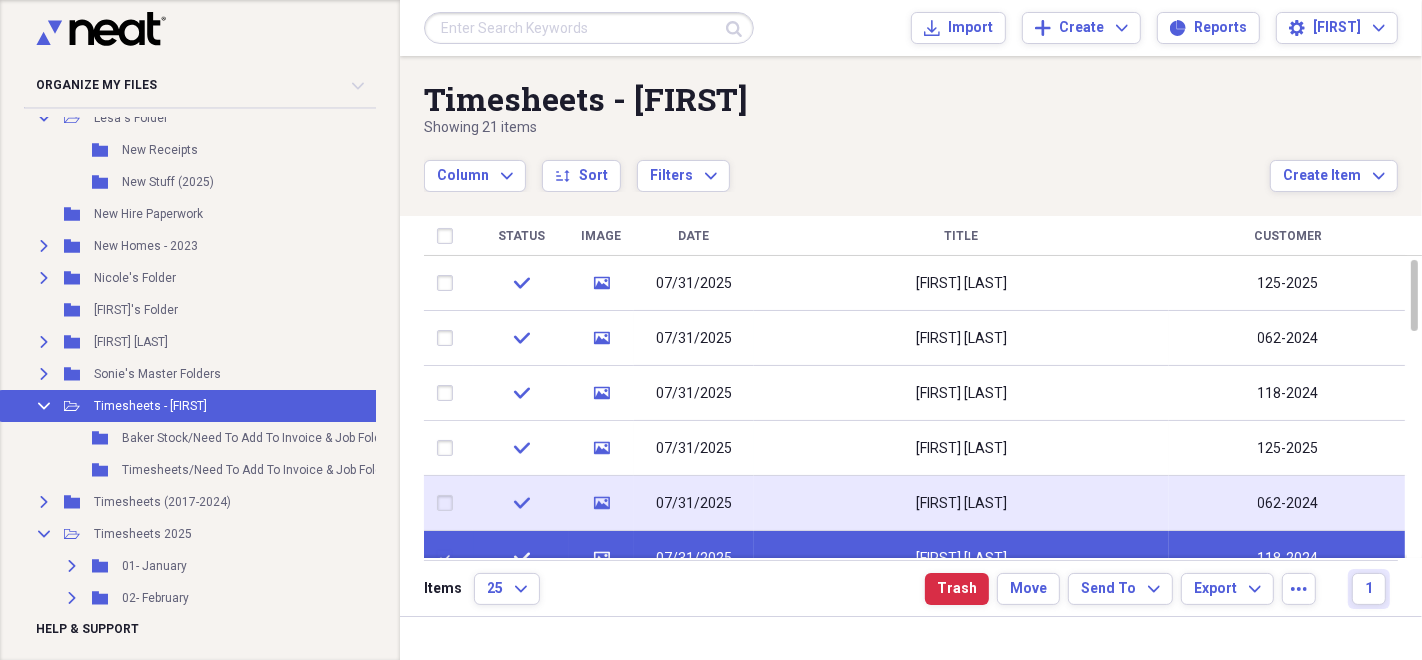 click at bounding box center [449, 503] 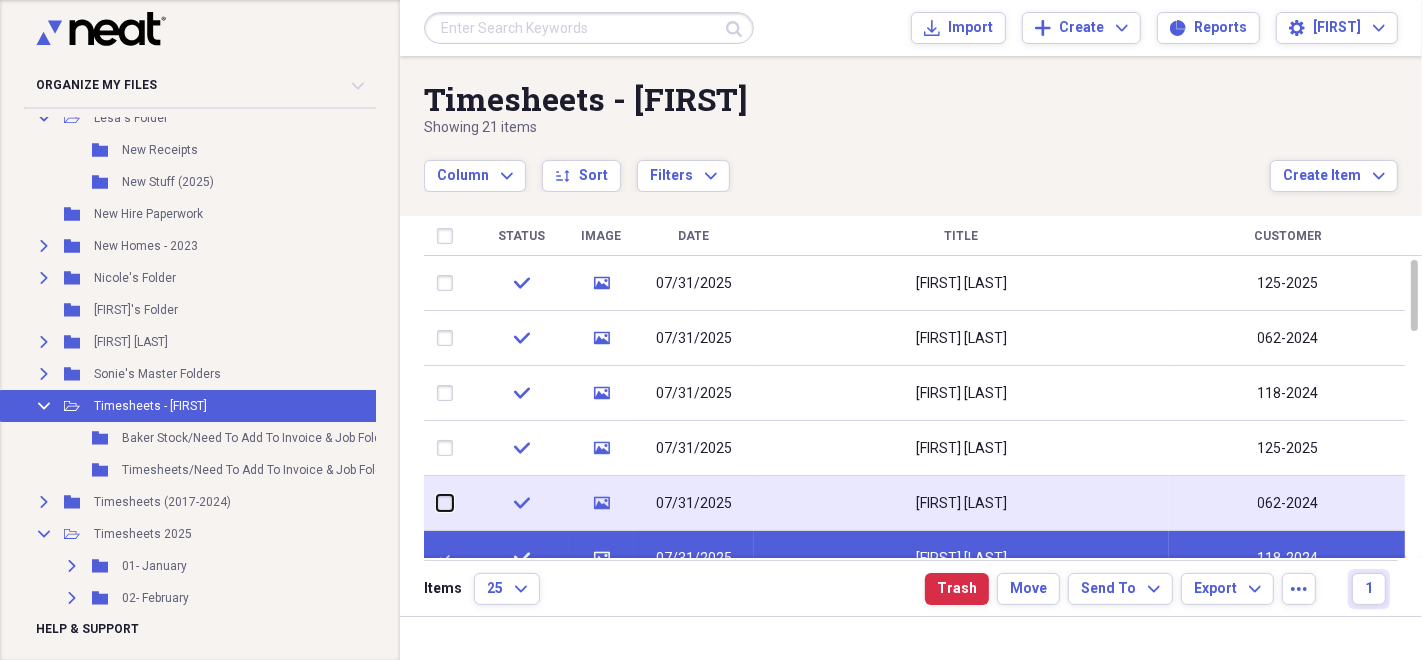 click at bounding box center [437, 503] 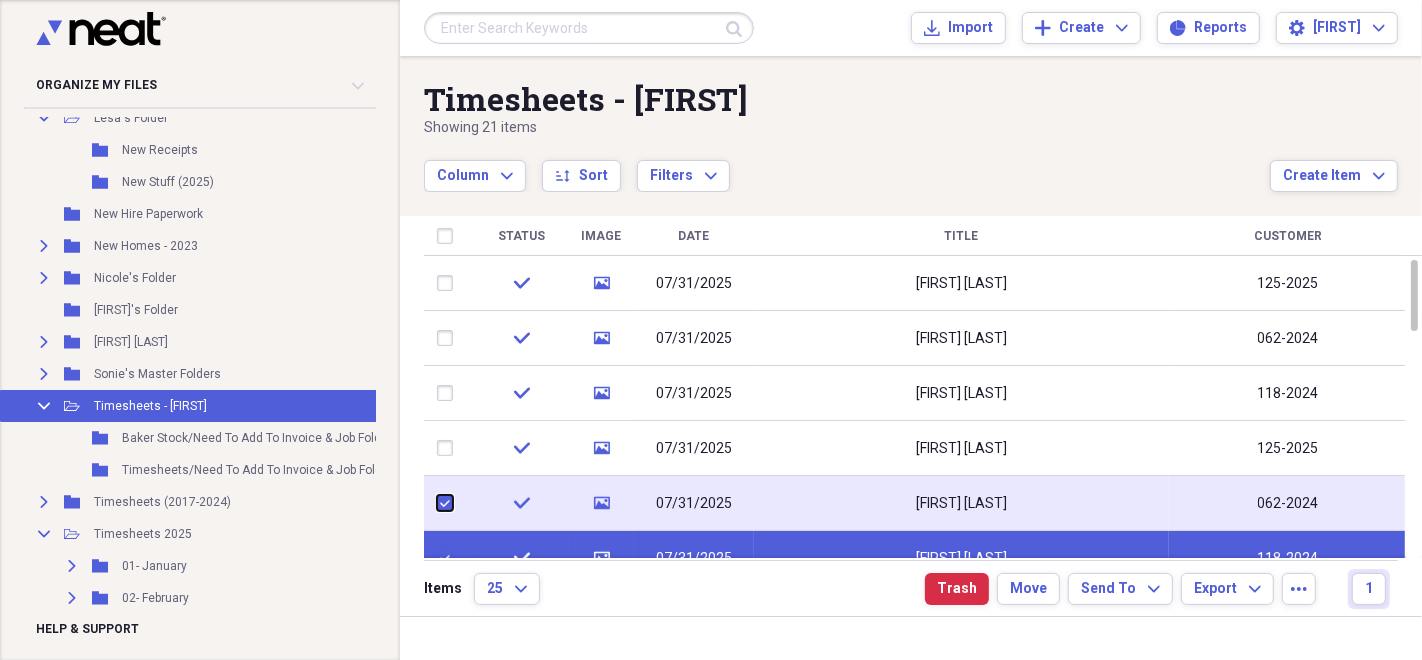 checkbox on "true" 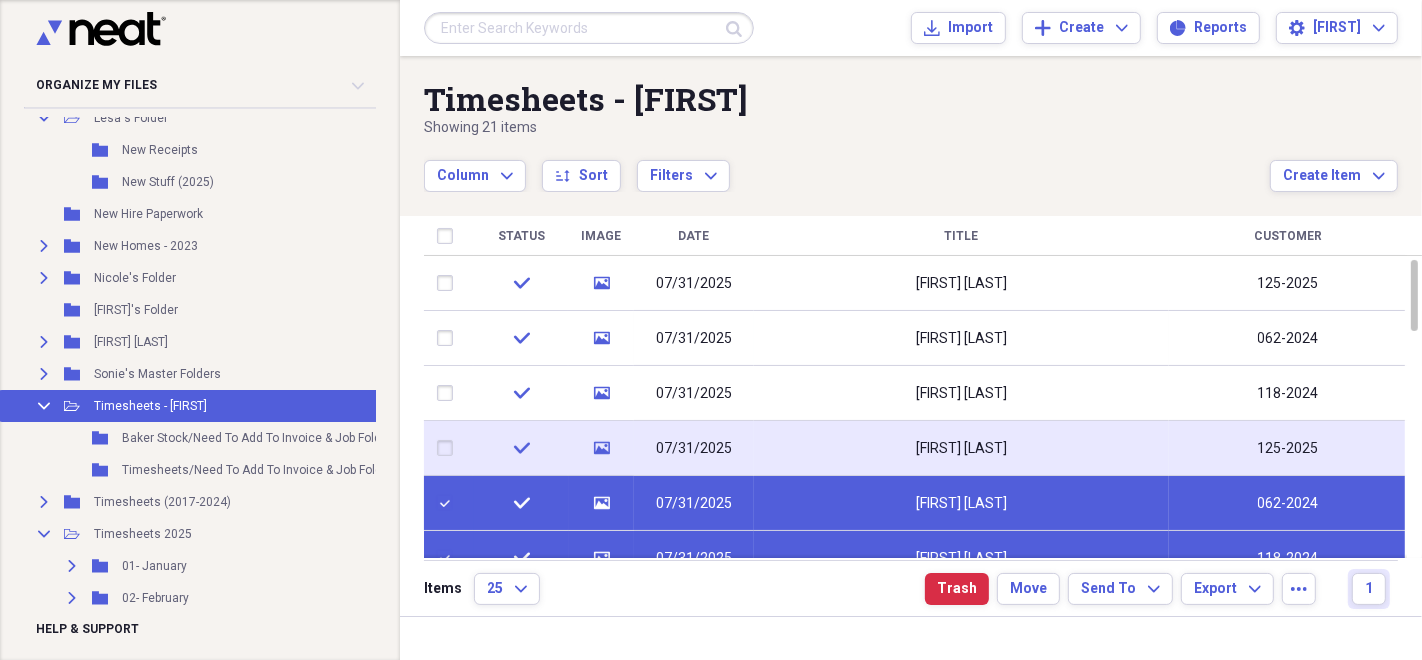click at bounding box center [449, 448] 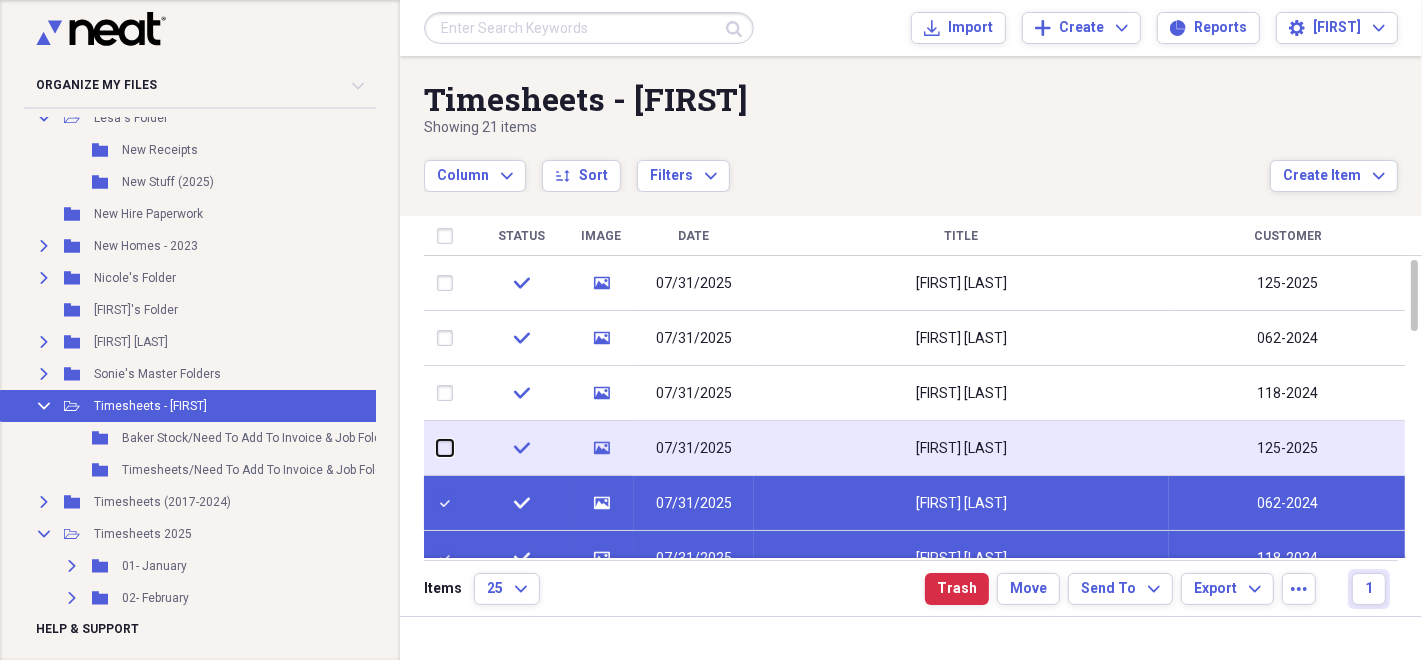 click at bounding box center [437, 448] 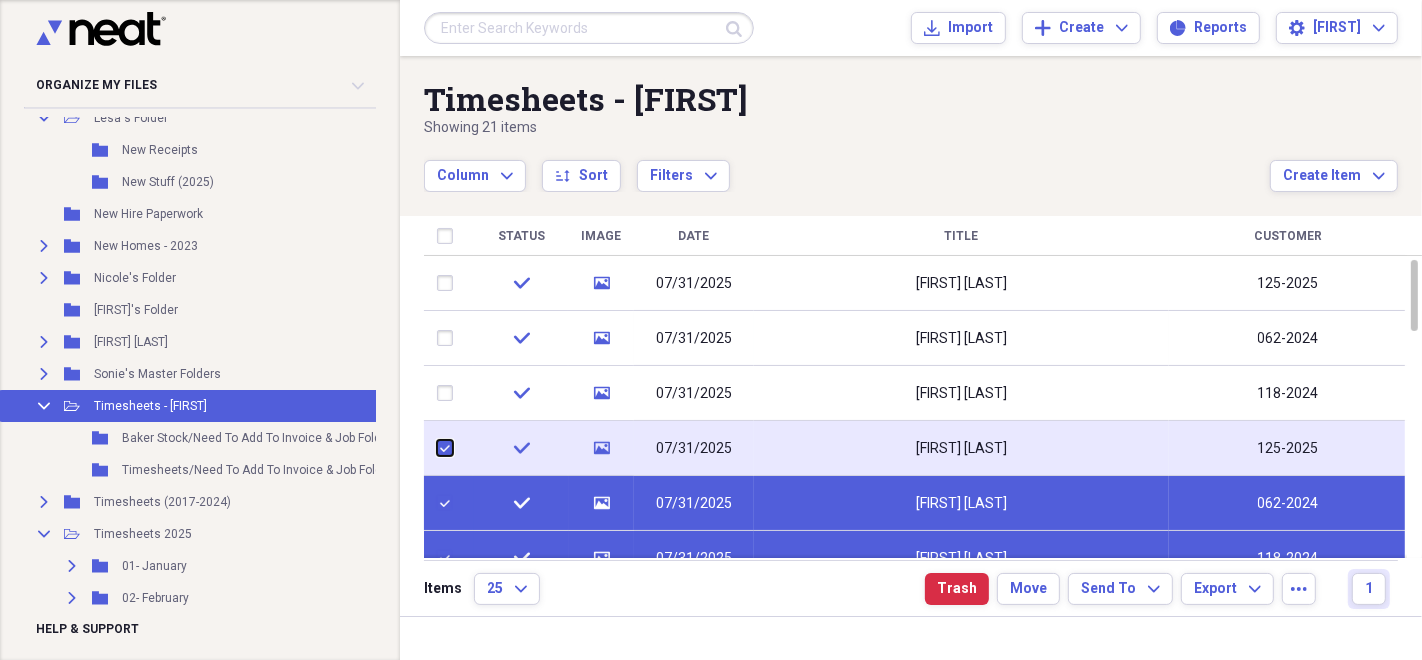 checkbox on "true" 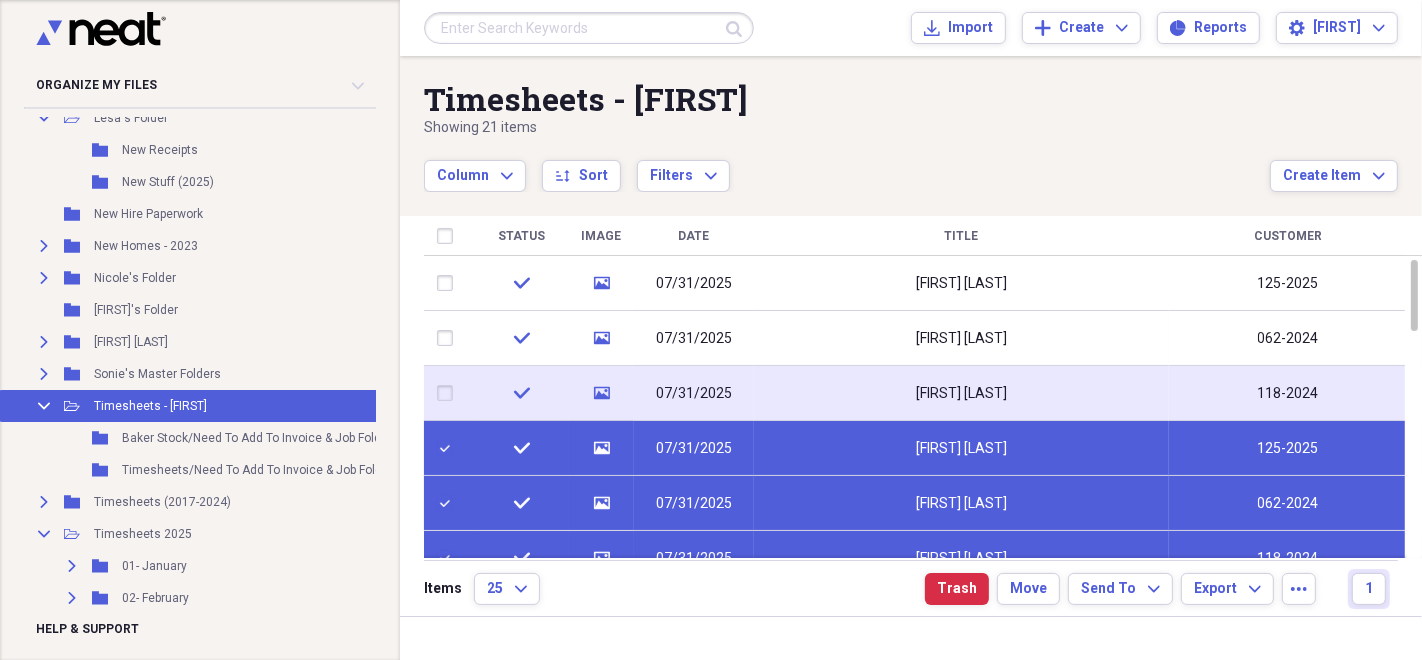 click at bounding box center [449, 393] 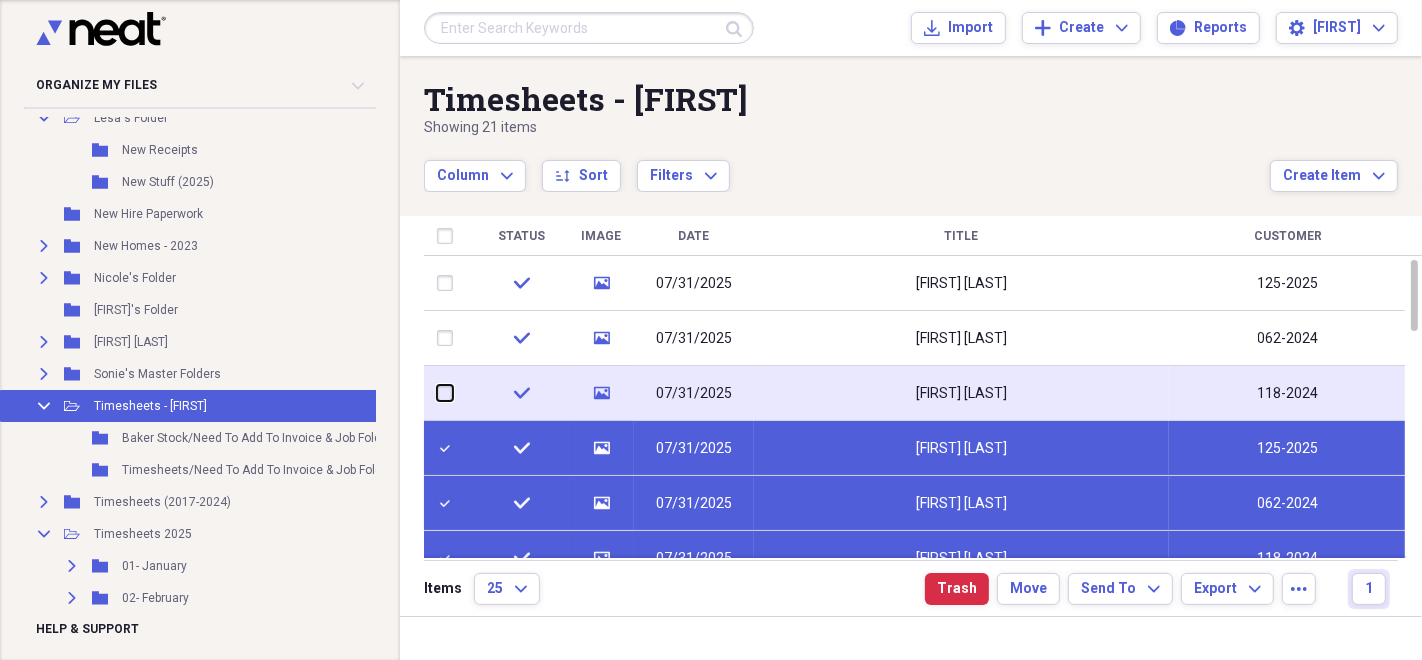 click at bounding box center (437, 393) 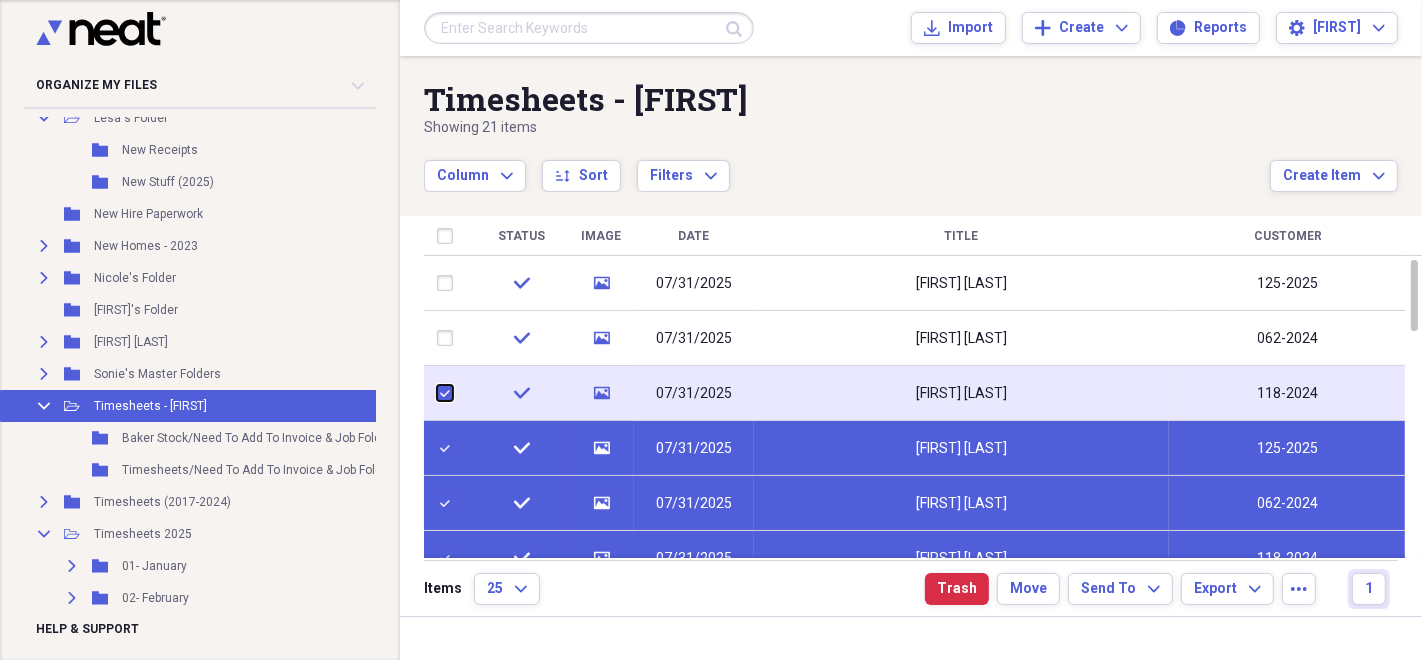 checkbox on "true" 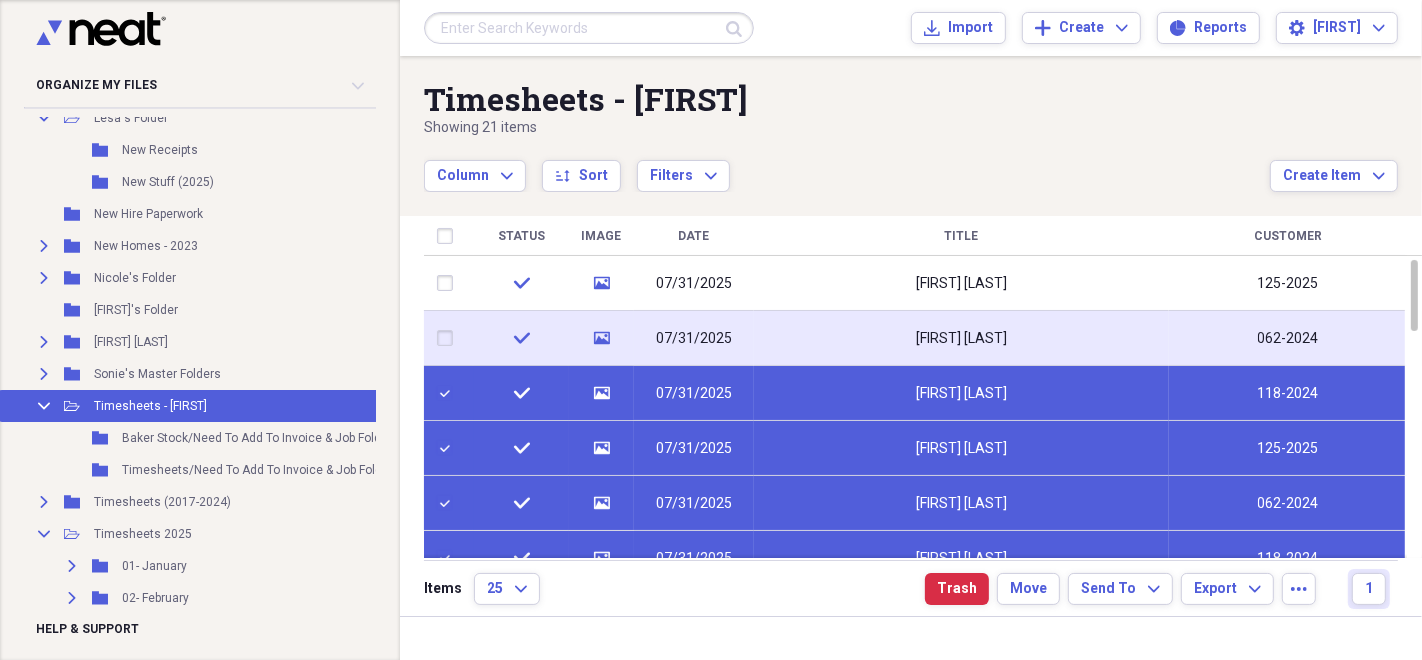 click at bounding box center (449, 338) 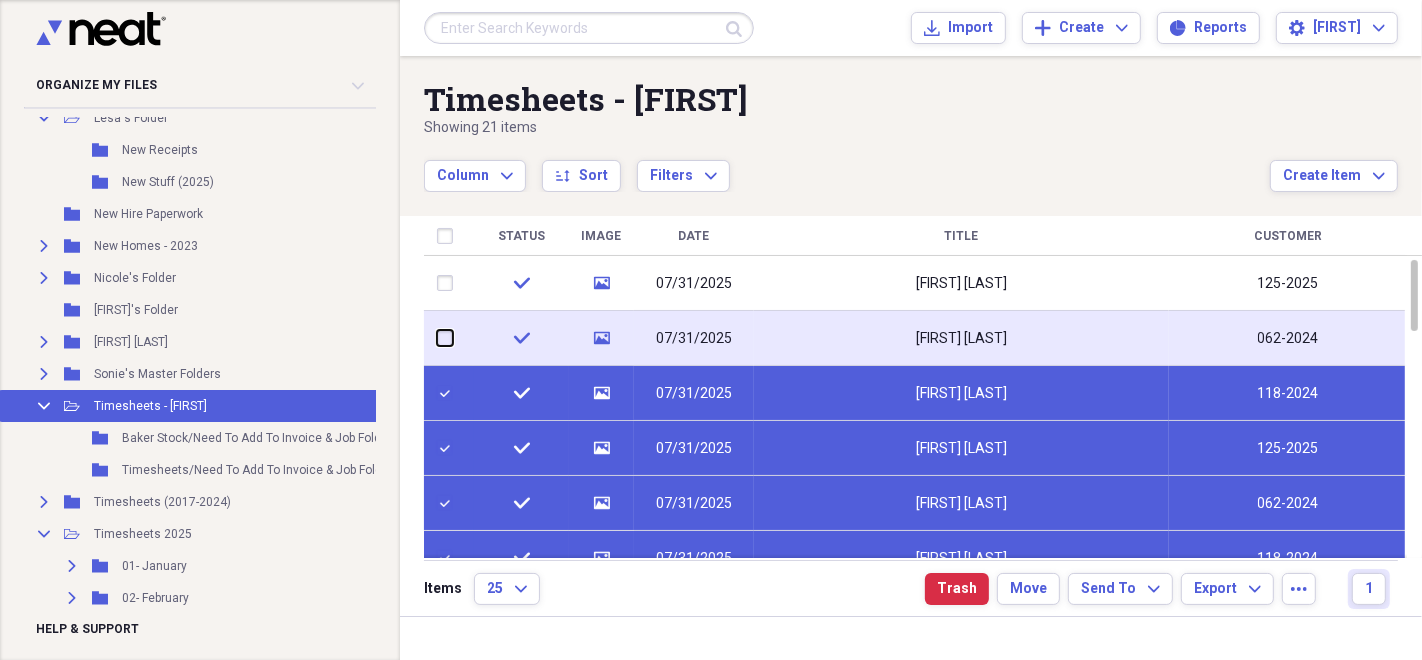 click at bounding box center [437, 338] 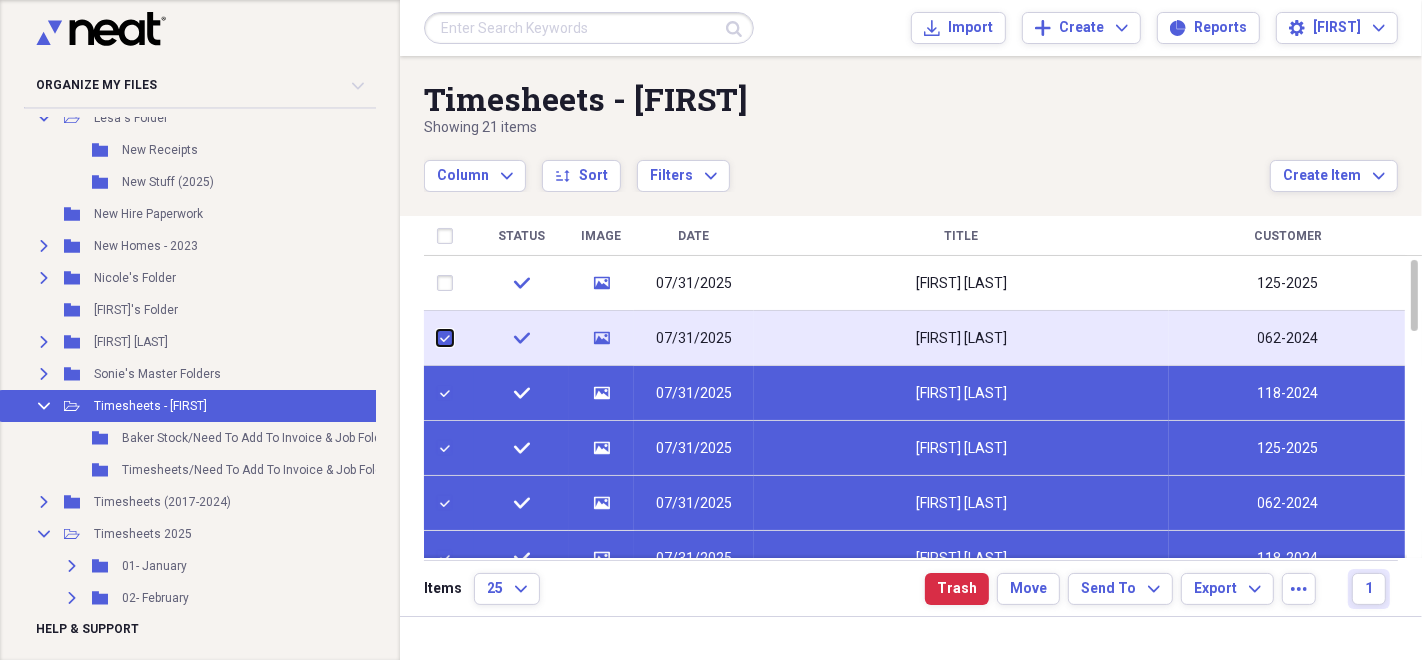 checkbox on "true" 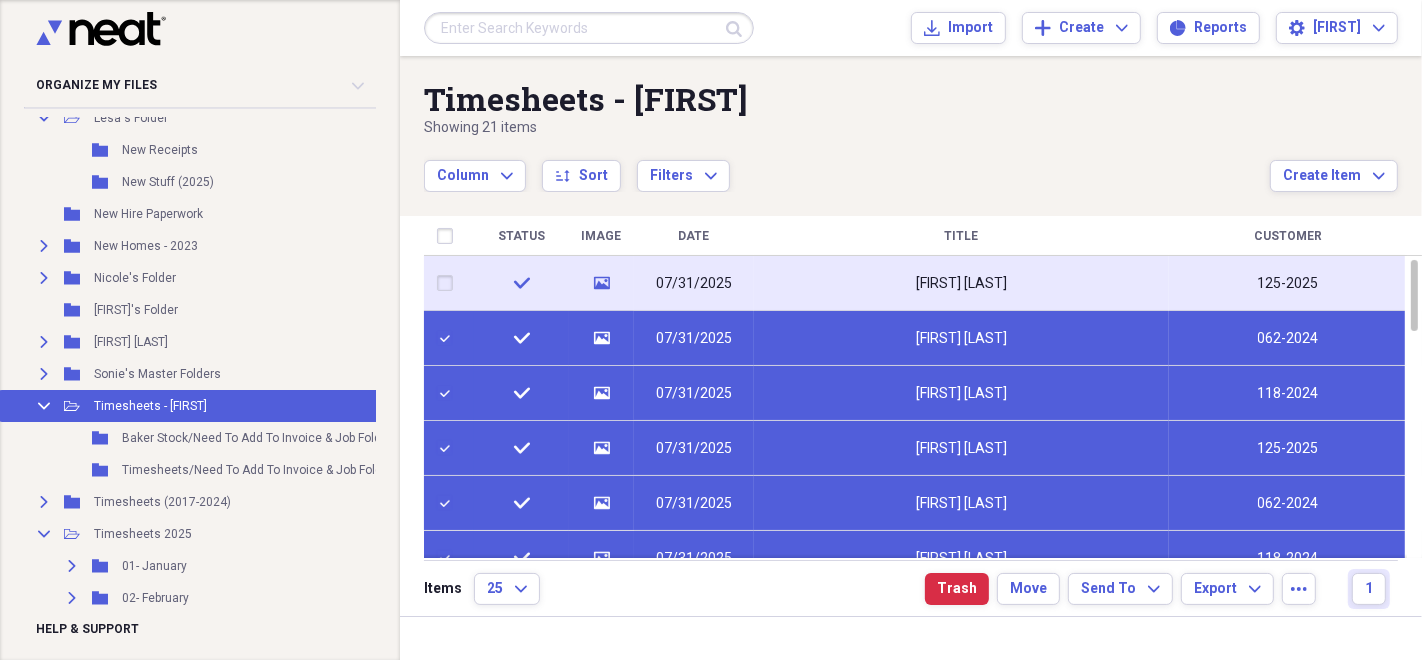 click at bounding box center [449, 283] 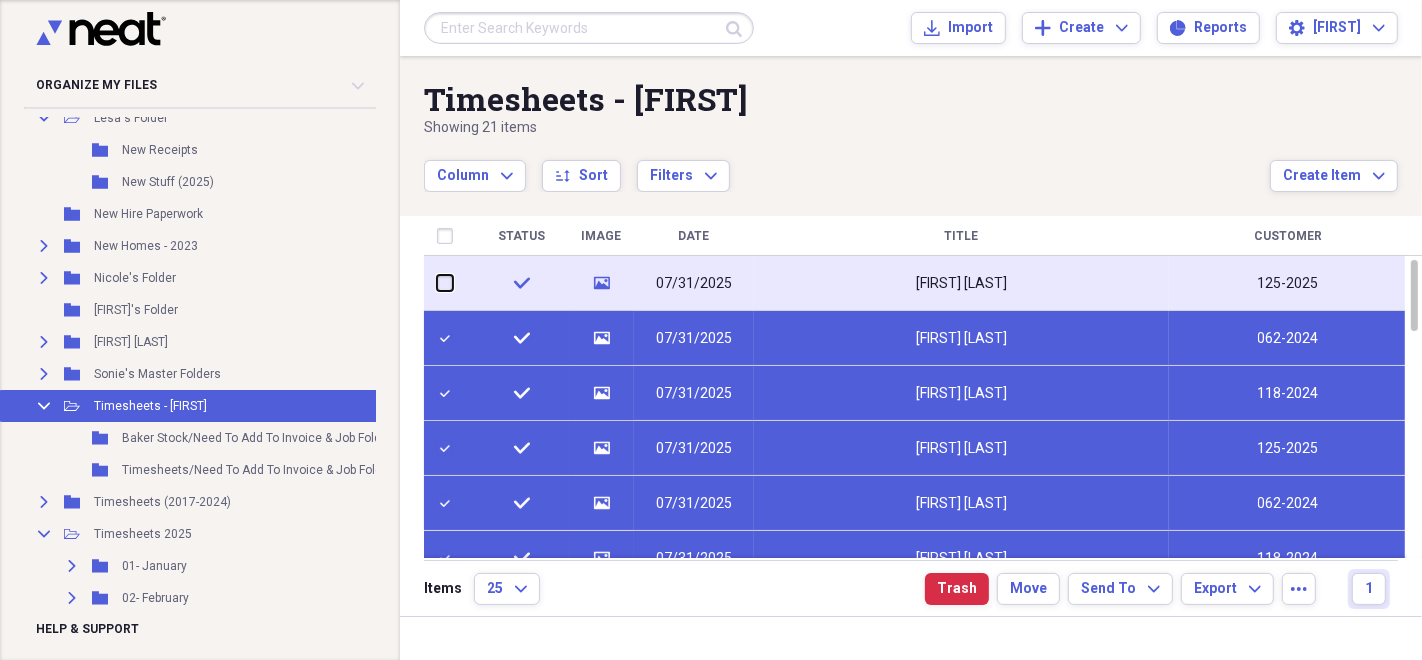 click at bounding box center (437, 283) 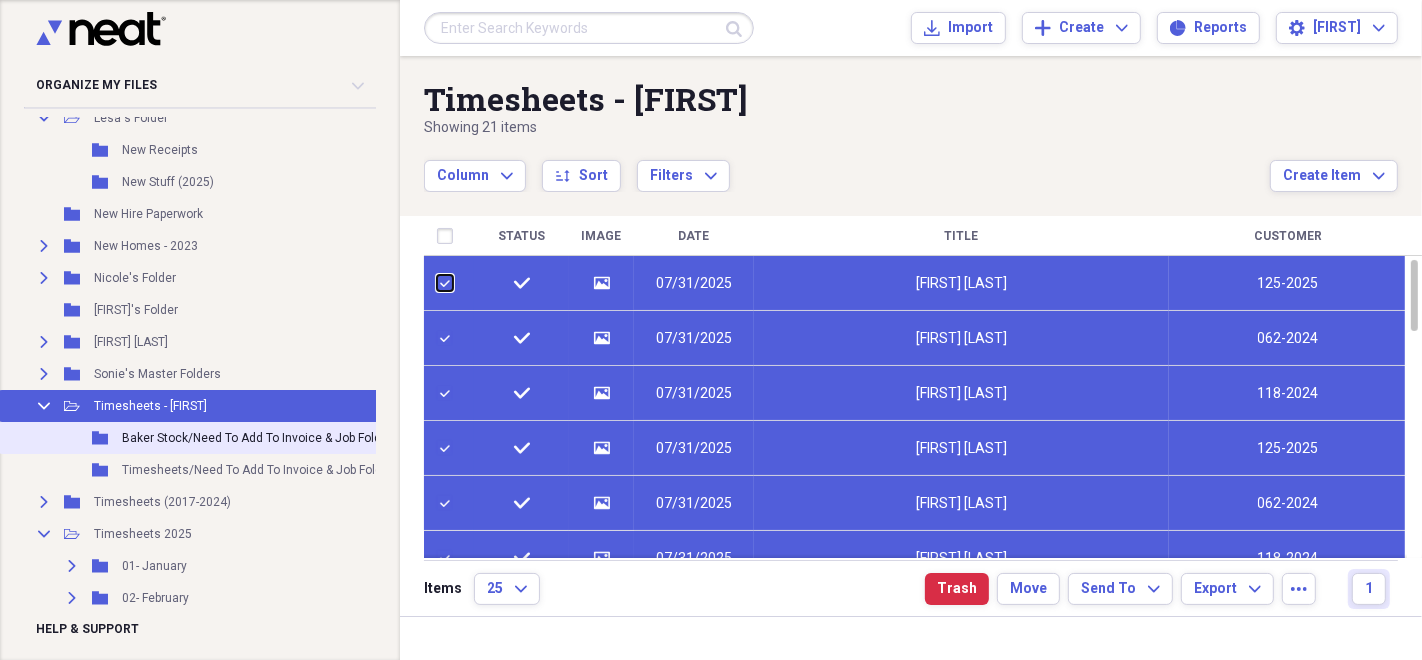 scroll, scrollTop: 4416, scrollLeft: 0, axis: vertical 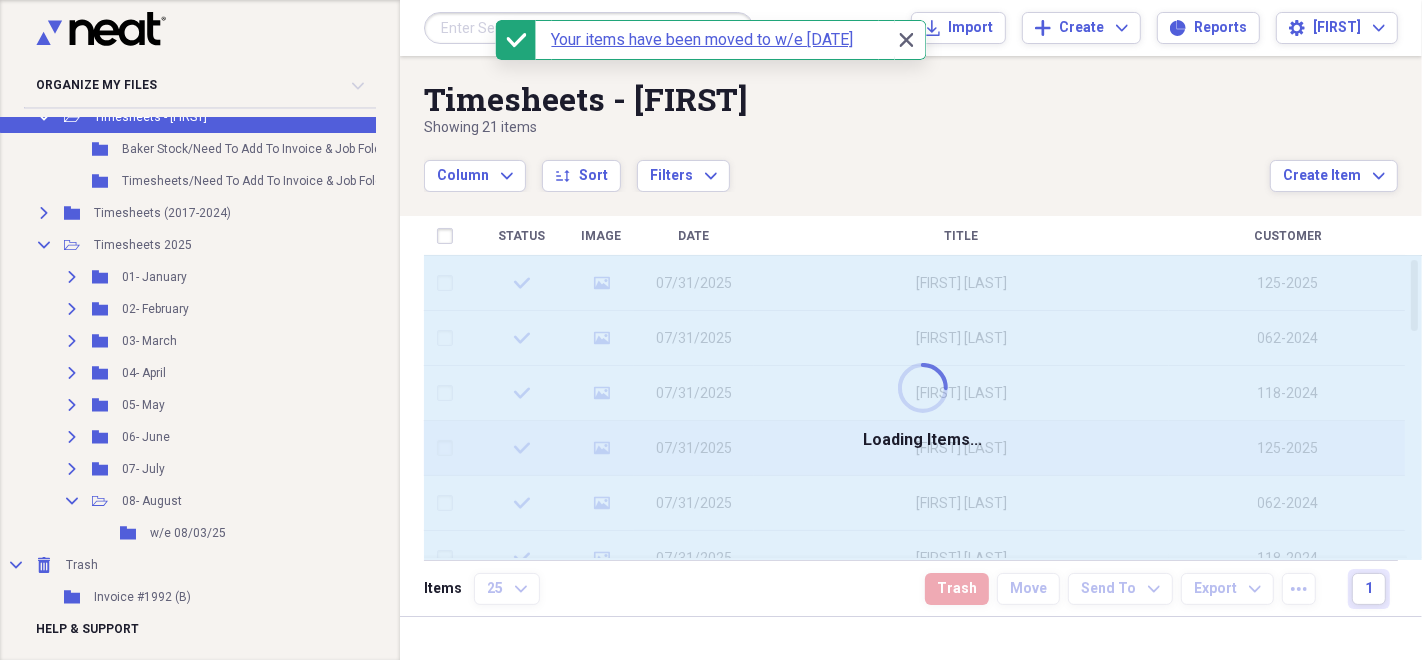 checkbox on "false" 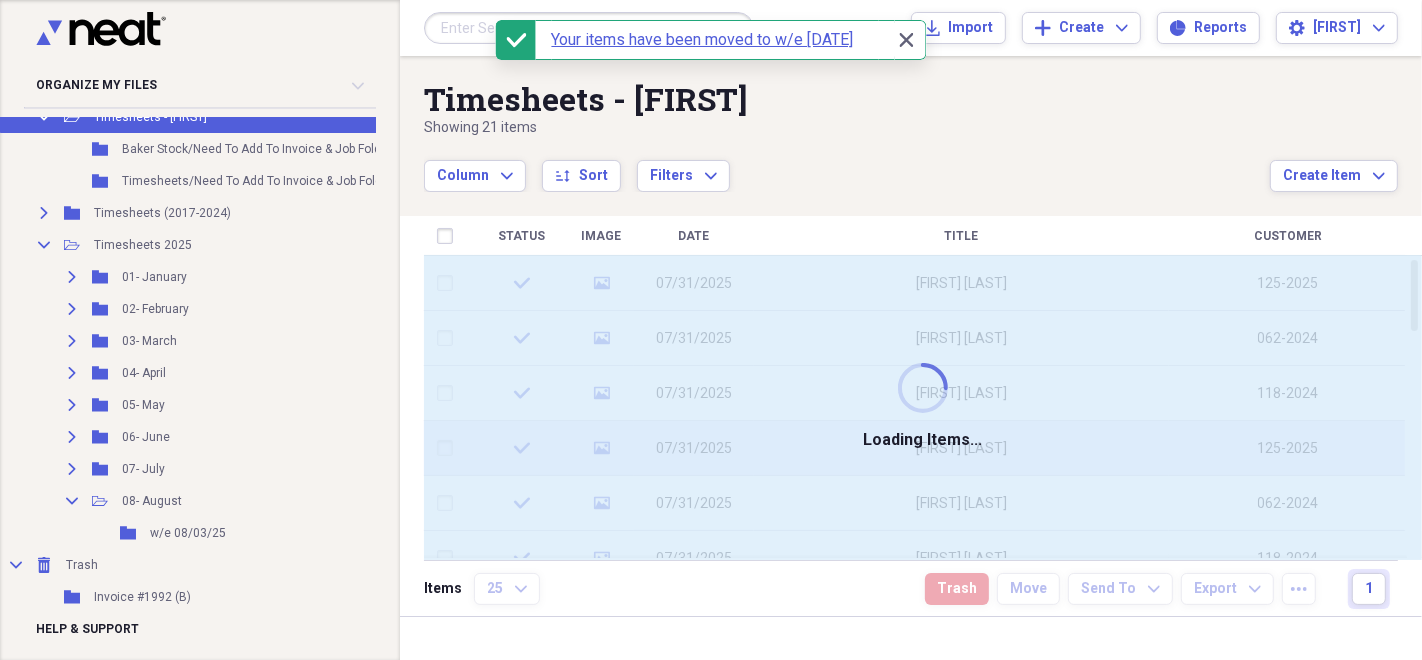 checkbox on "false" 